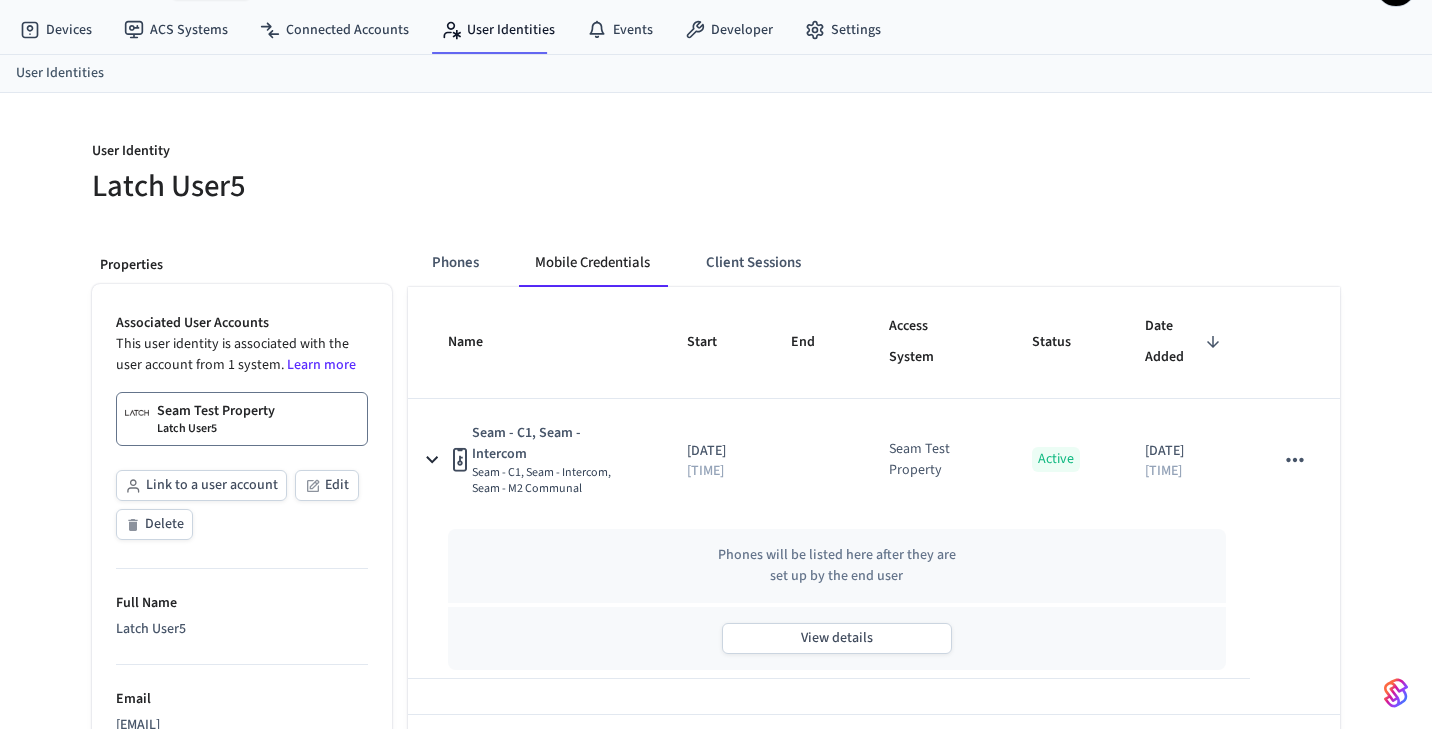 scroll, scrollTop: 0, scrollLeft: 0, axis: both 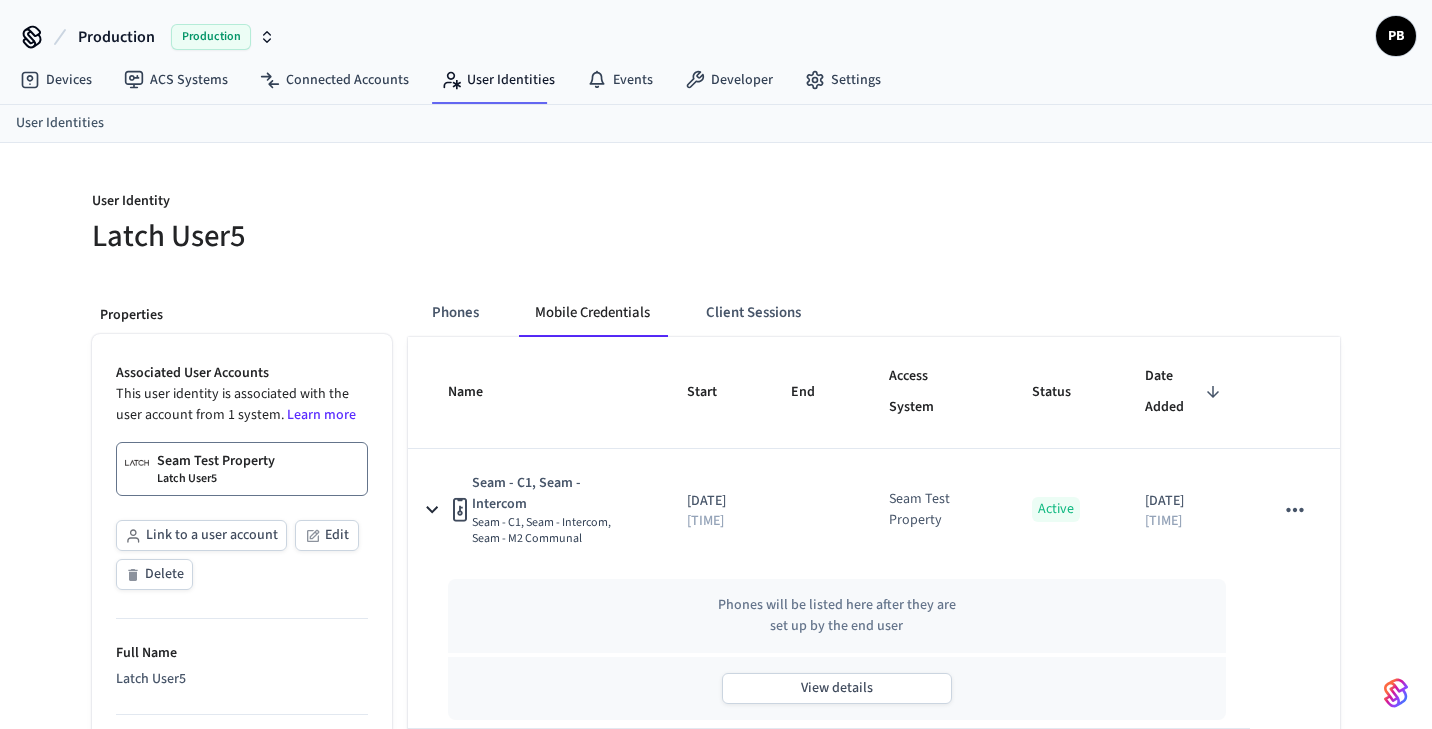 click on "Production Production" at bounding box center (176, 37) 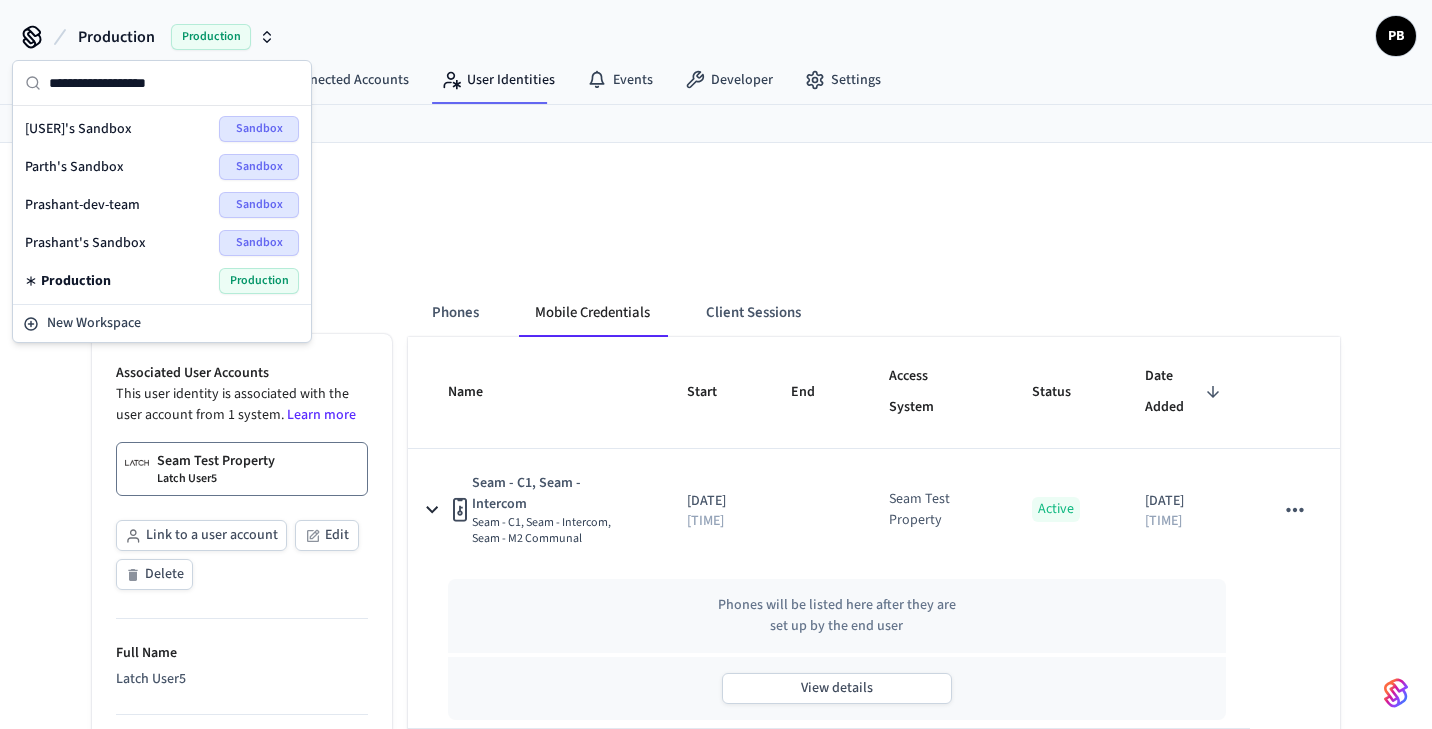 click on "Prashant-dev-team Sandbox" at bounding box center (162, 205) 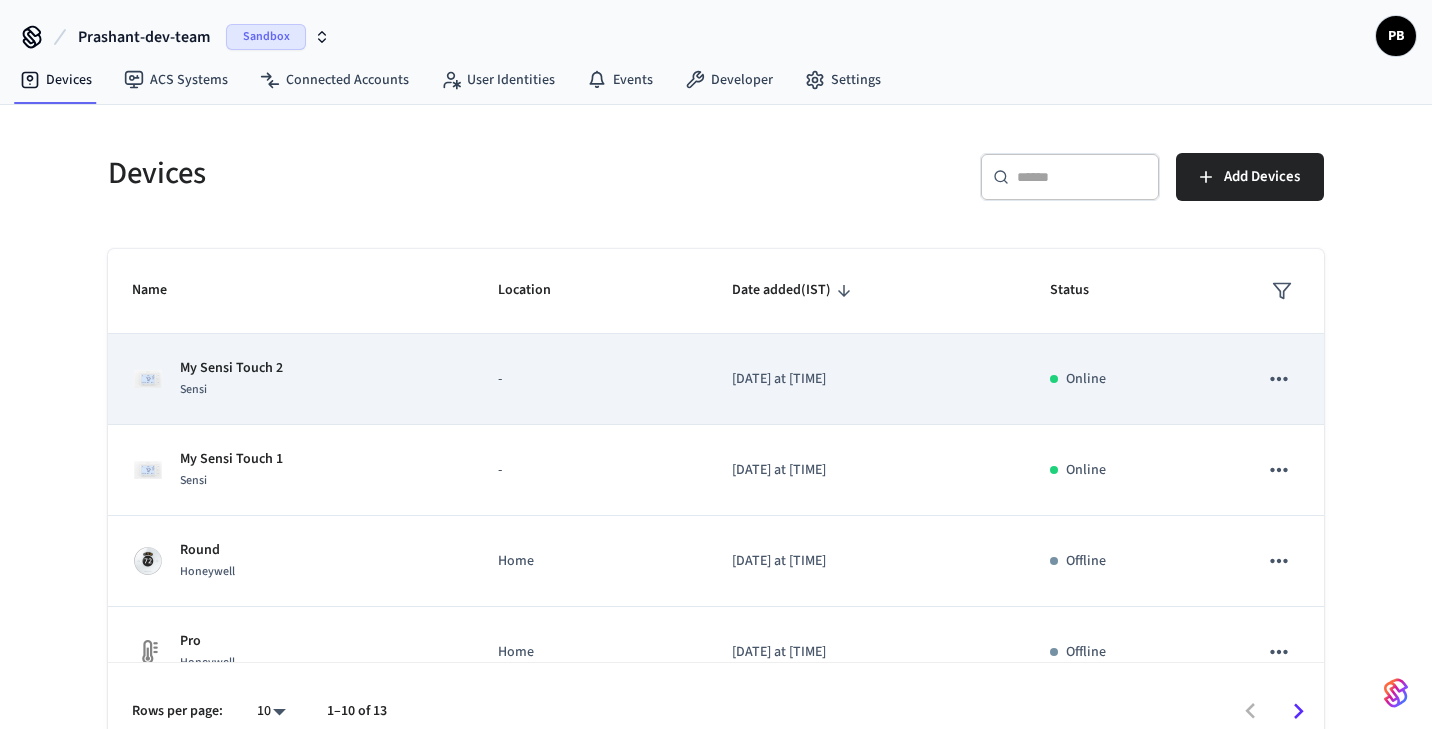 click on "My Sensi Touch 2 Sensi" at bounding box center [291, 379] 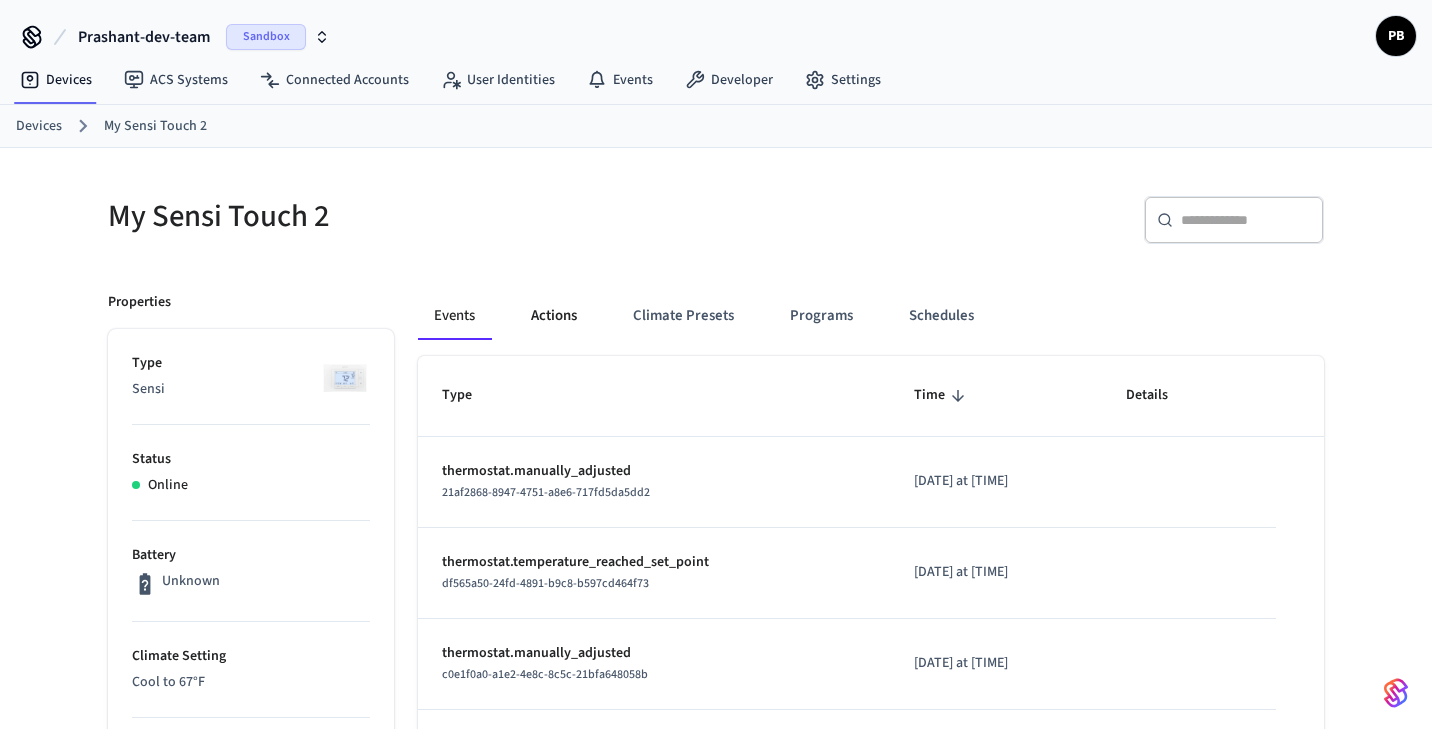 click on "Actions" at bounding box center [554, 316] 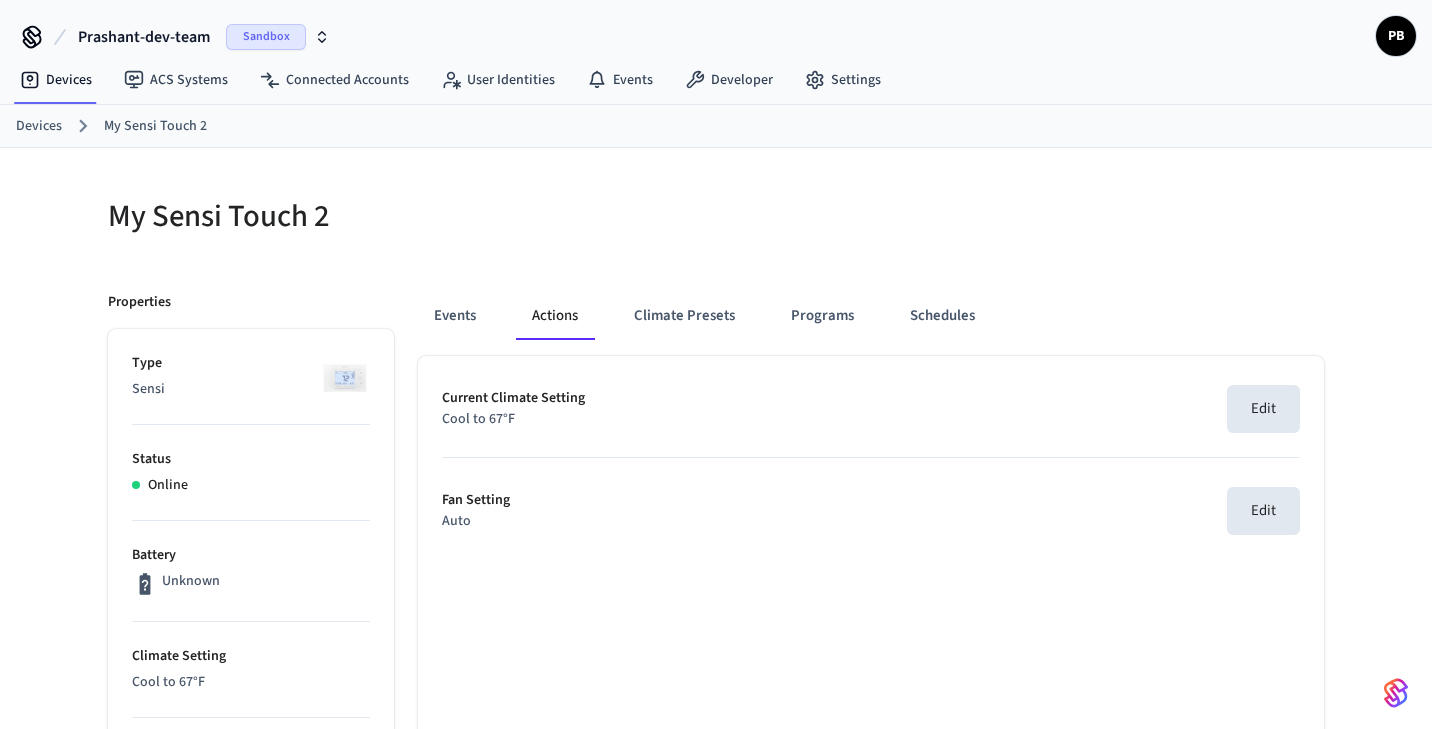 scroll, scrollTop: 87, scrollLeft: 0, axis: vertical 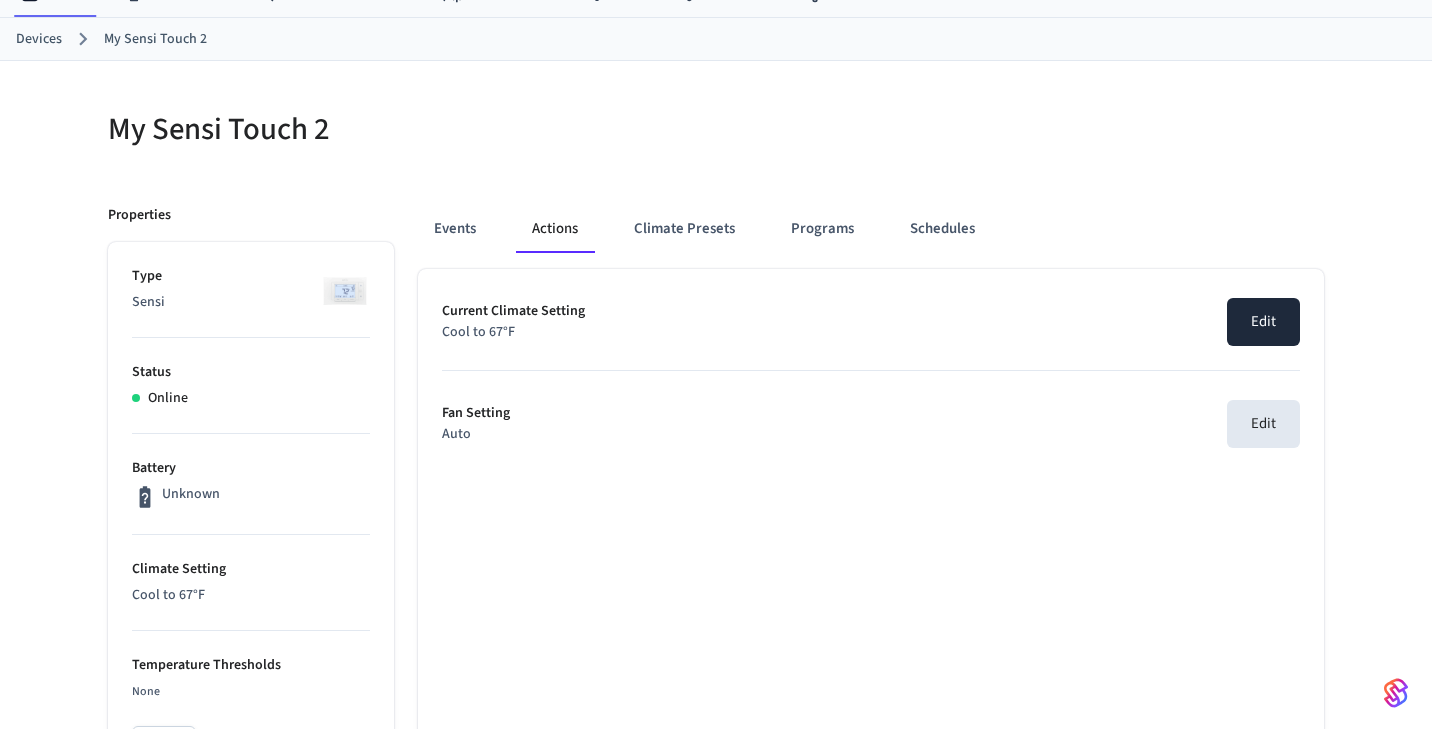 click on "Edit" at bounding box center (1263, 322) 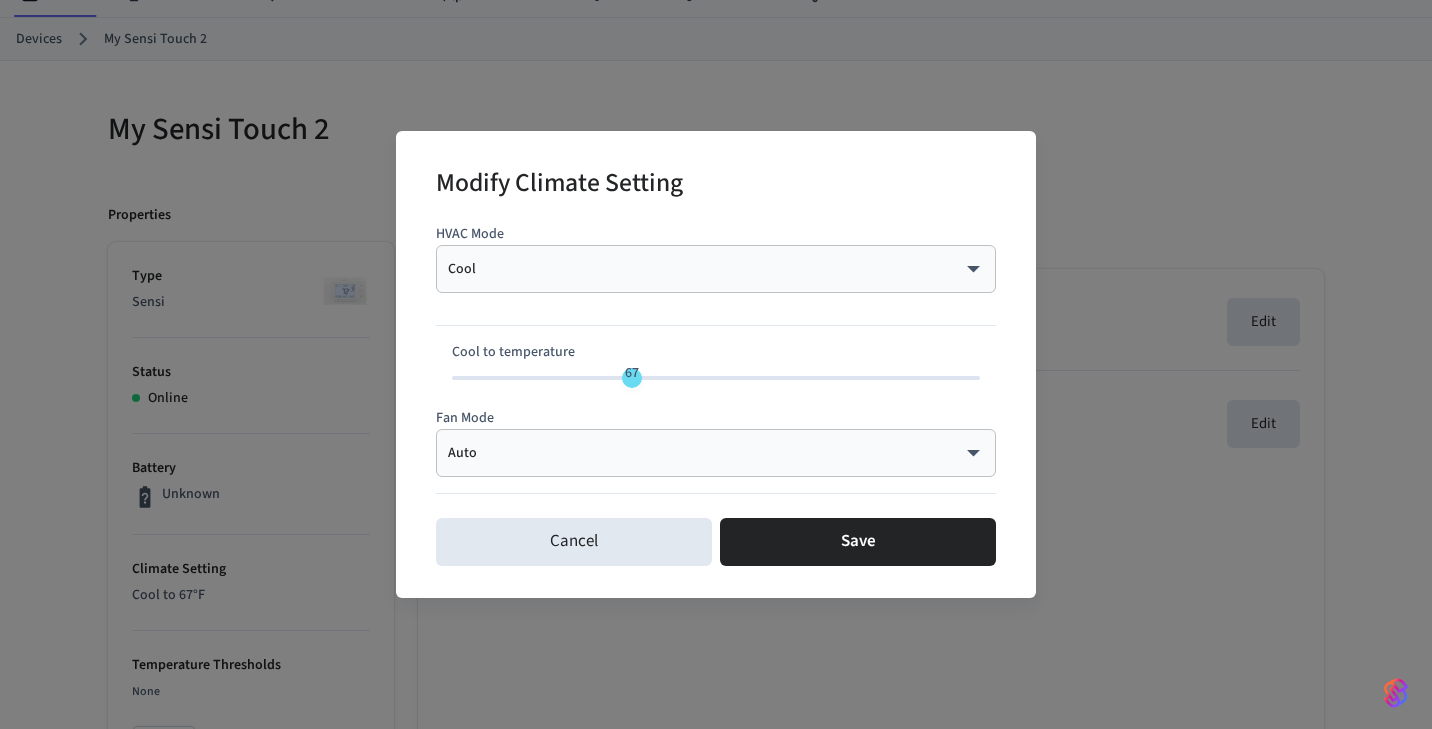 click on "67" at bounding box center [632, 373] 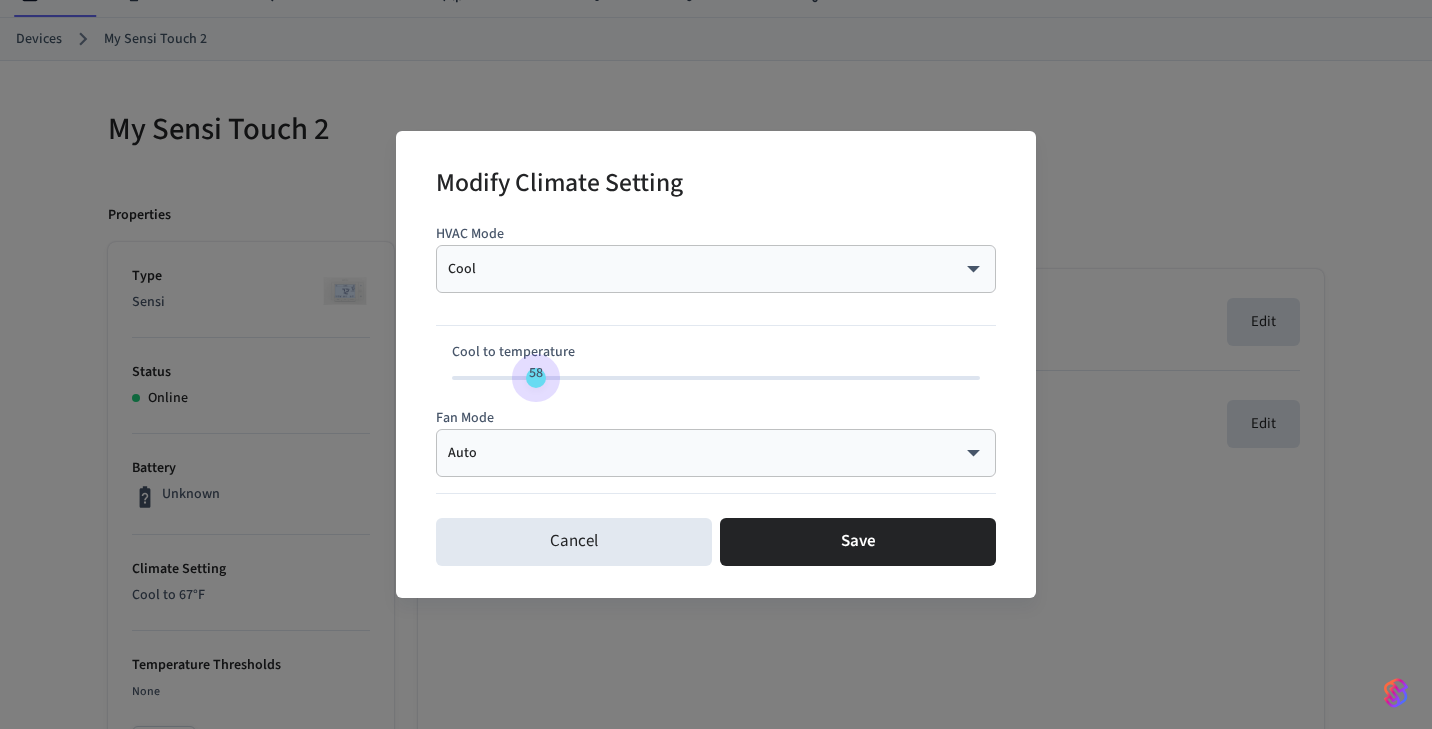 type on "**" 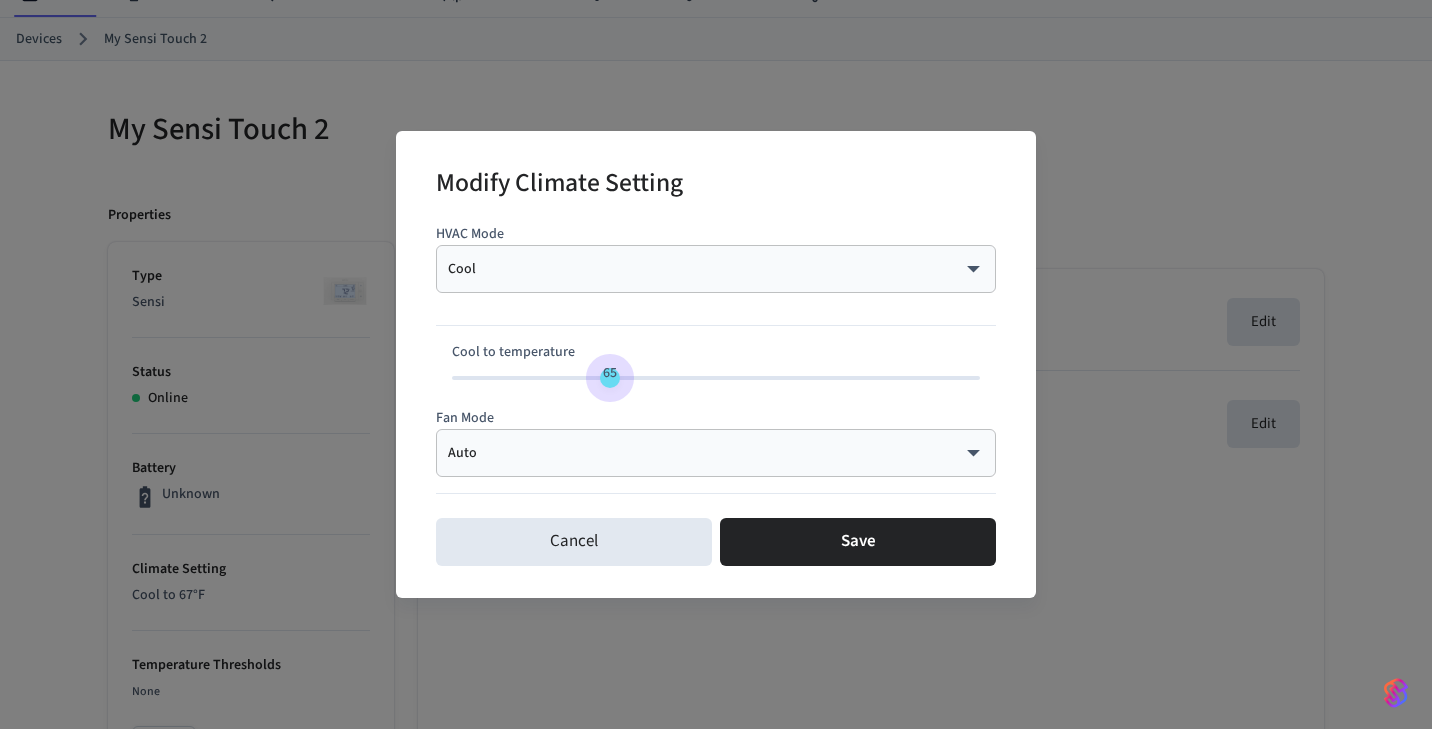 drag, startPoint x: 628, startPoint y: 381, endPoint x: 607, endPoint y: 368, distance: 24.698177 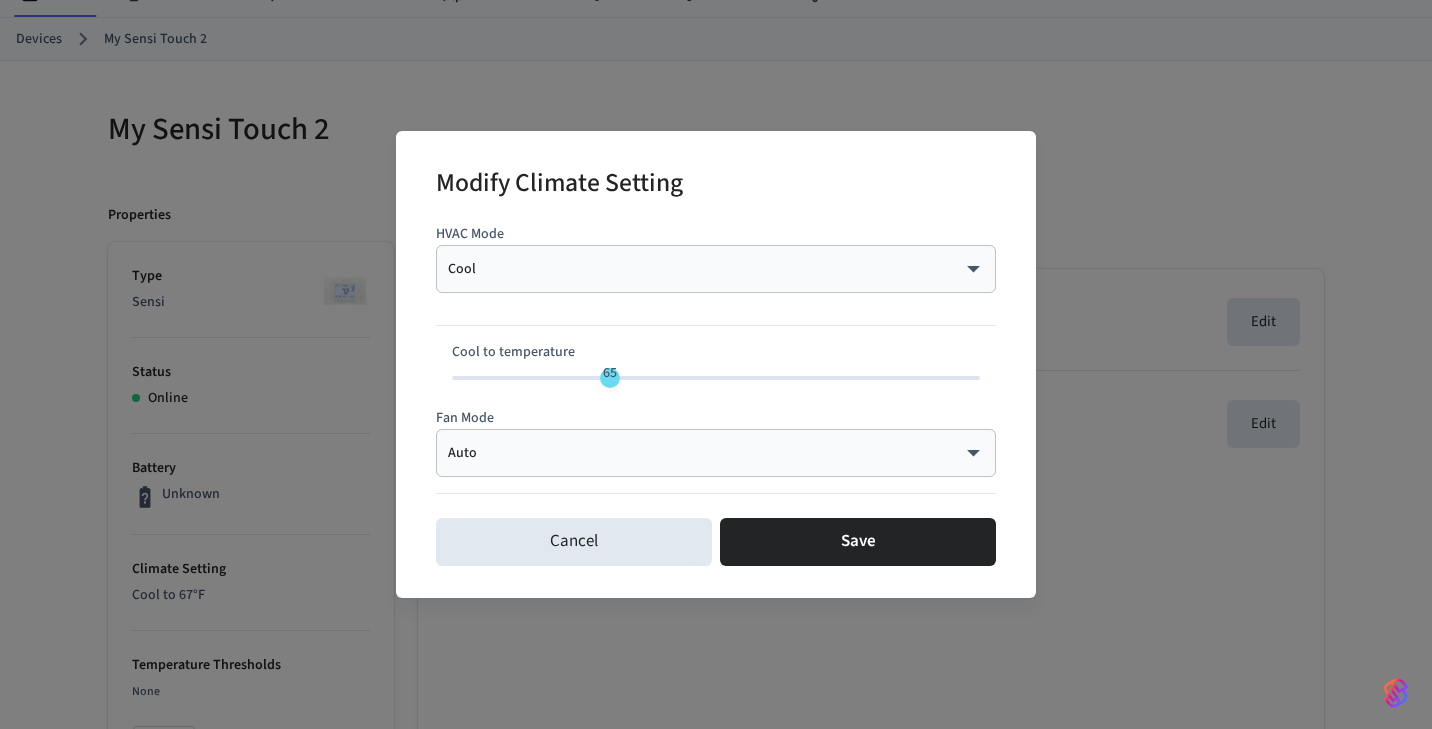 click on "Cool **** ​" at bounding box center [716, 269] 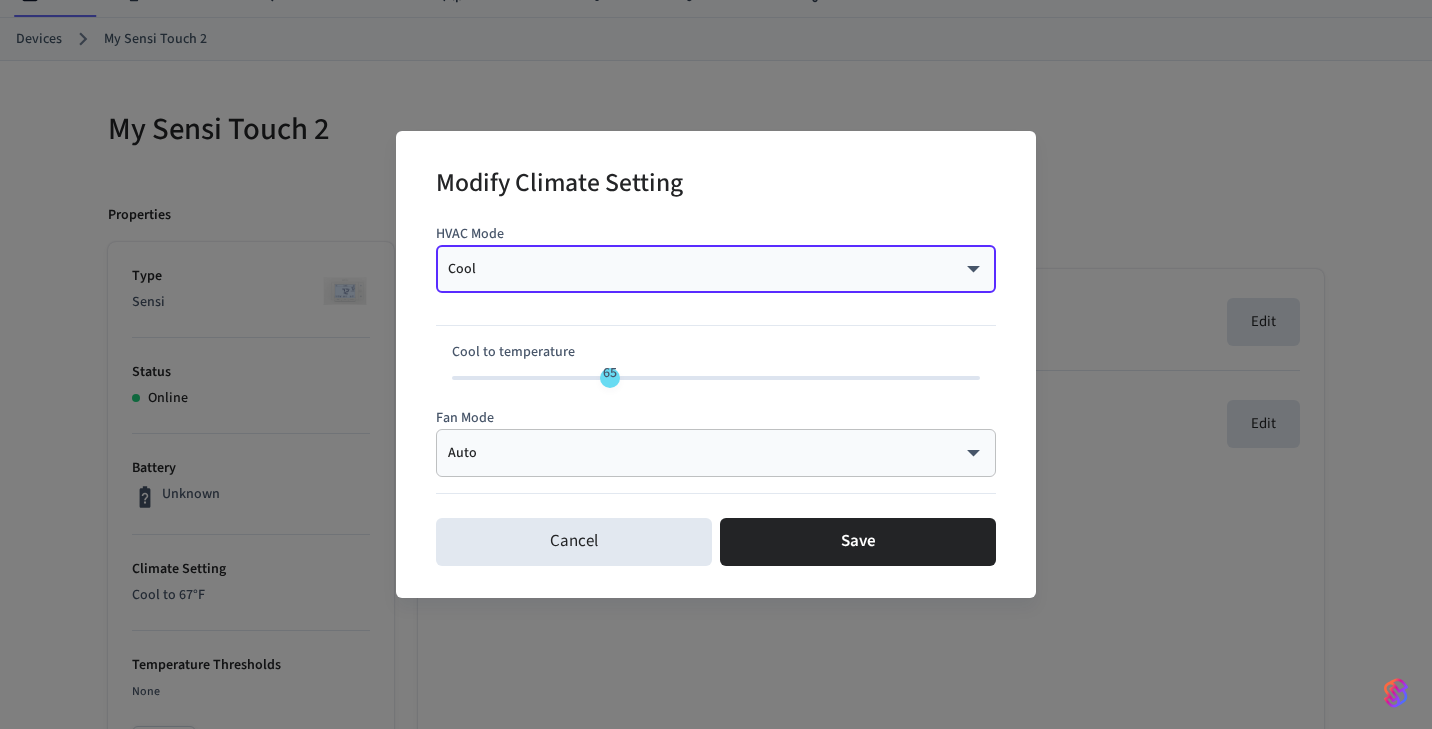 click on "Prashant-dev-team Sandbox PB Devices ACS Systems Connected Accounts User Identities Events Developer Settings Devices My Sensi Touch 2 My Sensi Touch 2 Properties Type Sensi Status Online Battery Unknown Climate Setting Cool to 67°F Temperature Thresholds None Edit Fan Setting Auto Equipment Status Cooling Current Temperature 72°F Current Humidity 56% Location — Capabilities thermostat ID f1e28c79-e095-4ab0-8b28-768d4852b9f4 Paired on ( IST ) [DATE] at [TIME] Connected account [ACCOUNT_ID] Events Actions Climate Presets Programs Schedules Current Climate Setting Cool to 67°F Edit Fan Setting Auto Edit 4 /devices/list 2 /devices/unmanaged/list 5 /acs/systems/list 2 /user_identities/list 4 /user_identities/get 182 /phones/list 181 /acs/credentials/list 4 /user_identities/list_acs_systems 4 /user_identities/list_acs_users 4 /acs/entrances/list 4 /acs/systems/get 5 /acs/credentials/list_accessible_entrances 2 /acs/credentials/get 3 /acs/users/get 1 /devices/get HVAC Mode Cool ​" at bounding box center [716, 810] 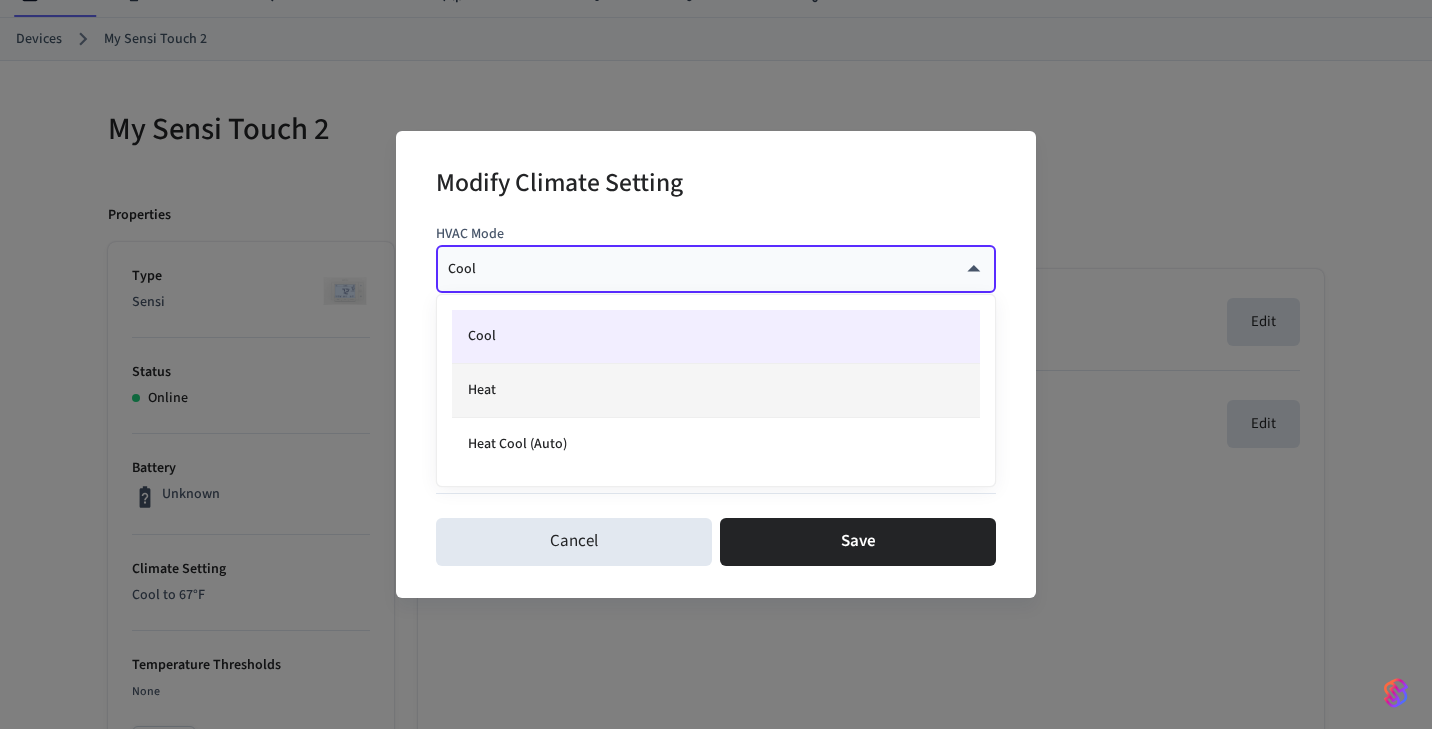 click on "Heat" at bounding box center [716, 391] 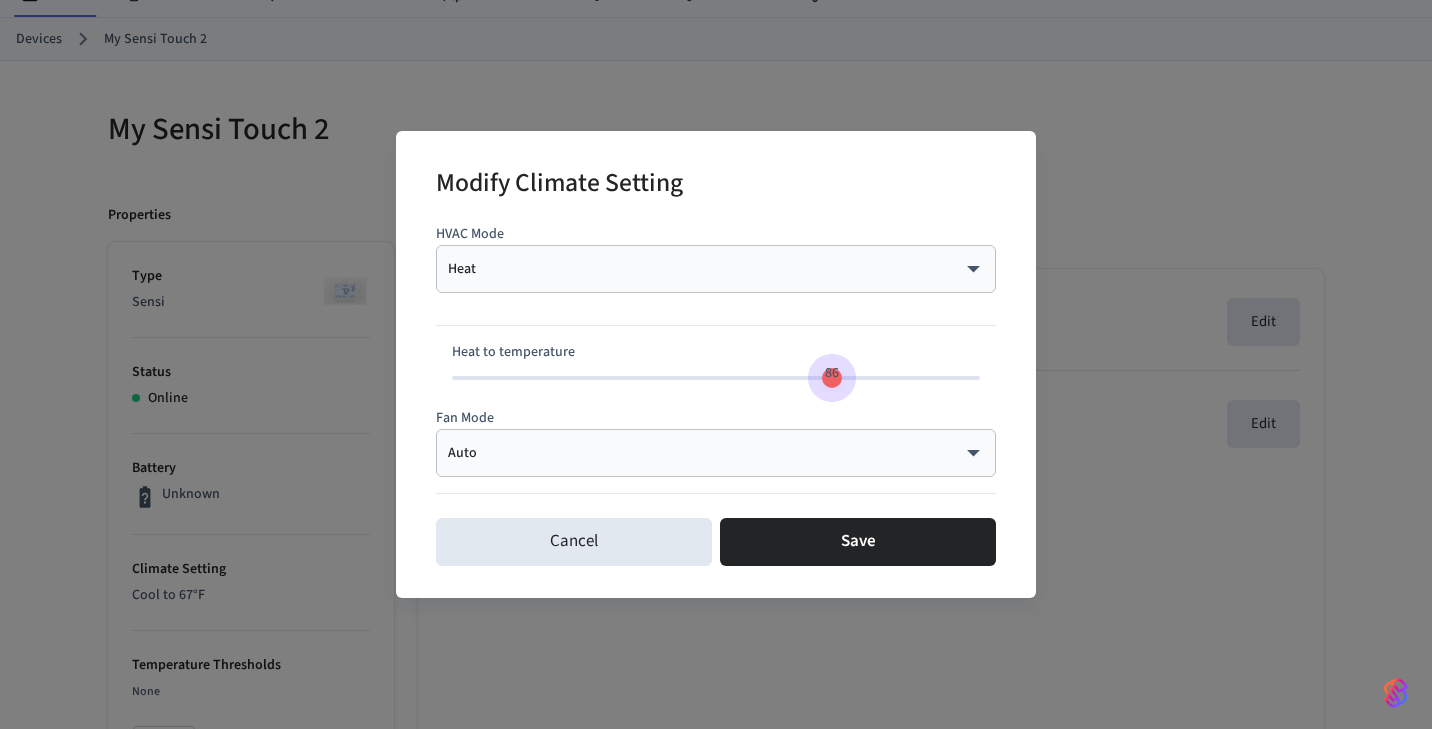 type on "**" 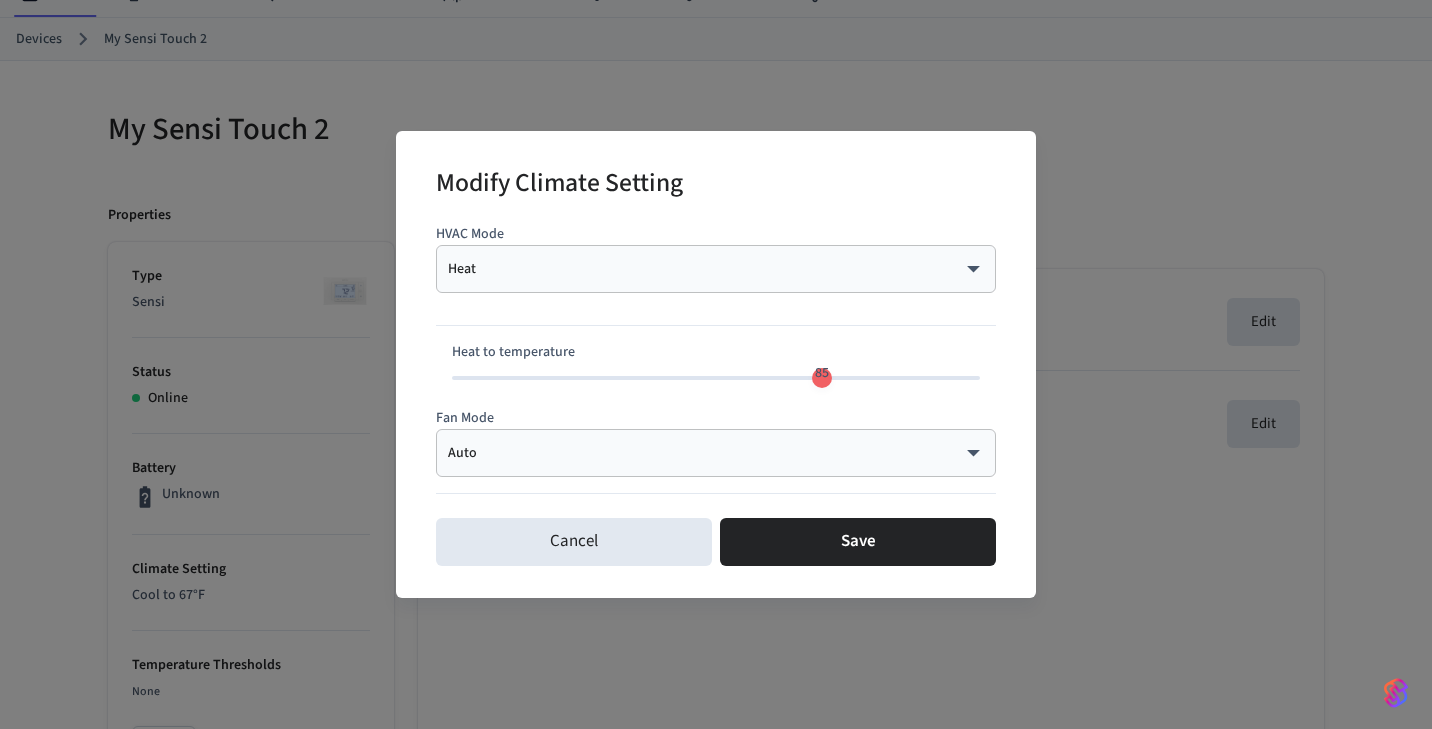 click at bounding box center [716, 317] 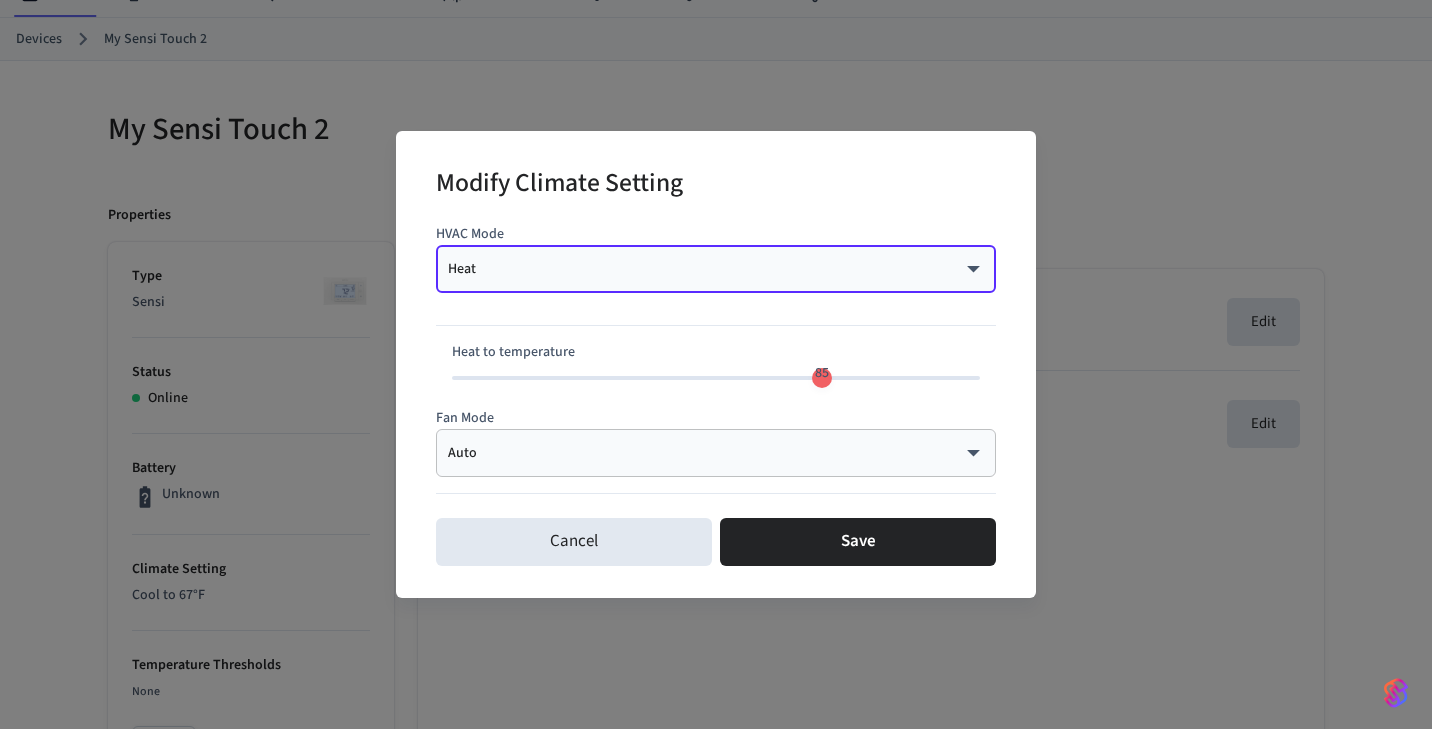 click on "Prashant-dev-team Sandbox PB Devices ACS Systems Connected Accounts User Identities Events Developer Settings Devices My Sensi Touch 2 My Sensi Touch 2 Properties Type Sensi Status Online Battery Unknown Climate Setting Cool to 67°F Temperature Thresholds None Edit Fan Setting Auto Equipment Status Cooling Current Temperature 72°F Current Humidity 56% Location — Capabilities thermostat ID f1e28c79-e095-4ab0-8b28-768d4852b9f4 Paired on ( IST ) [DATE] at [TIME] Connected account [ACCOUNT_ID] Events Actions Climate Presets Programs Schedules Current Climate Setting Cool to 67°F Edit Fan Setting Auto Edit 4 /devices/list 2 /devices/unmanaged/list 5 /acs/systems/list 2 /user_identities/list 4 /user_identities/get 182 /phones/list 181 /acs/credentials/list 4 /user_identities/list_acs_systems 4 /user_identities/list_acs_users 4 /acs/entrances/list 4 /acs/systems/get 5 /acs/credentials/list_accessible_entrances 2 /acs/credentials/get 3 /acs/users/get 1 /devices/get HVAC Mode Heat ​" at bounding box center [716, 810] 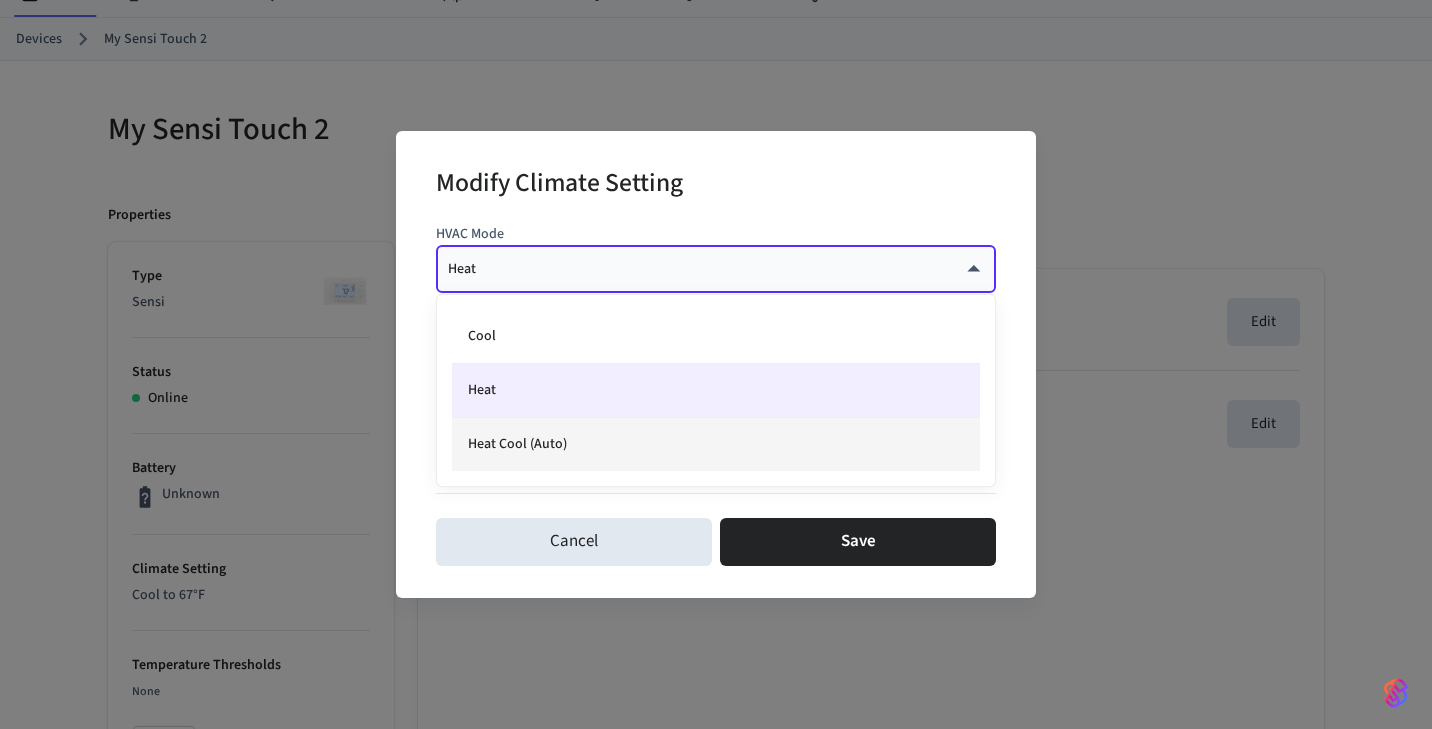 click on "Heat Cool (Auto)" at bounding box center [716, 444] 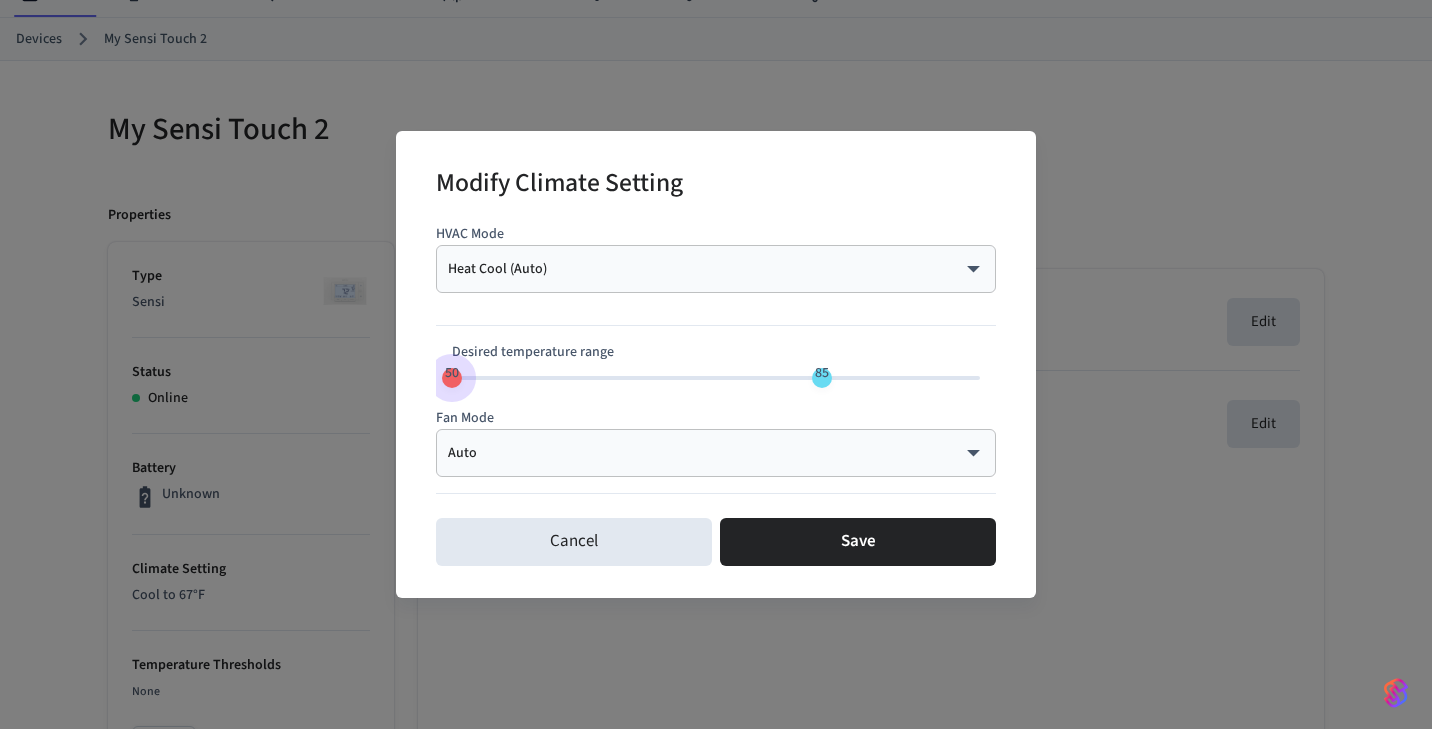 type on "**" 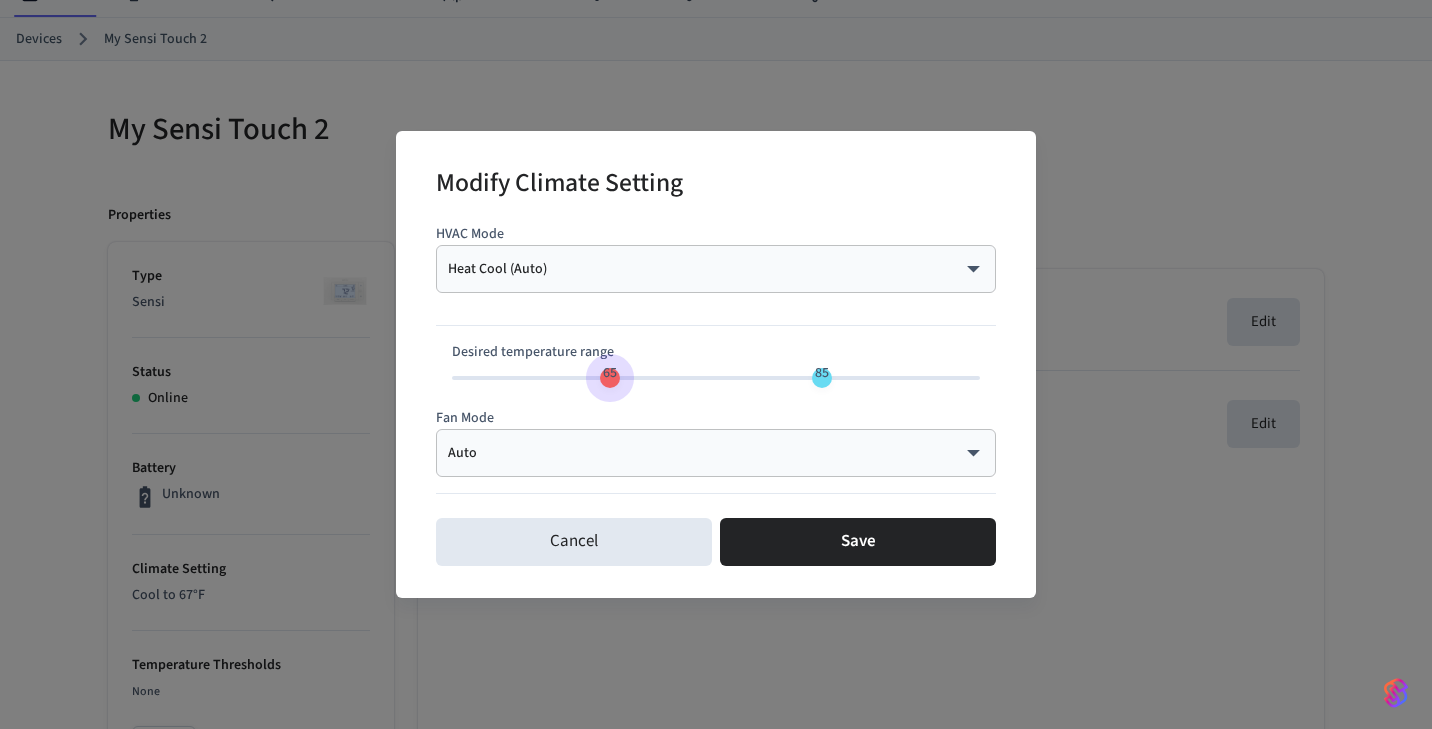 drag, startPoint x: 606, startPoint y: 377, endPoint x: 610, endPoint y: 396, distance: 19.416489 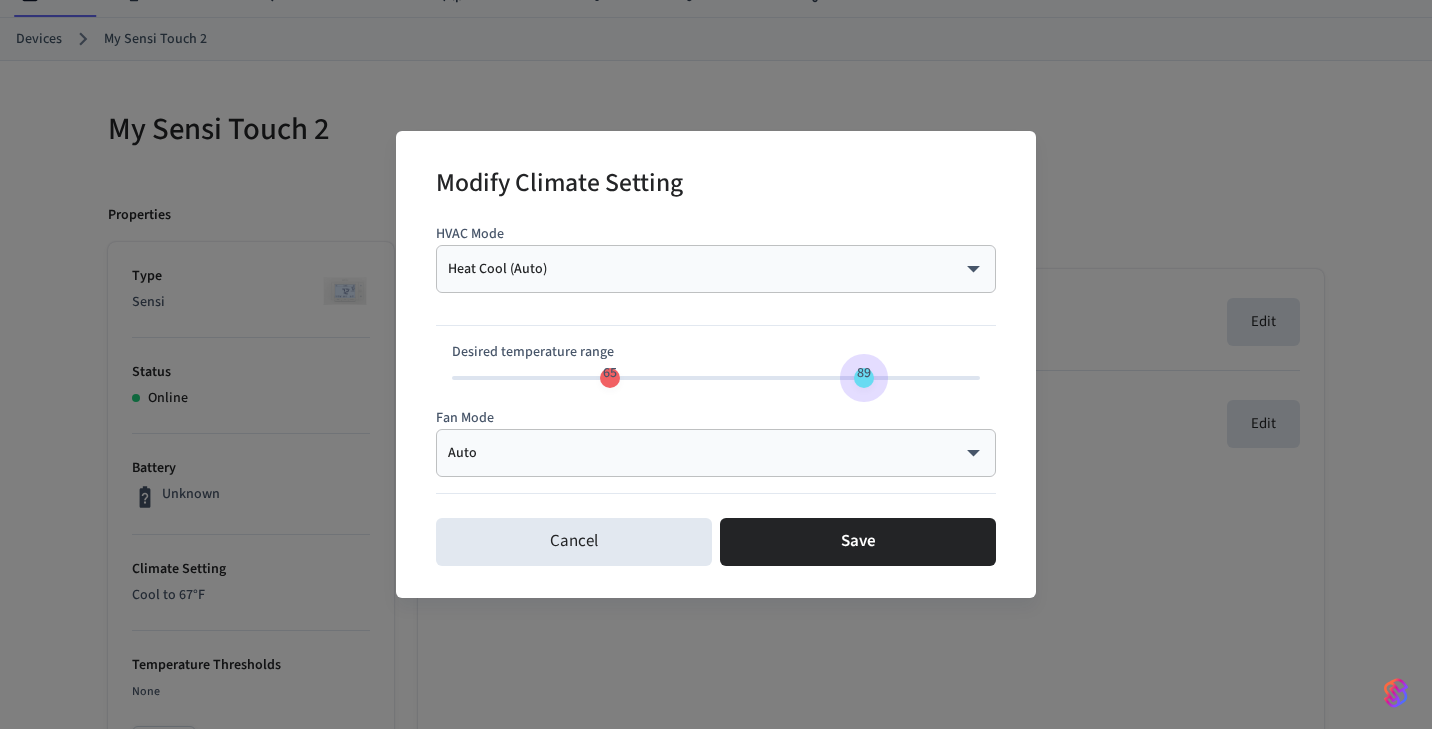 type on "**" 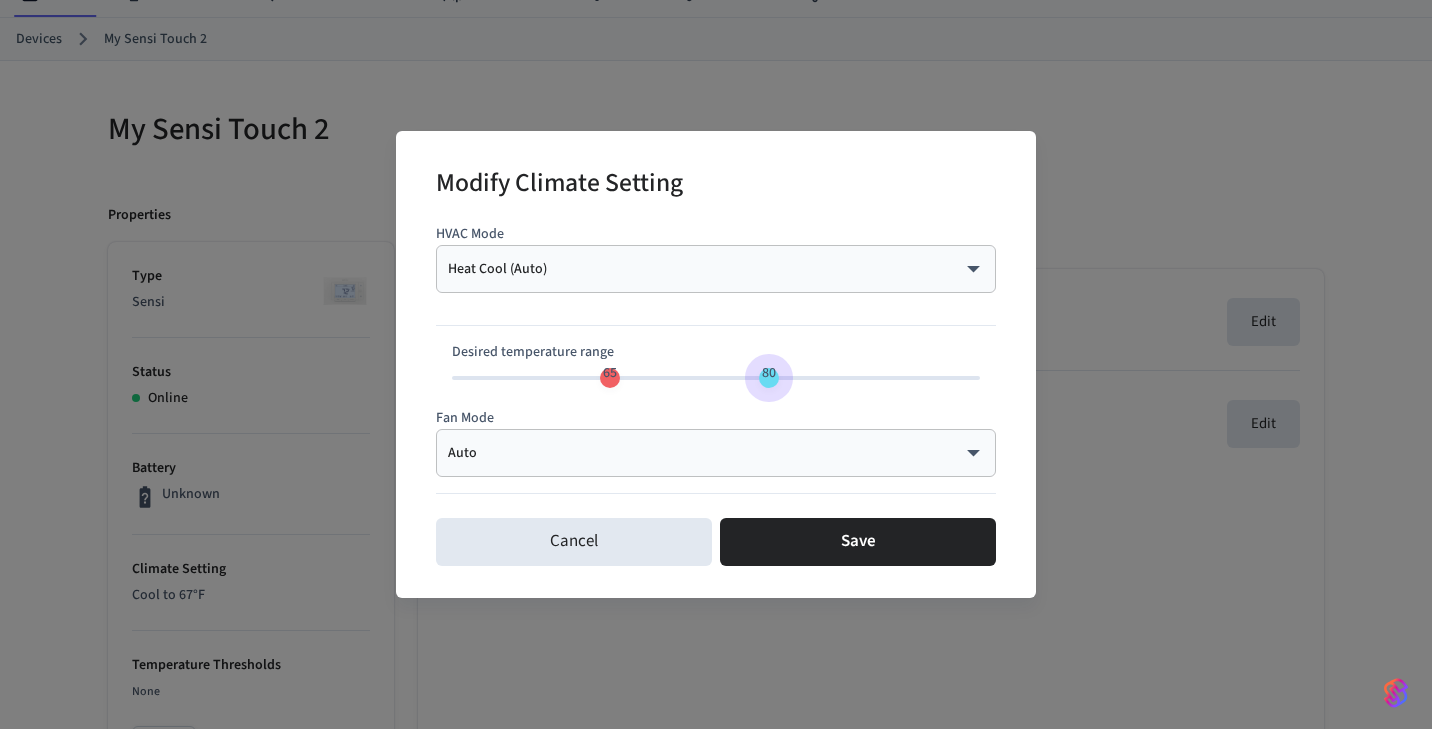 drag, startPoint x: 830, startPoint y: 385, endPoint x: 771, endPoint y: 384, distance: 59.008472 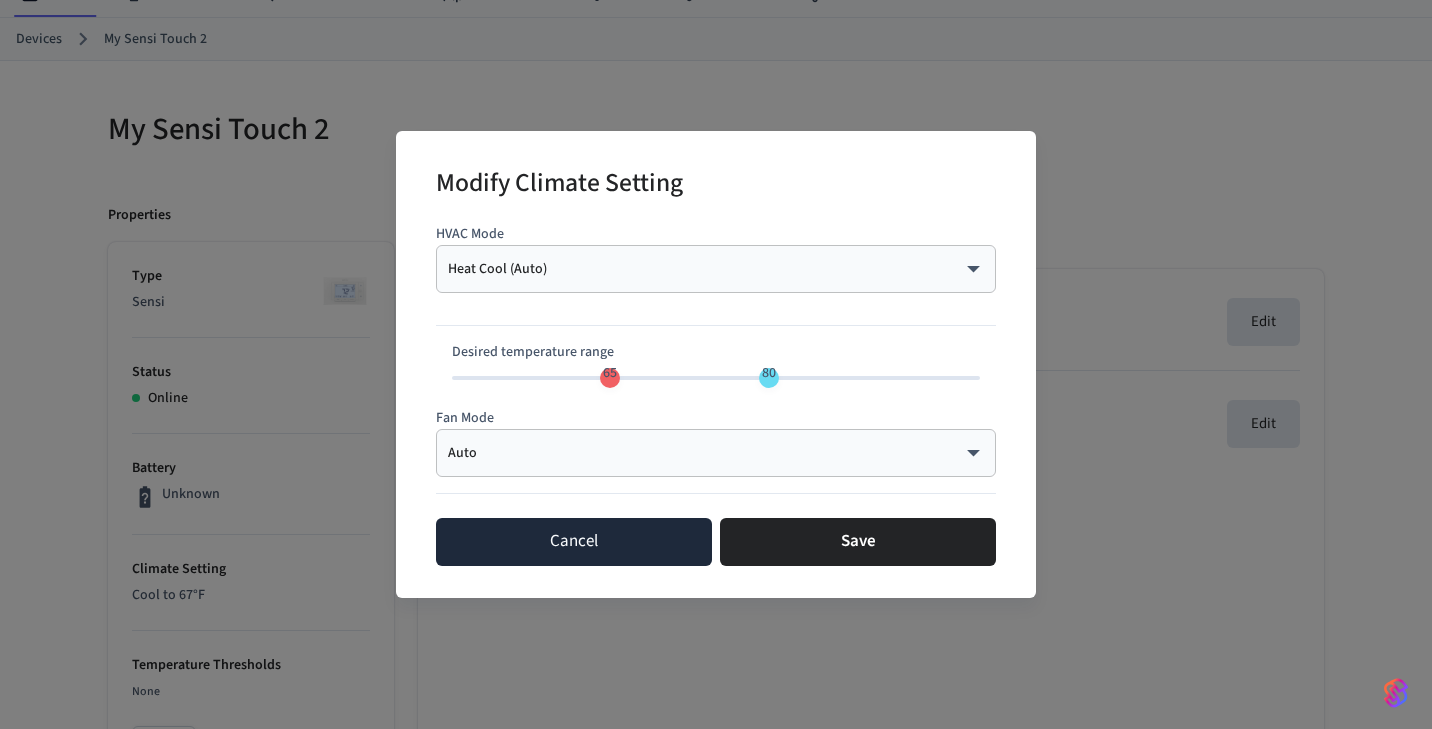 click on "Cancel" at bounding box center [574, 542] 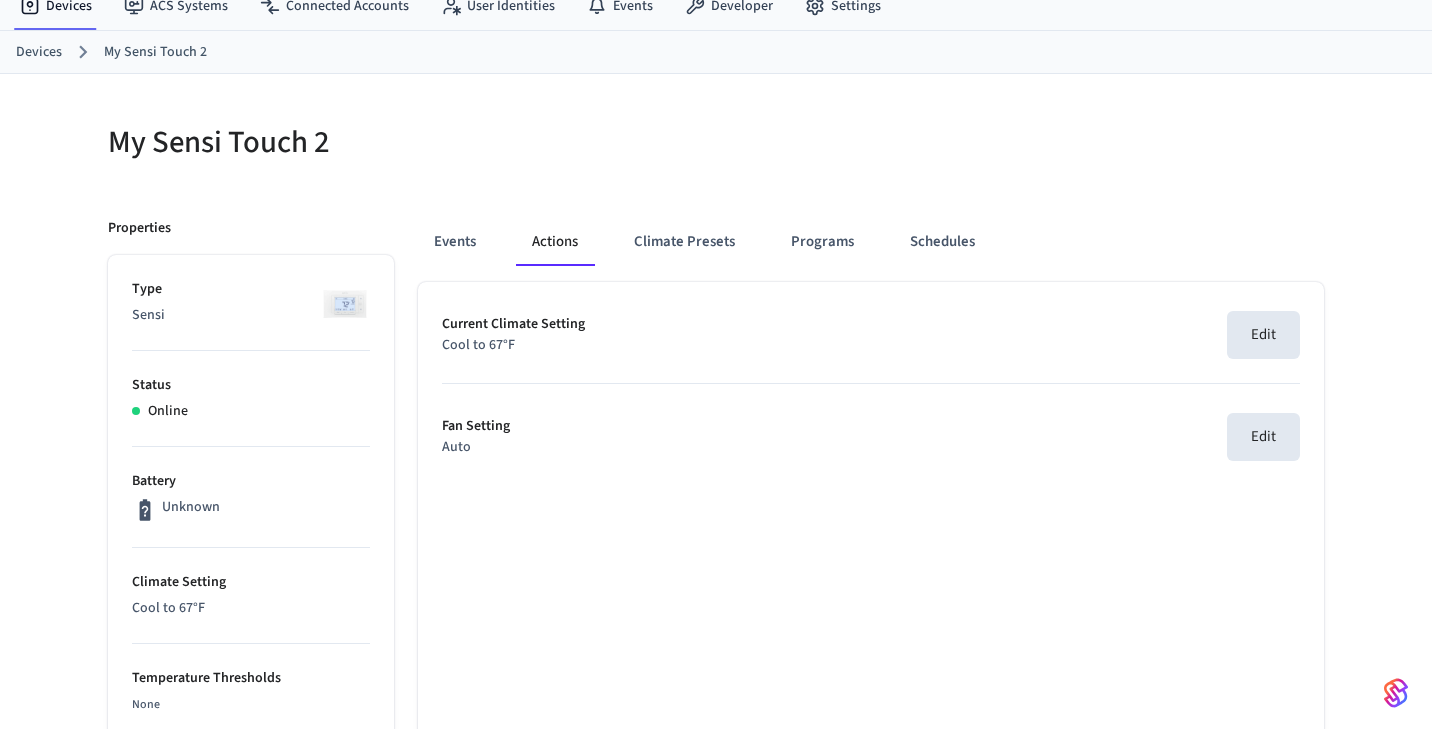 scroll, scrollTop: 0, scrollLeft: 0, axis: both 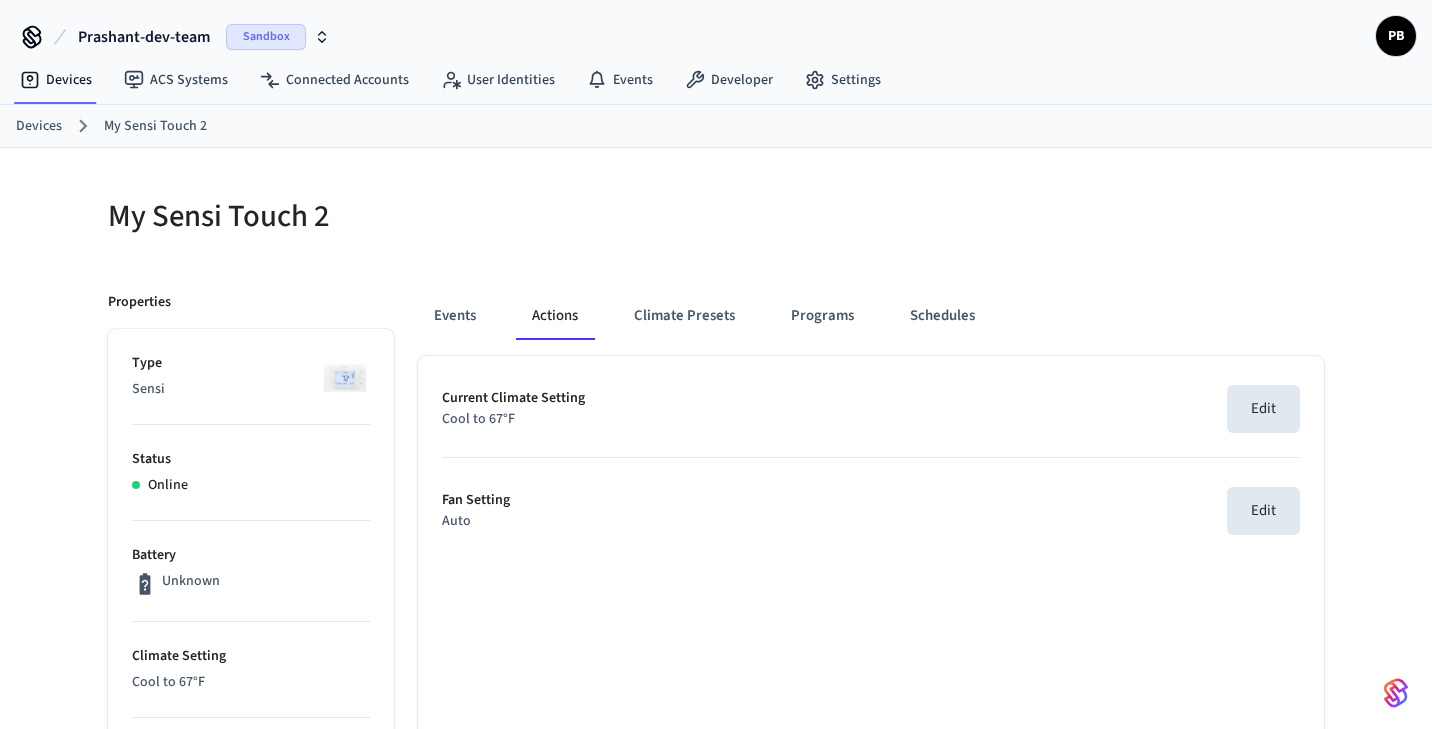 click on "My Sensi Touch 2" at bounding box center (155, 126) 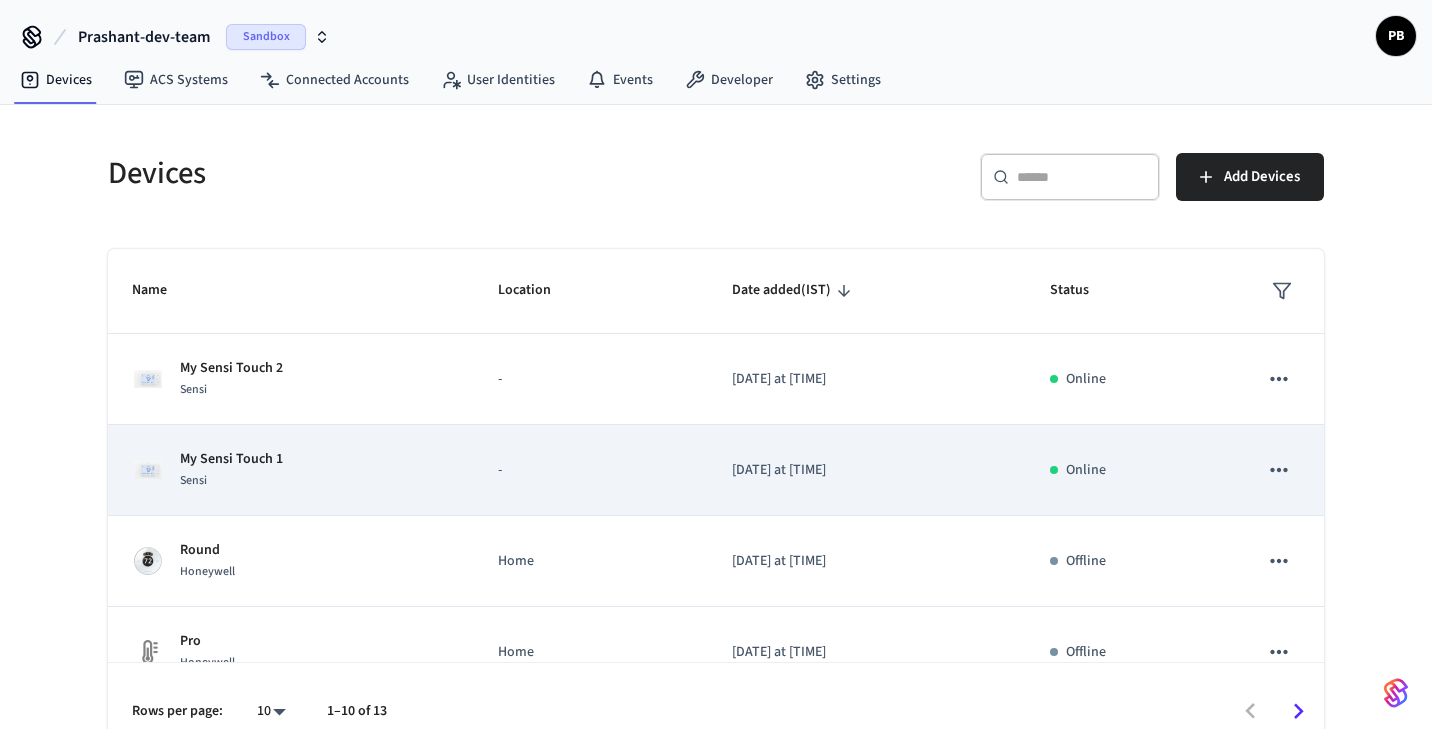 click on "My Sensi Touch 1" at bounding box center (231, 459) 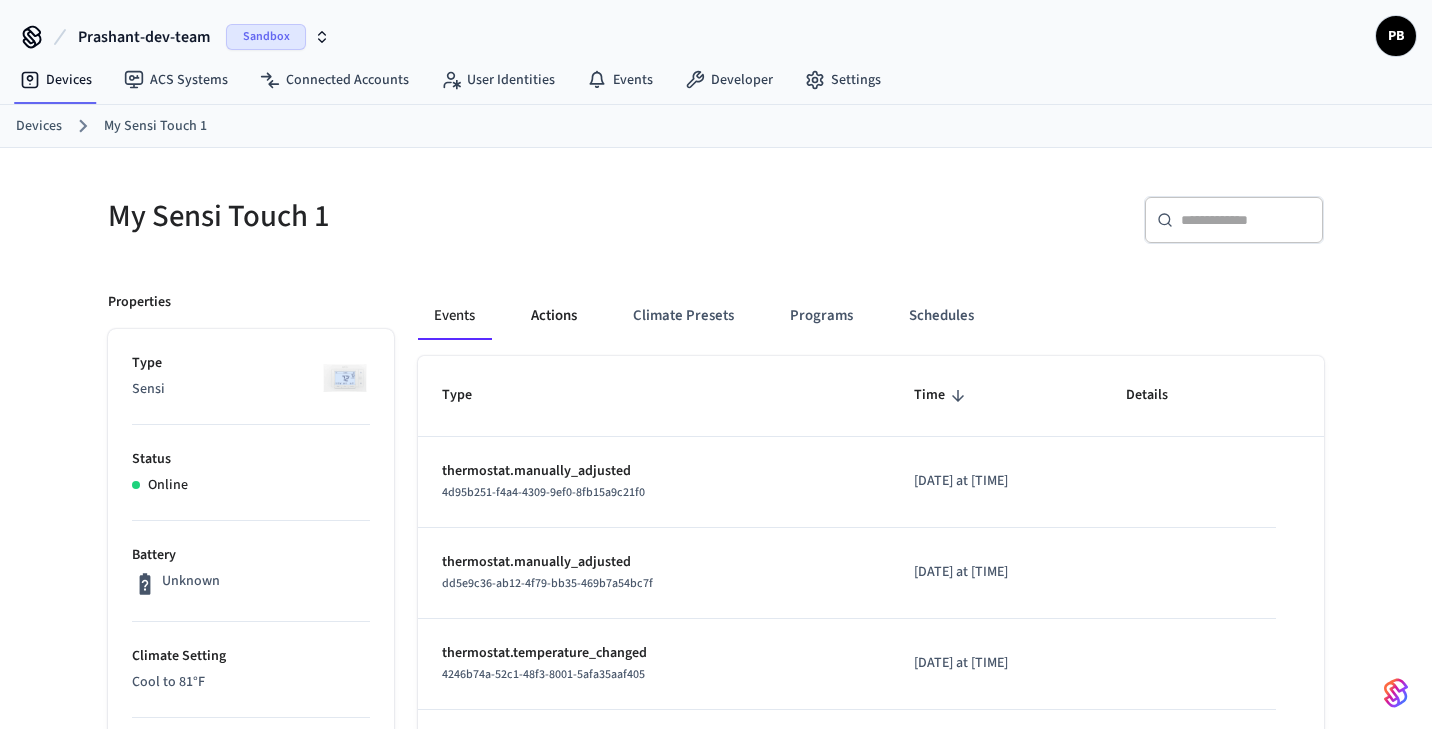 click on "Actions" at bounding box center (554, 316) 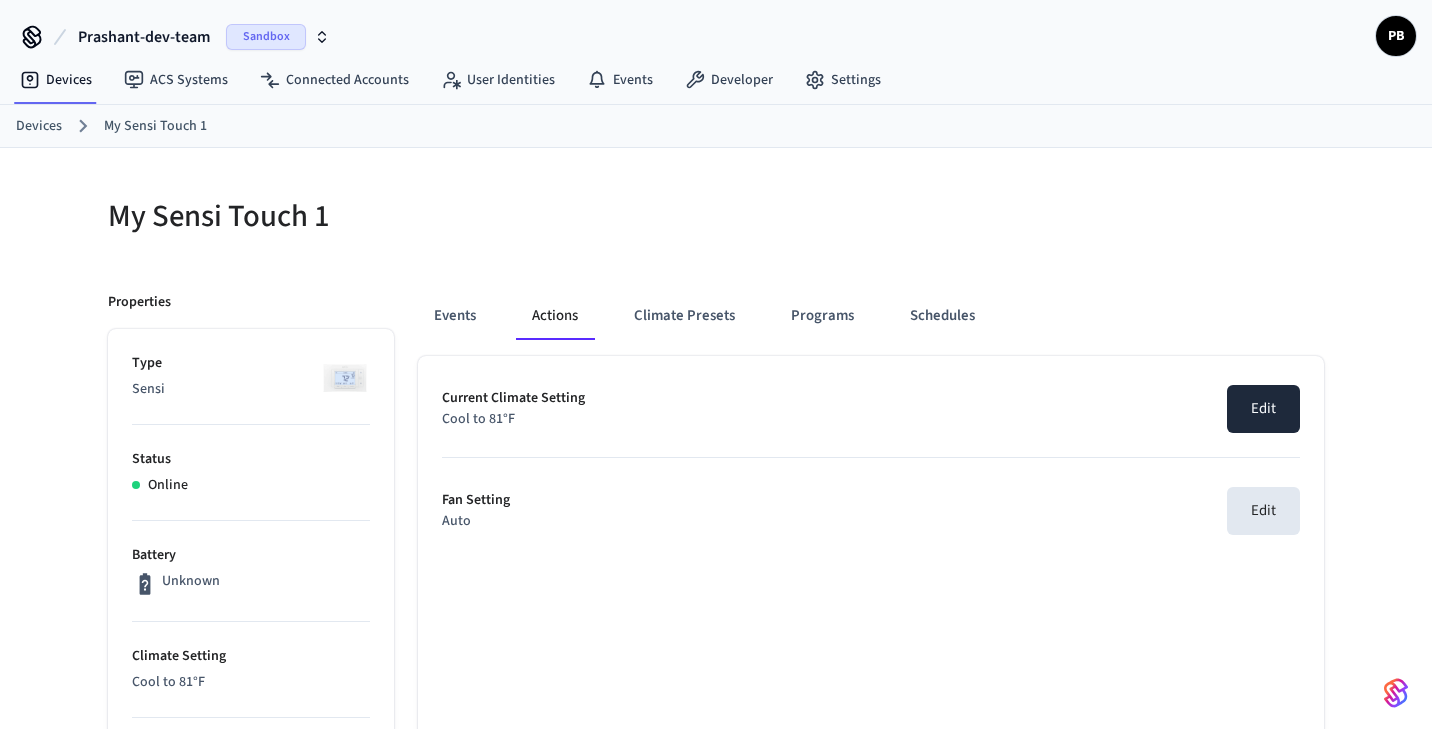 click on "Edit" at bounding box center (1263, 409) 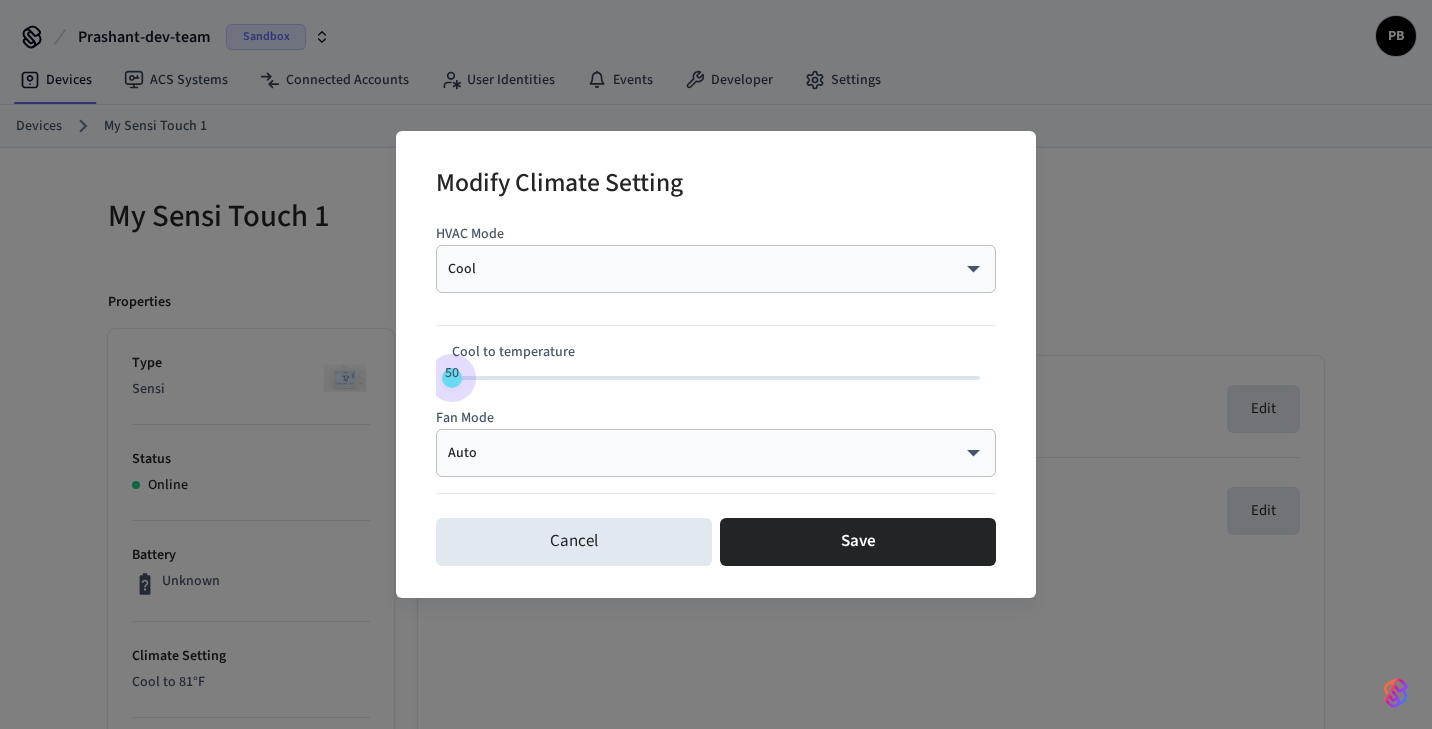 type on "***" 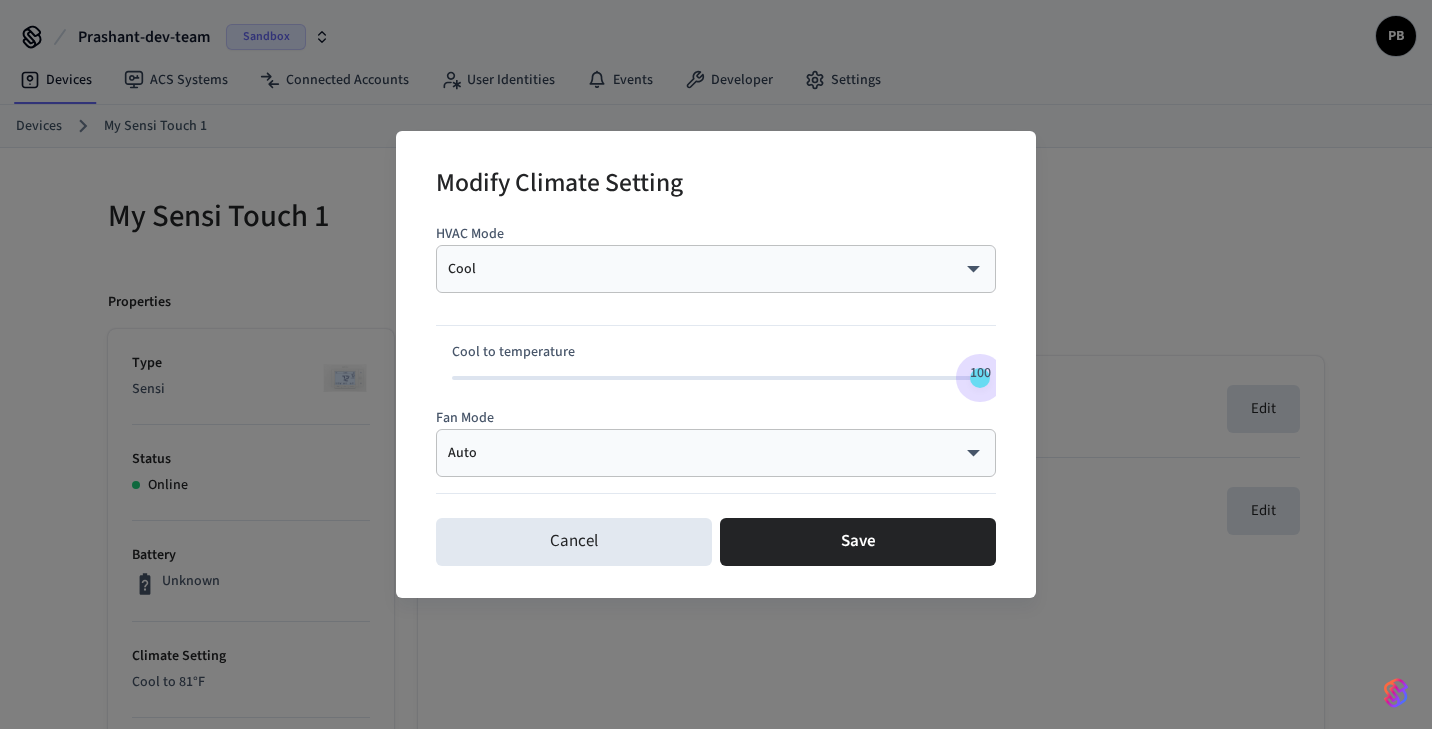 drag, startPoint x: 786, startPoint y: 376, endPoint x: 1166, endPoint y: 494, distance: 397.89948 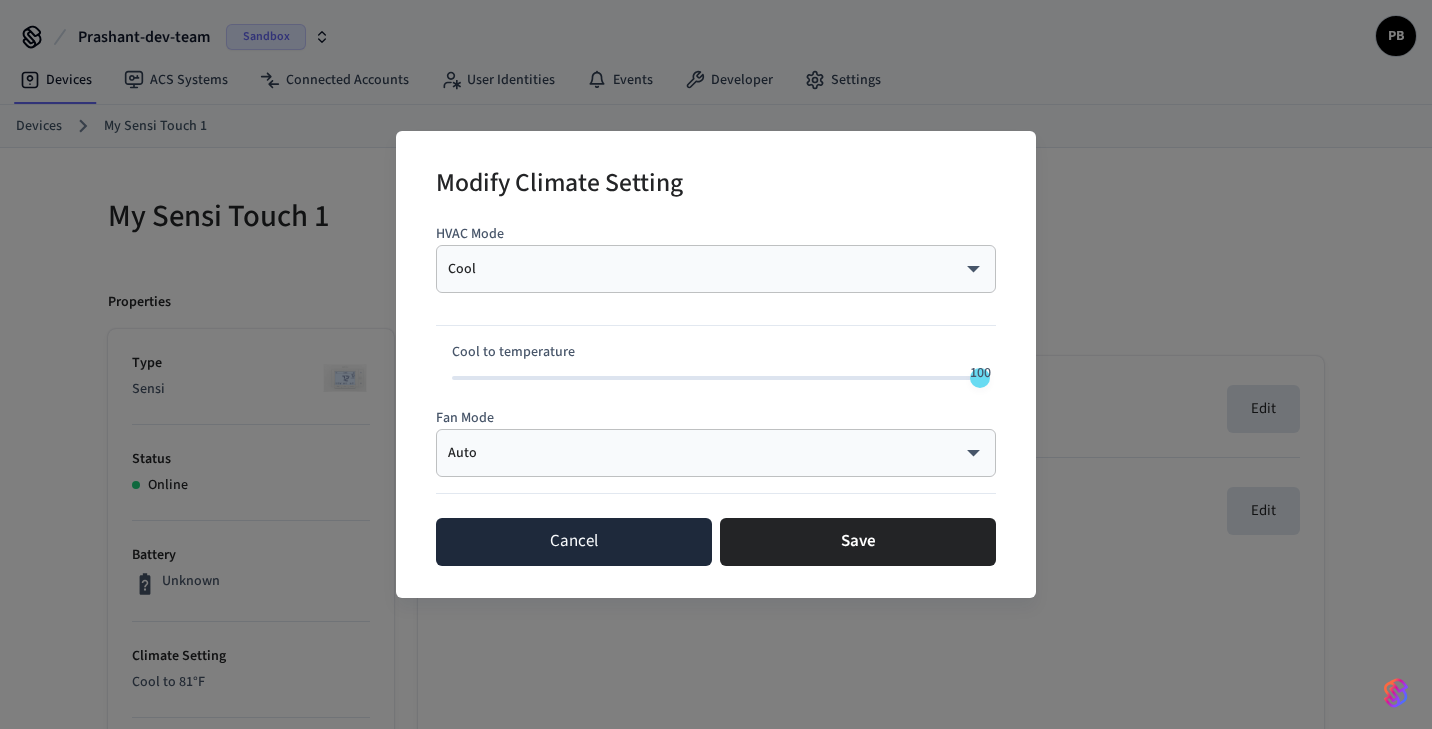 click on "Cancel" at bounding box center [574, 542] 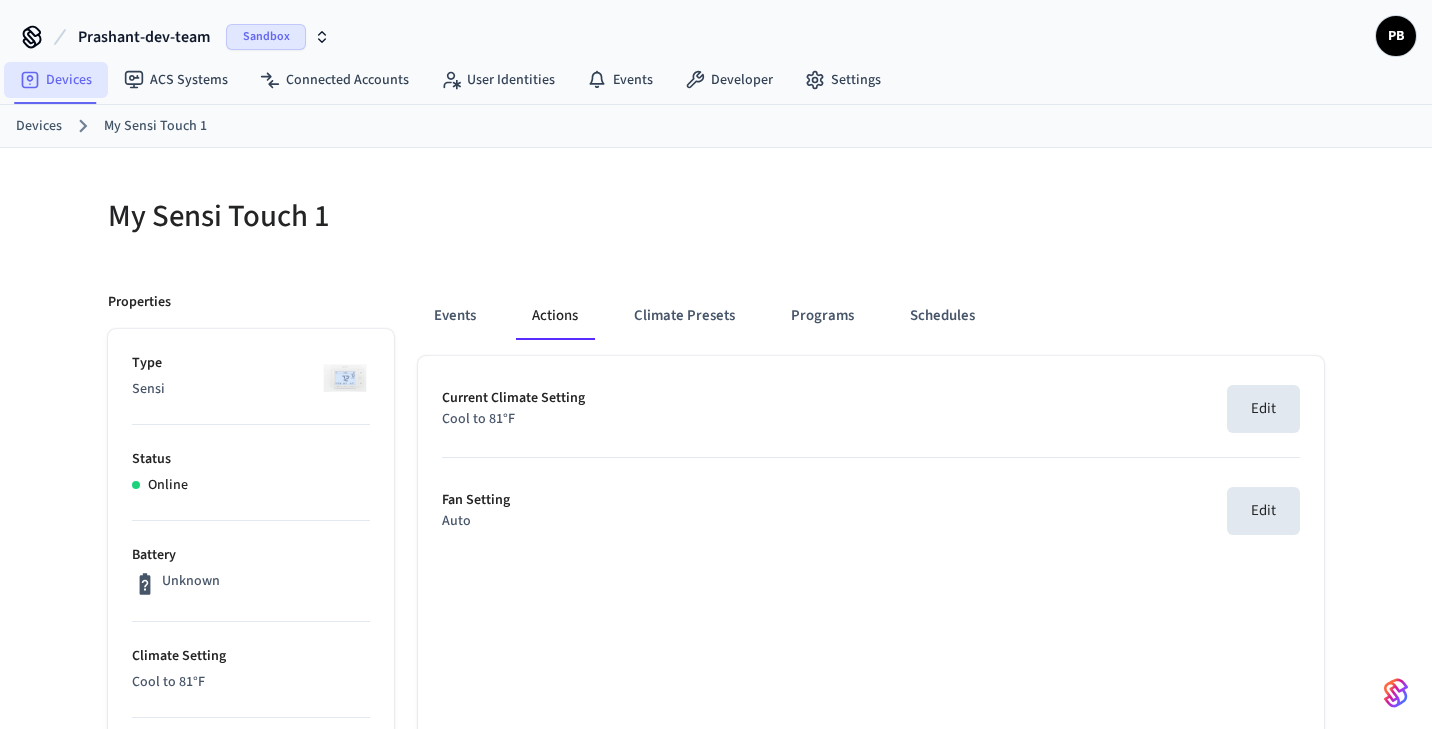 click on "Devices" at bounding box center [56, 80] 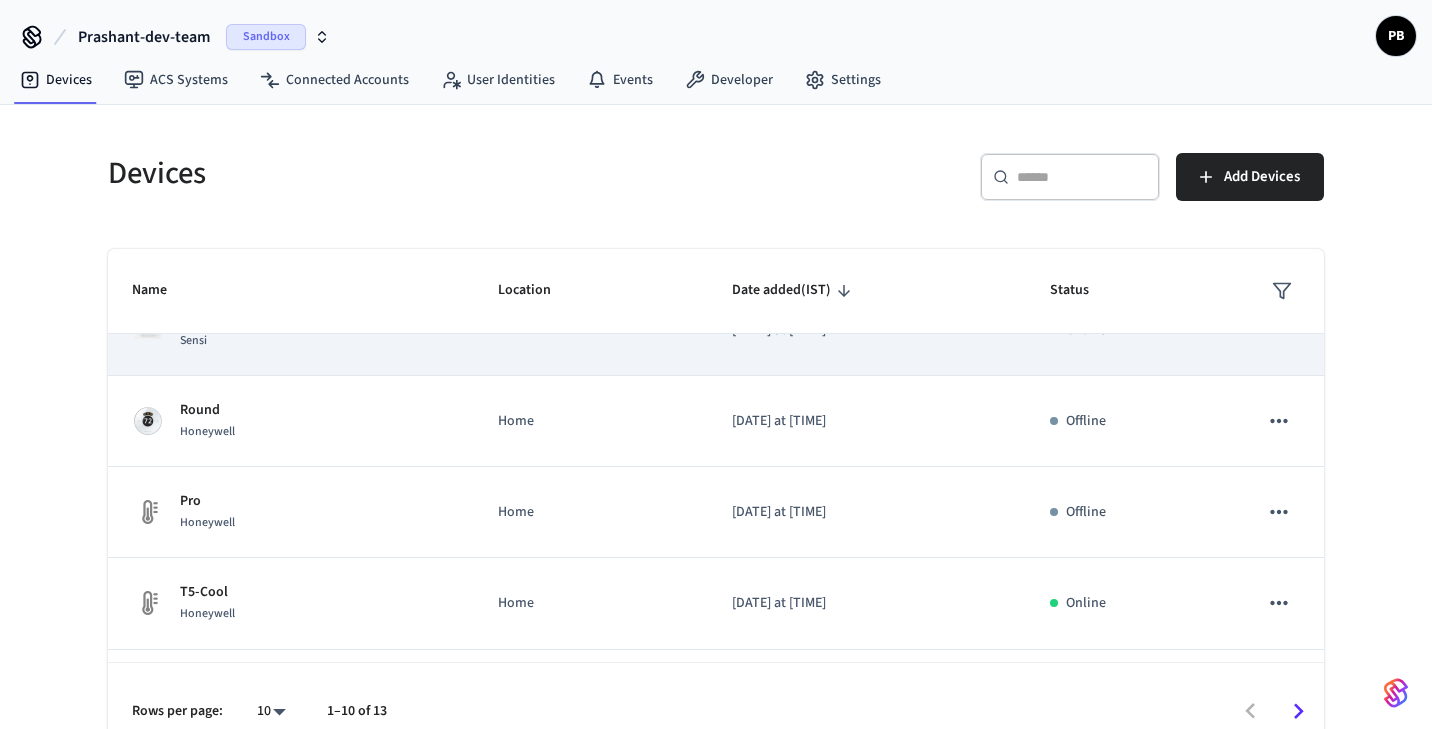 scroll, scrollTop: 158, scrollLeft: 0, axis: vertical 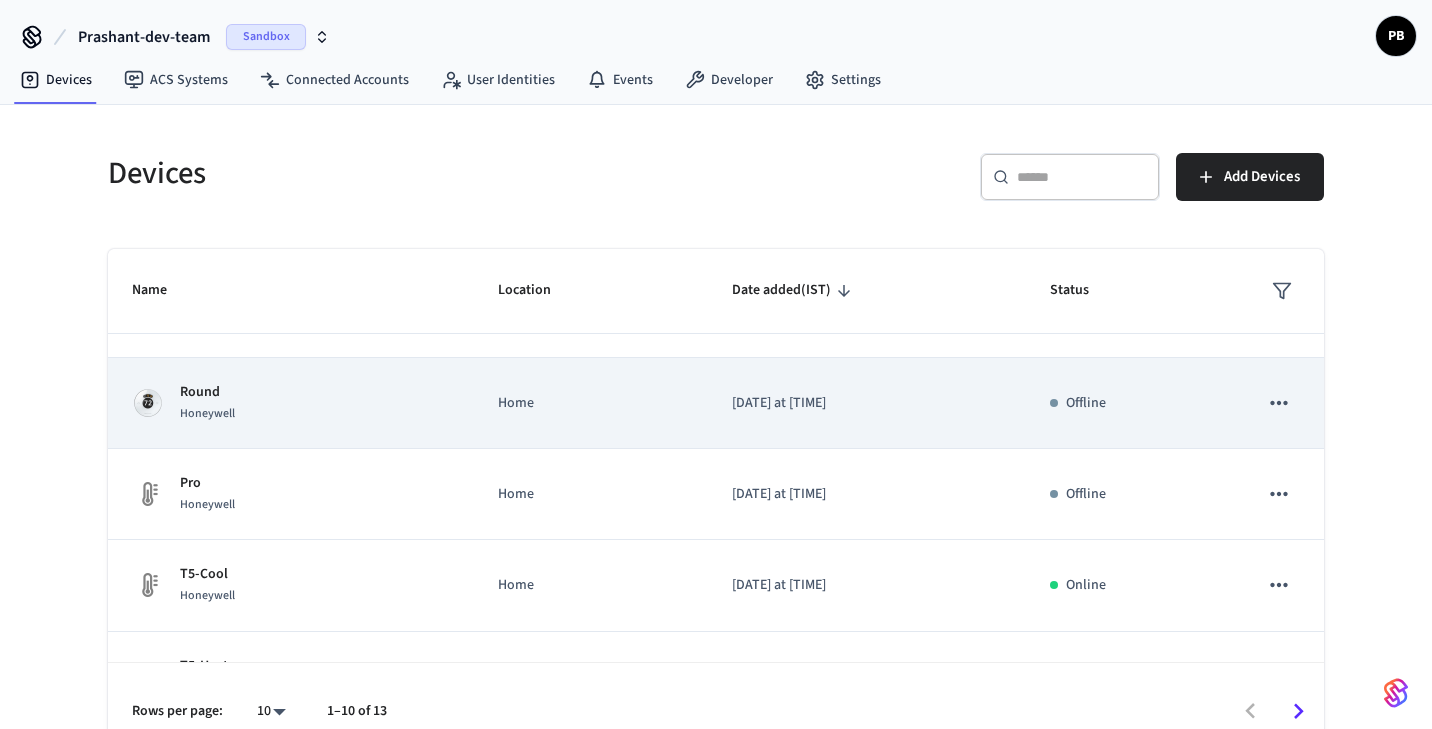 click on "Round Honeywell" at bounding box center [291, 403] 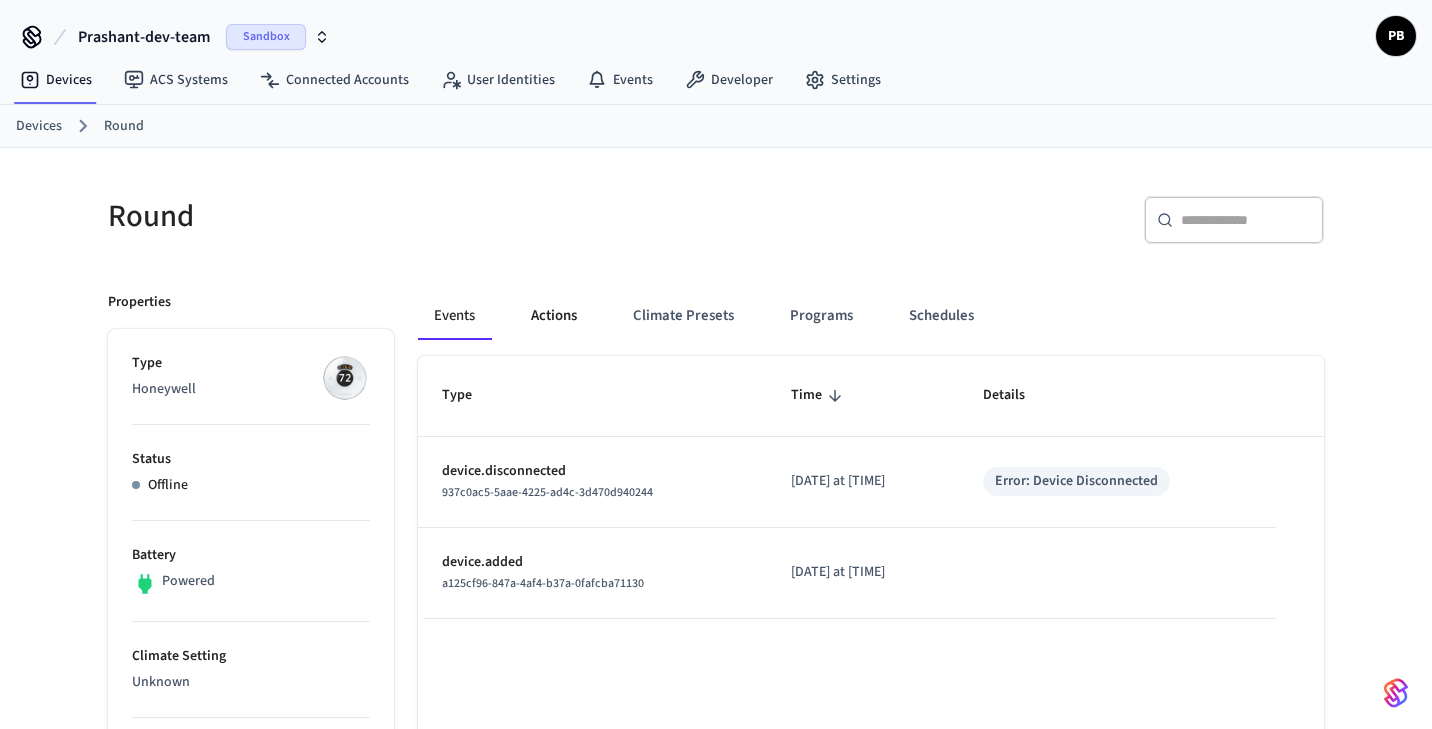 click on "Actions" at bounding box center (554, 316) 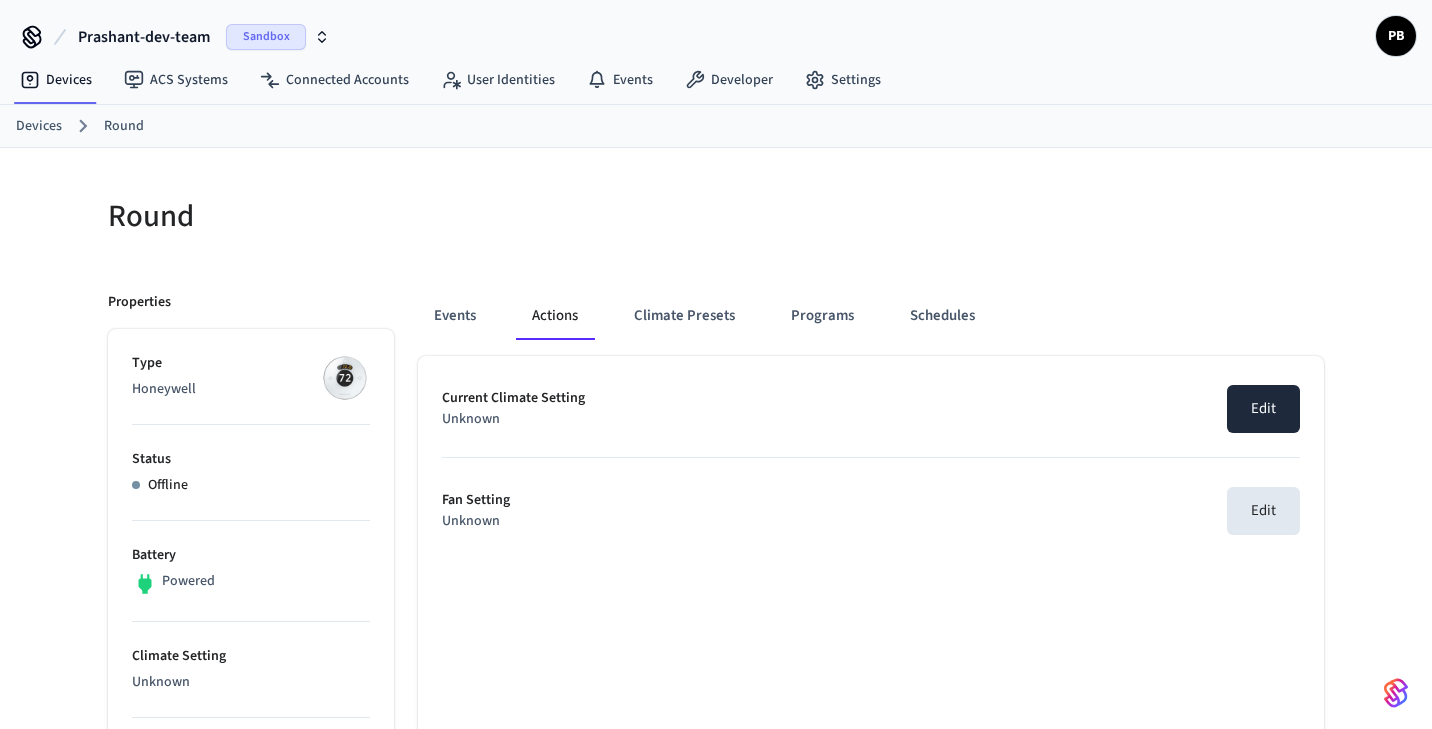 click on "Edit" at bounding box center [1263, 409] 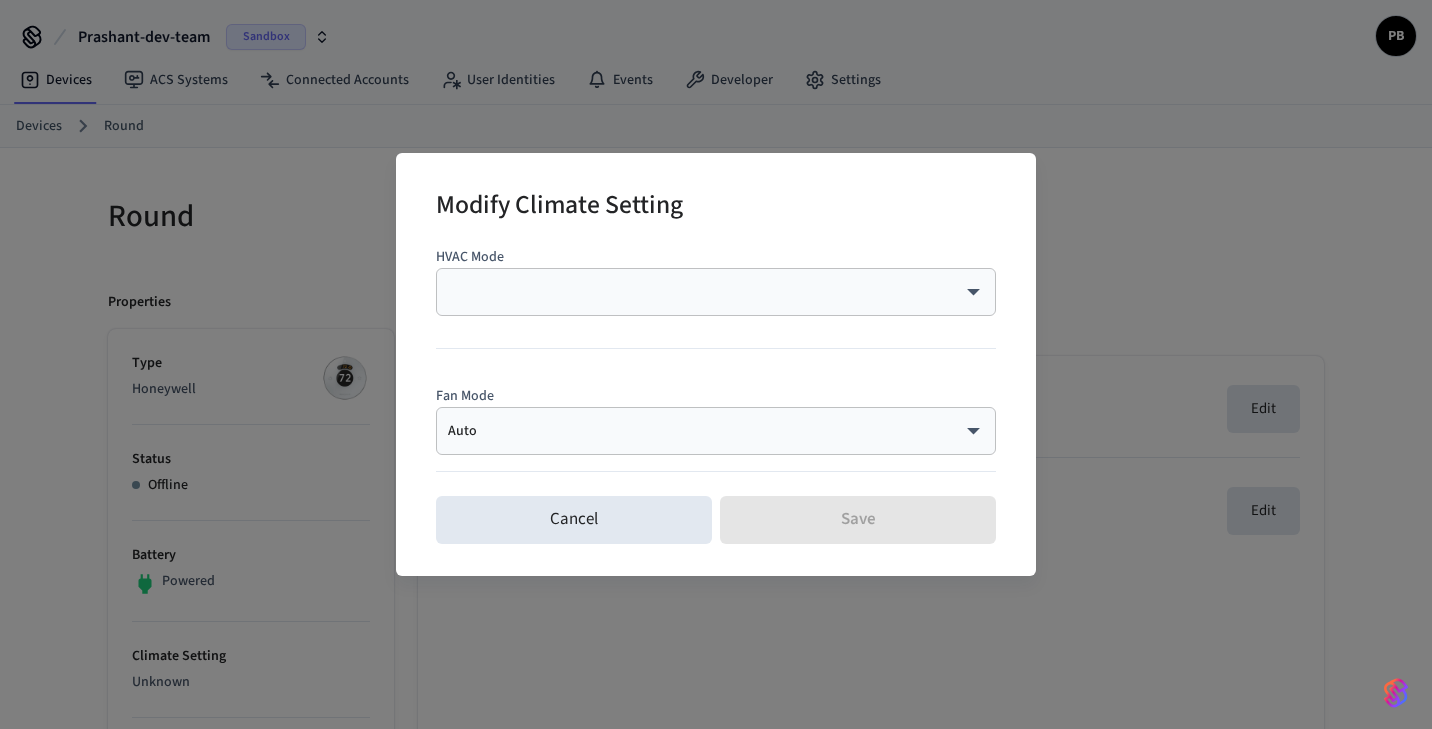 click on "Prashant-dev-team Sandbox PB Devices ACS Systems Connected Accounts User Identities Events Developer Settings Devices Round Round Properties Type Honeywell Status Offline Battery Powered Climate Setting Unknown Temperature Thresholds None Edit Fan Setting Unknown Equipment Status Unknown Current Temperature Unknown Current Humidity Unknown Location Home Capabilities thermostat ID 92586439-7601-4a4f-8382-0d46f50e0d8b Paired on ( IST ) [DATE] at [TIME] Connected account 0aa1a446-b77a-43e2-af27-14c19c72afd5 Errors Device Disconnected, you may need to reconnect the device. Events Actions Climate Presets Programs Schedules Current Climate Setting Unknown Edit Fan Setting Unknown Edit 8 /devices/list 4 /devices/unmanaged/list 5 /acs/systems/list 2 /user_identities/list 4 /user_identities/get 182 /phones/list 181 /acs/credentials/list 4 /user_identities/list_acs_systems 4 /user_identities/list_acs_users 4 /acs/entrances/list 4 /acs/systems/get 5 /acs/credentials/list_accessible_entrances 2 /acs/credentials/get" at bounding box center (716, 955) 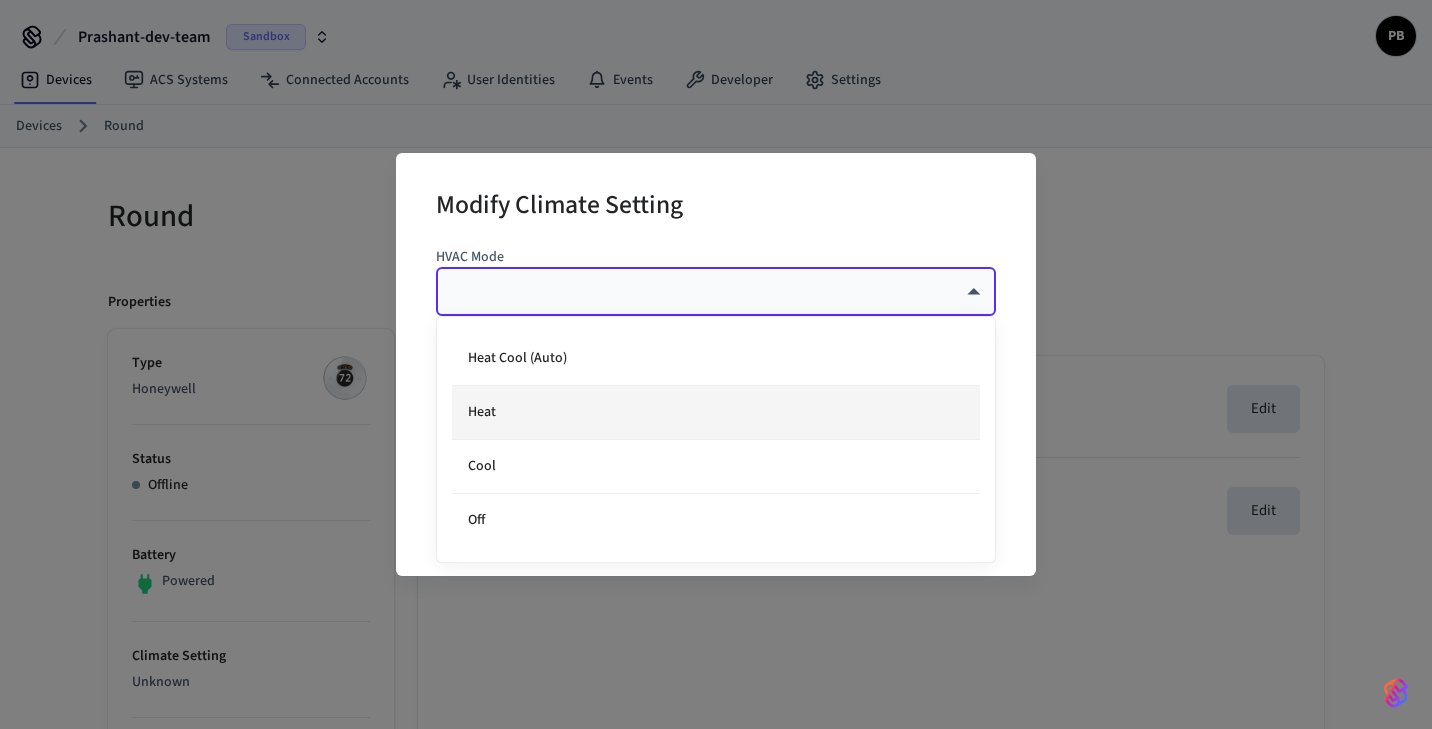 click on "Heat" at bounding box center (716, 413) 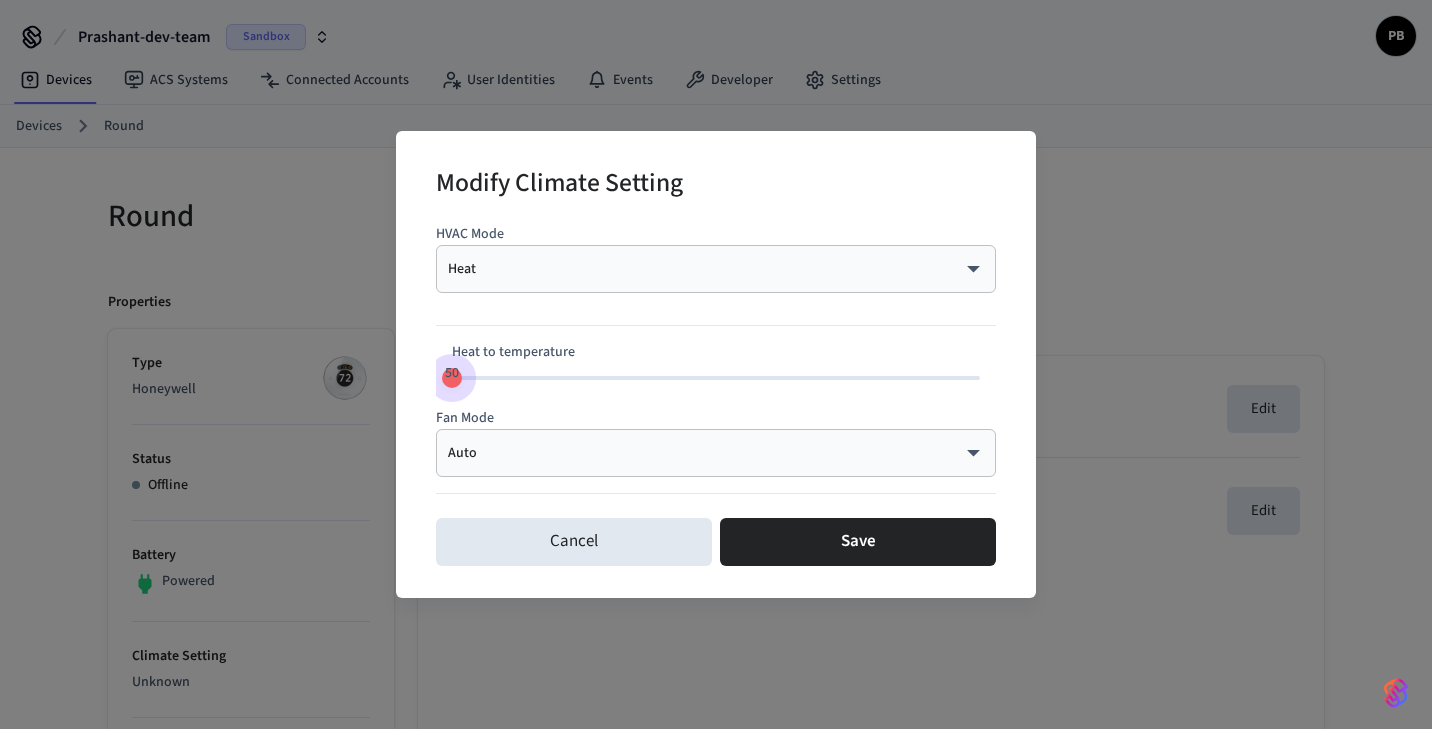 type on "***" 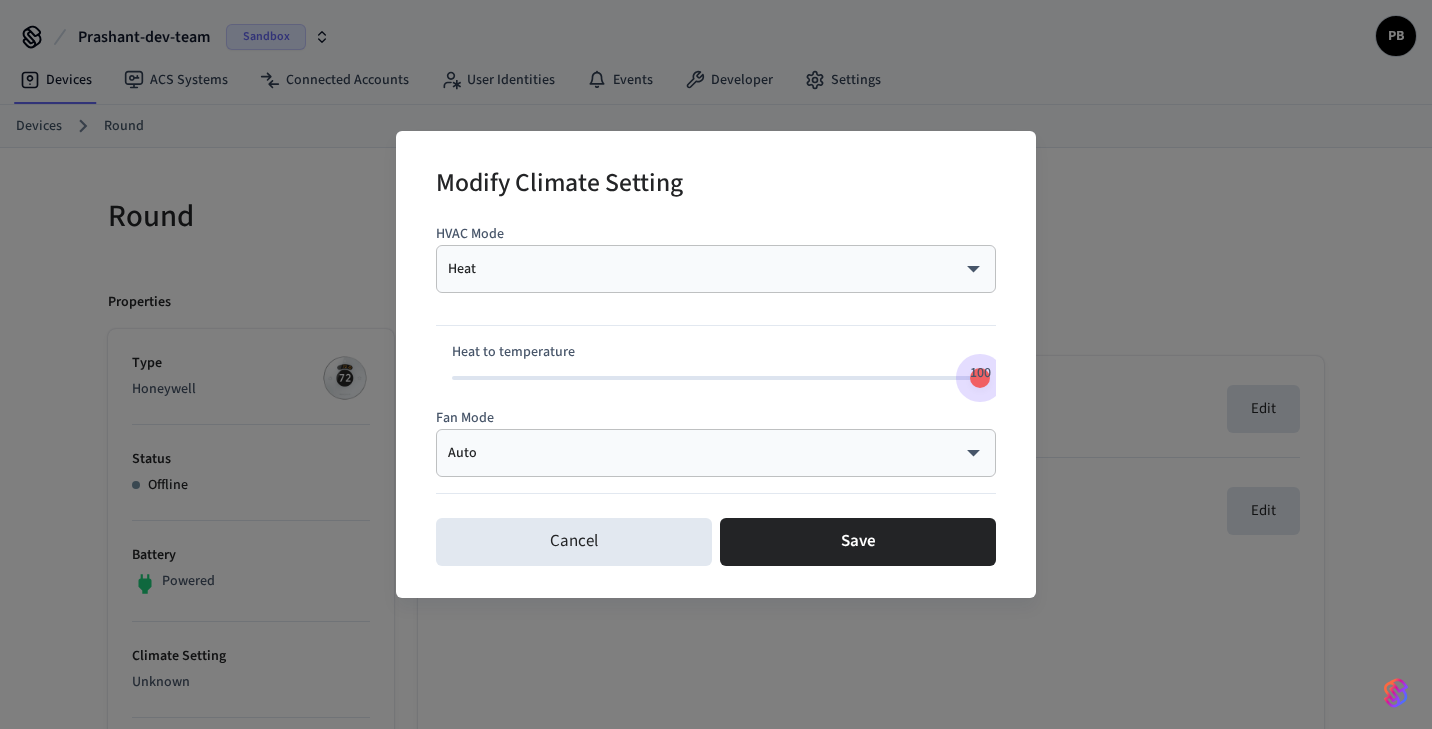 drag, startPoint x: 600, startPoint y: 372, endPoint x: 1120, endPoint y: 464, distance: 528.07574 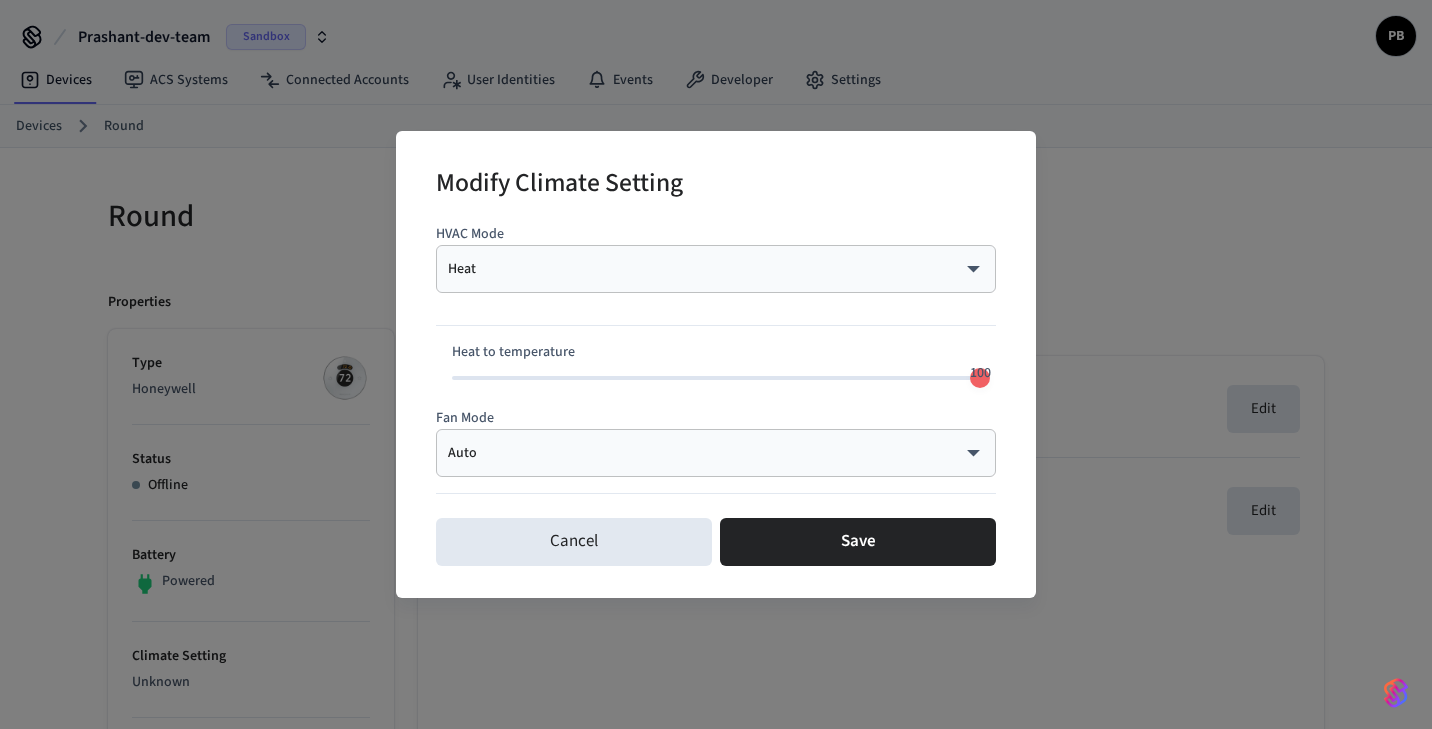 click on "Heat **** ​" at bounding box center (716, 269) 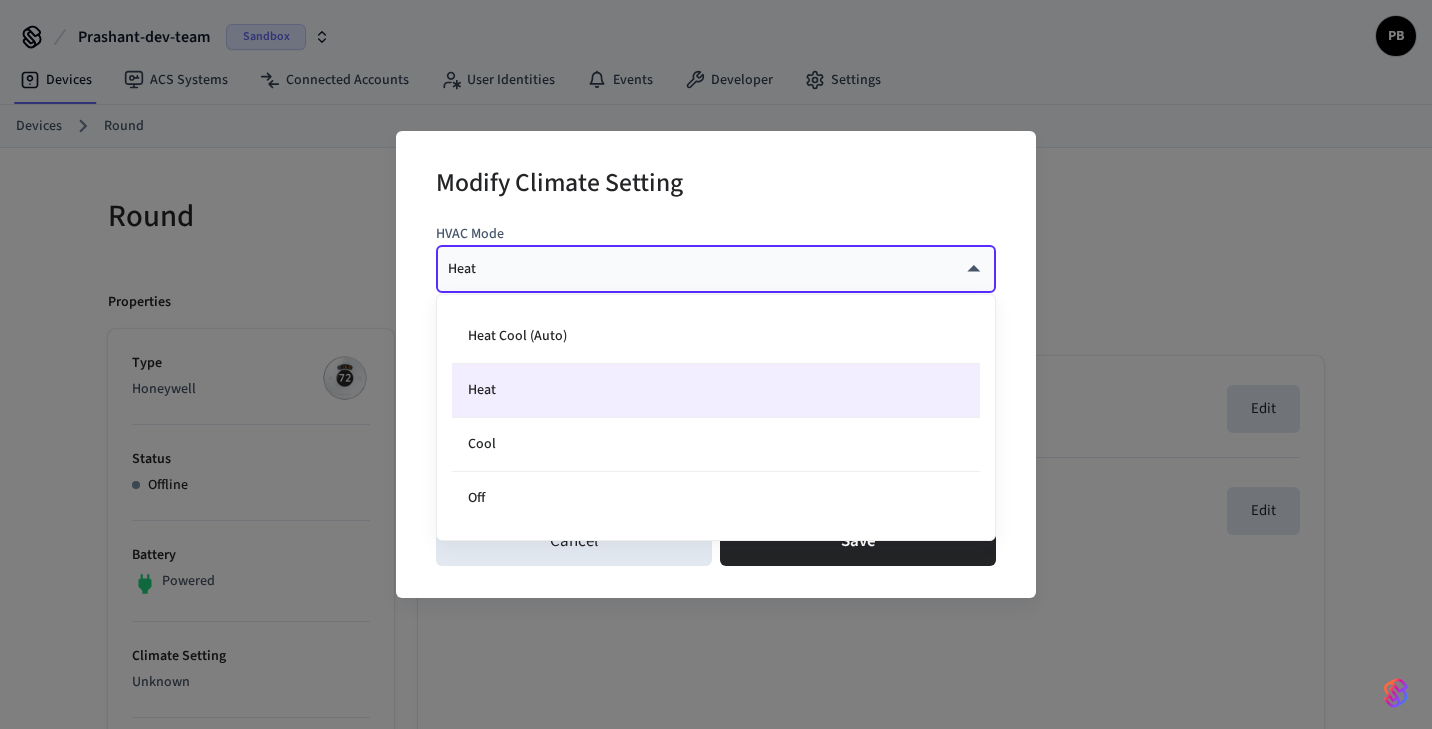 click on "Prashant-dev-team Sandbox PB Devices ACS Systems Connected Accounts User Identities Events Developer Settings Devices Round Round Properties Type Honeywell Status Offline Battery Powered Climate Setting Unknown Temperature Thresholds None Edit Fan Setting Unknown Equipment Status Unknown Current Temperature Unknown Current Humidity Unknown Location Home Capabilities thermostat ID 92586439-7601-4a4f-8382-0d46f50e0d8b Paired on ( IST ) [DATE] at [TIME] Connected account 0aa1a446-b77a-43e2-af27-14c19c72afd5 Errors Device Disconnected, you may need to reconnect the device. Events Actions Climate Presets Programs Schedules Current Climate Setting Unknown Edit Fan Setting Unknown Edit 8 /devices/list 4 /devices/unmanaged/list 5 /acs/systems/list 2 /user_identities/list 4 /user_identities/get 182 /phones/list 181 /acs/credentials/list 4 /user_identities/list_acs_systems 4 /user_identities/list_acs_users 4 /acs/entrances/list 4 /acs/systems/get 5 /acs/credentials/list_accessible_entrances 2 /acs/credentials/get" at bounding box center (716, 955) 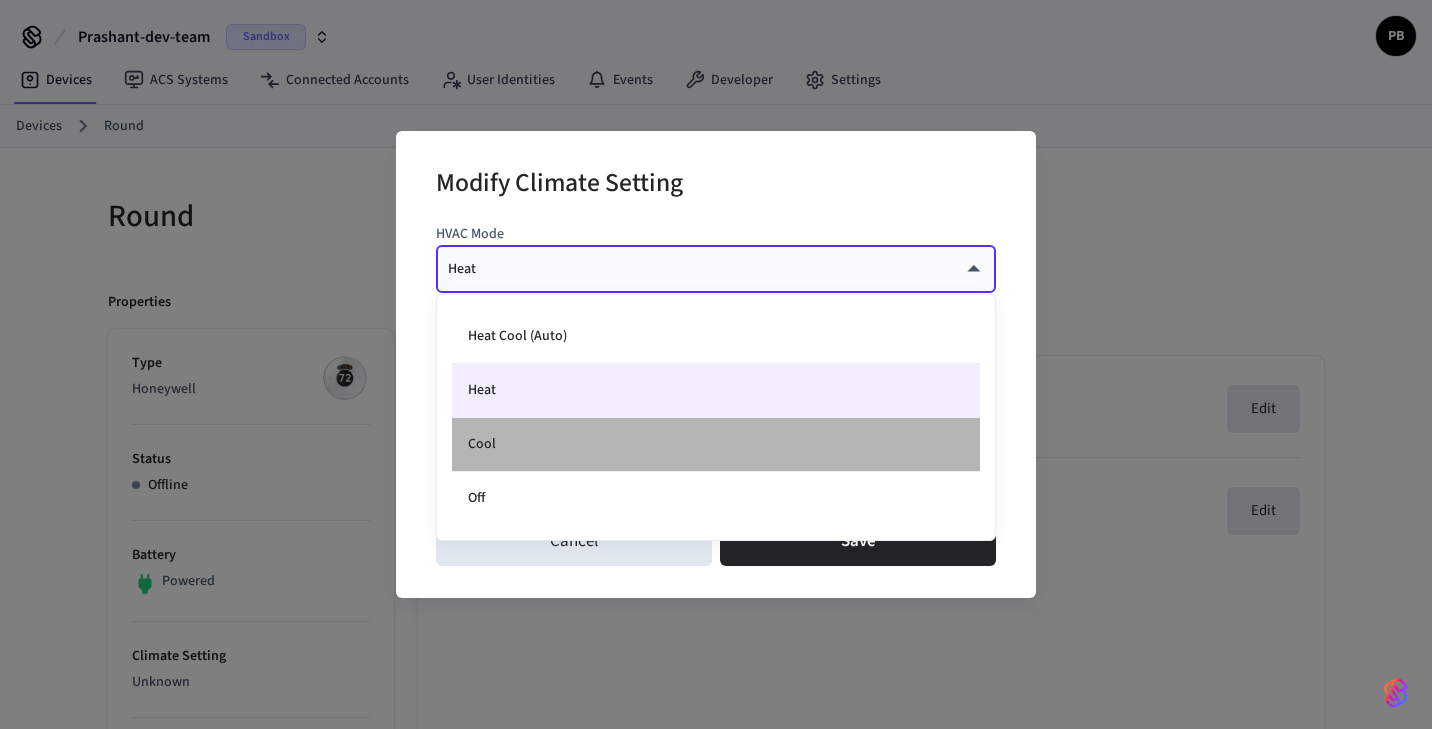 click on "Cool" at bounding box center (716, 445) 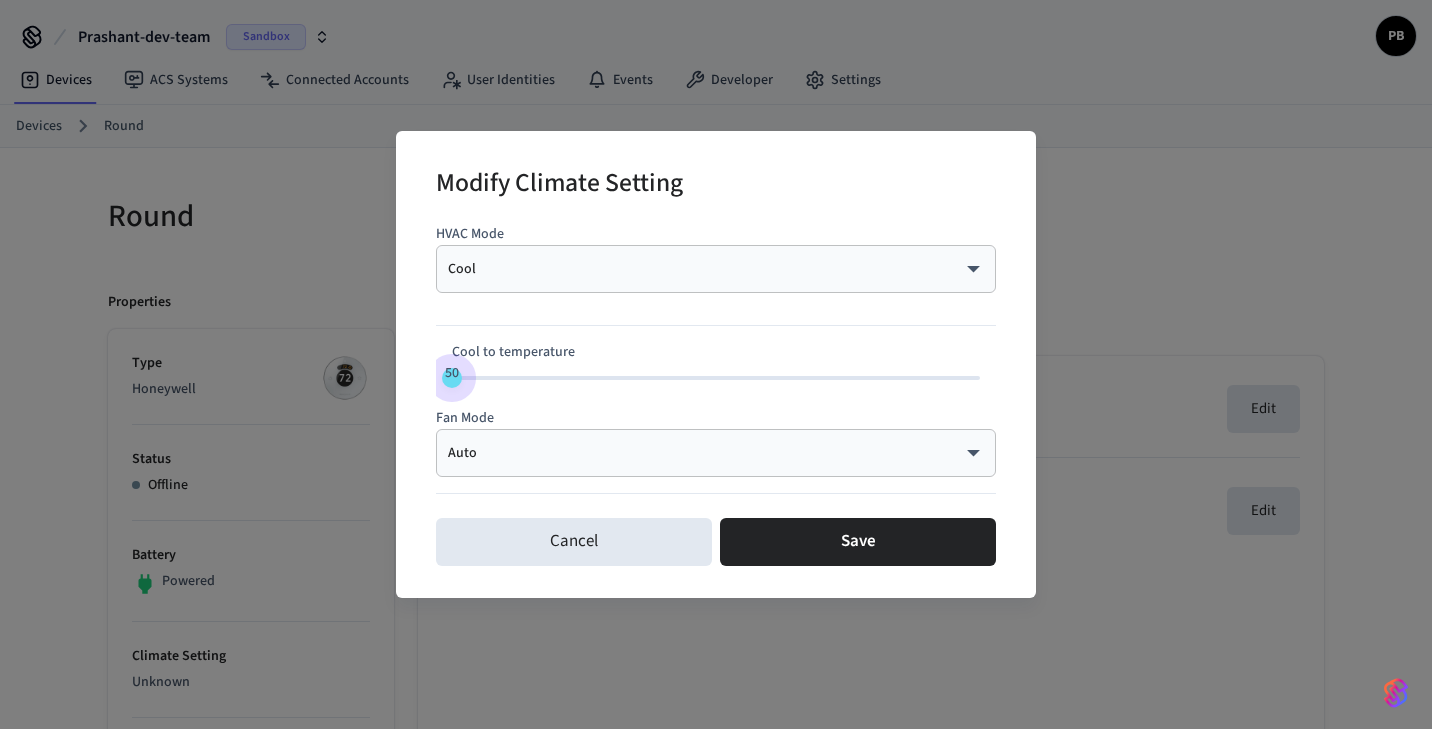 type on "***" 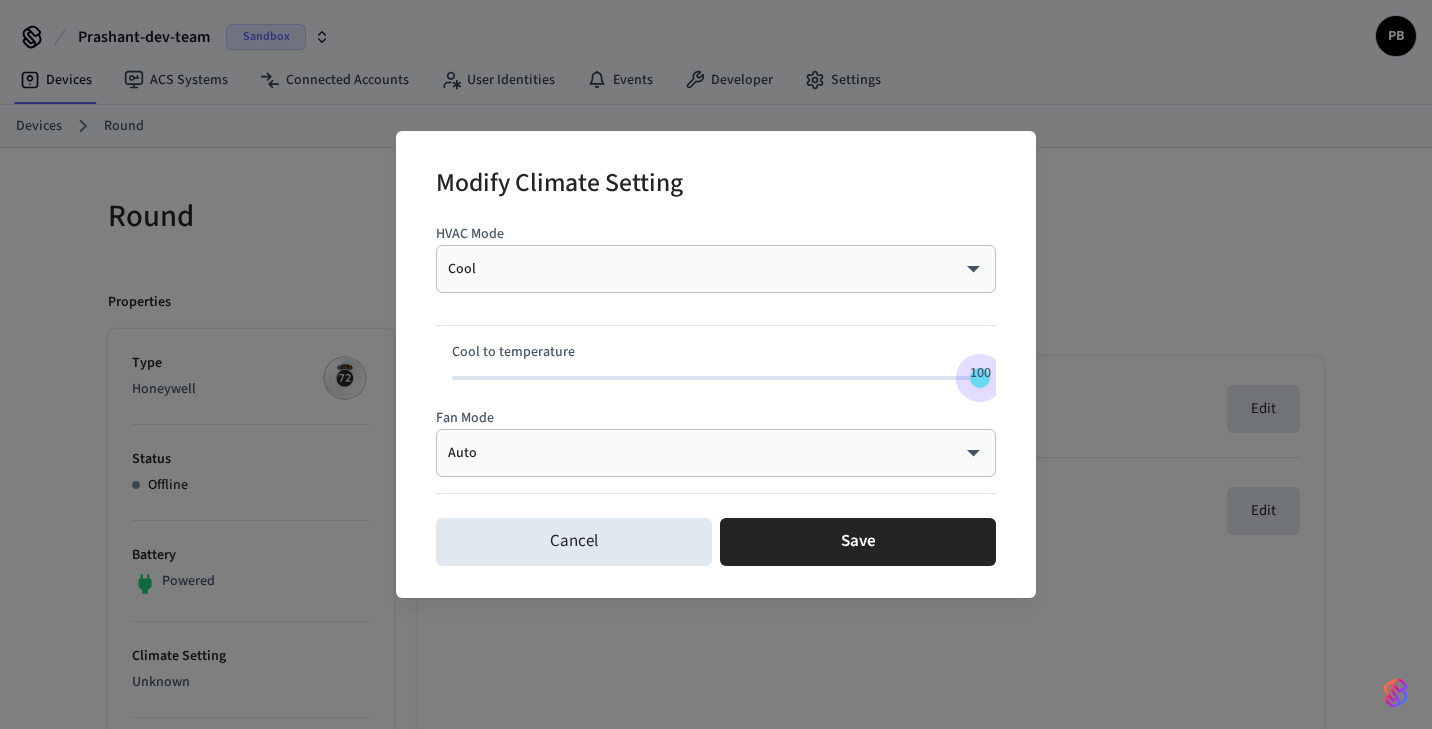 drag, startPoint x: 721, startPoint y: 376, endPoint x: 1151, endPoint y: 526, distance: 455.4119 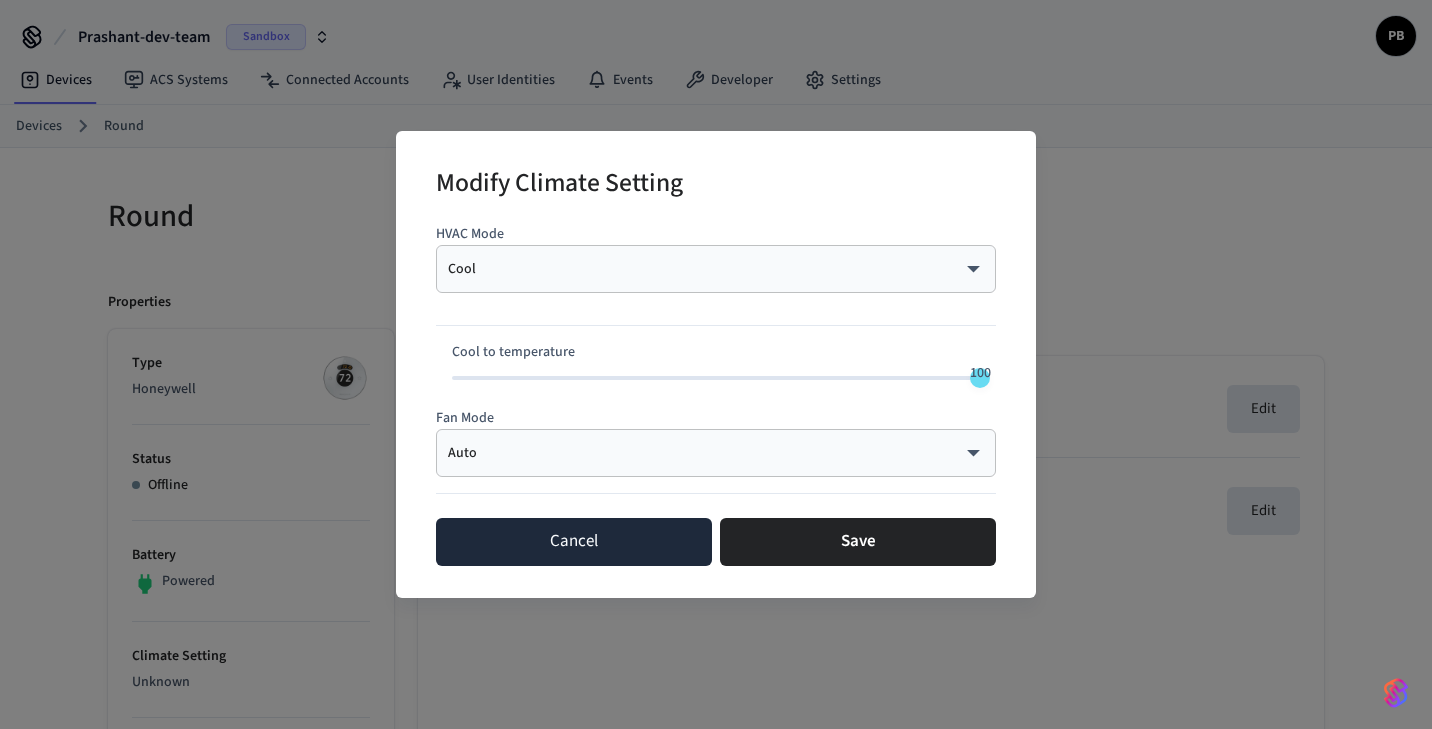 click on "Cancel" at bounding box center (574, 542) 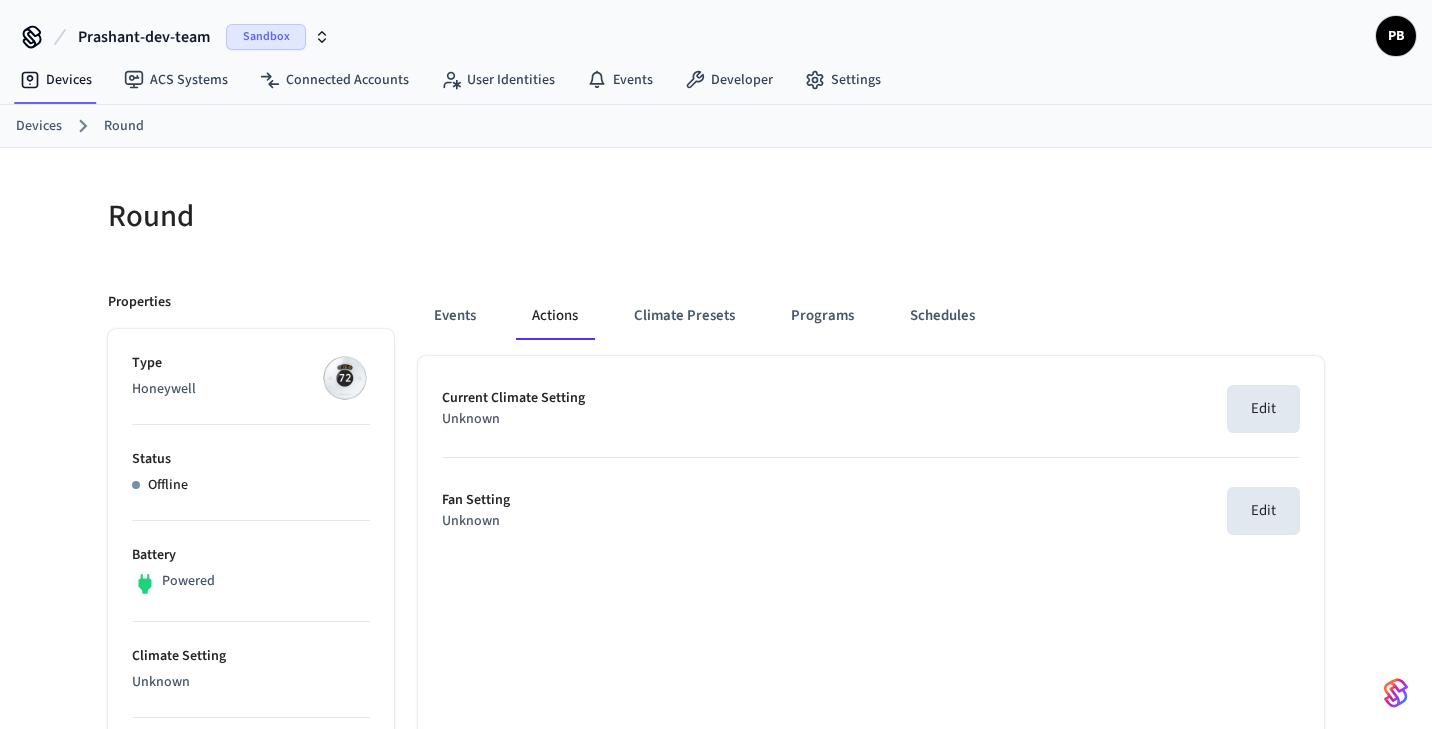 click on "Devices" at bounding box center [39, 126] 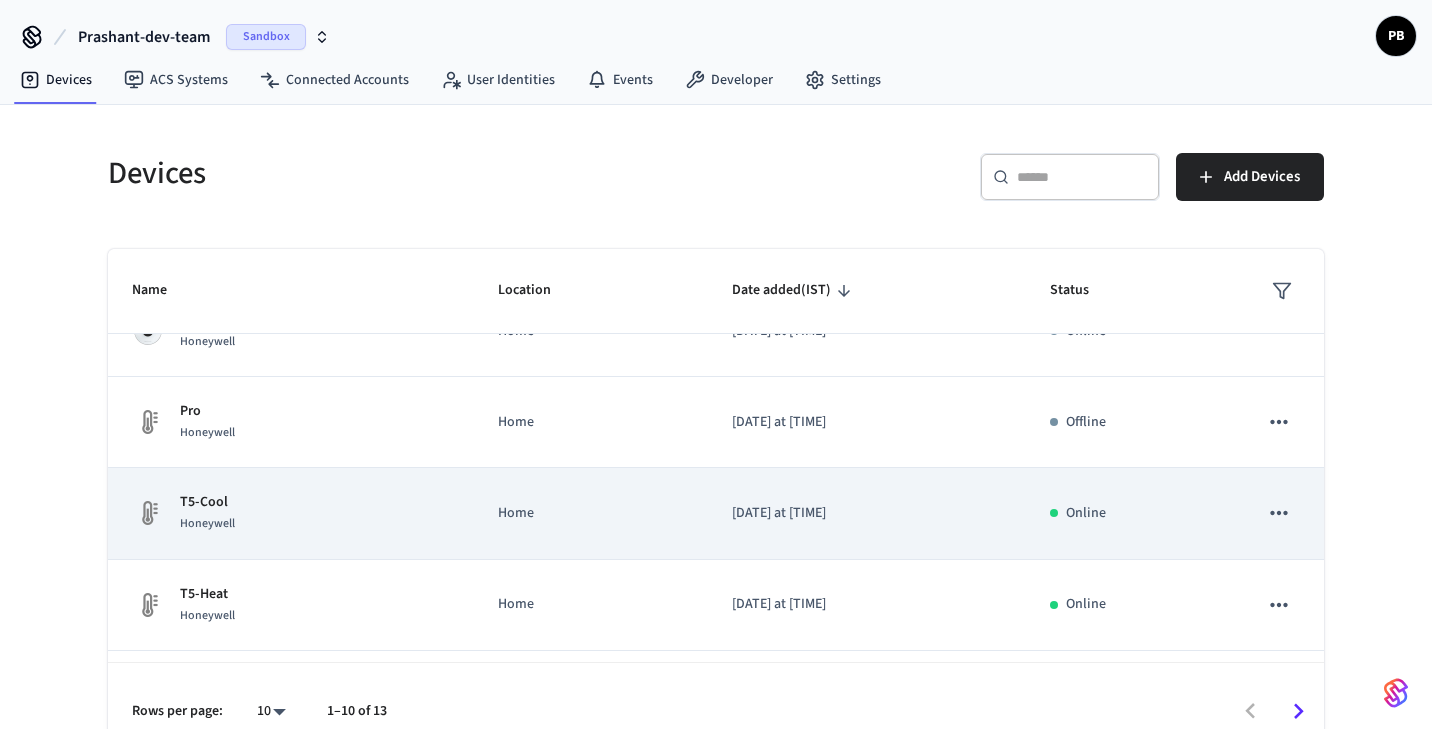 scroll, scrollTop: 231, scrollLeft: 0, axis: vertical 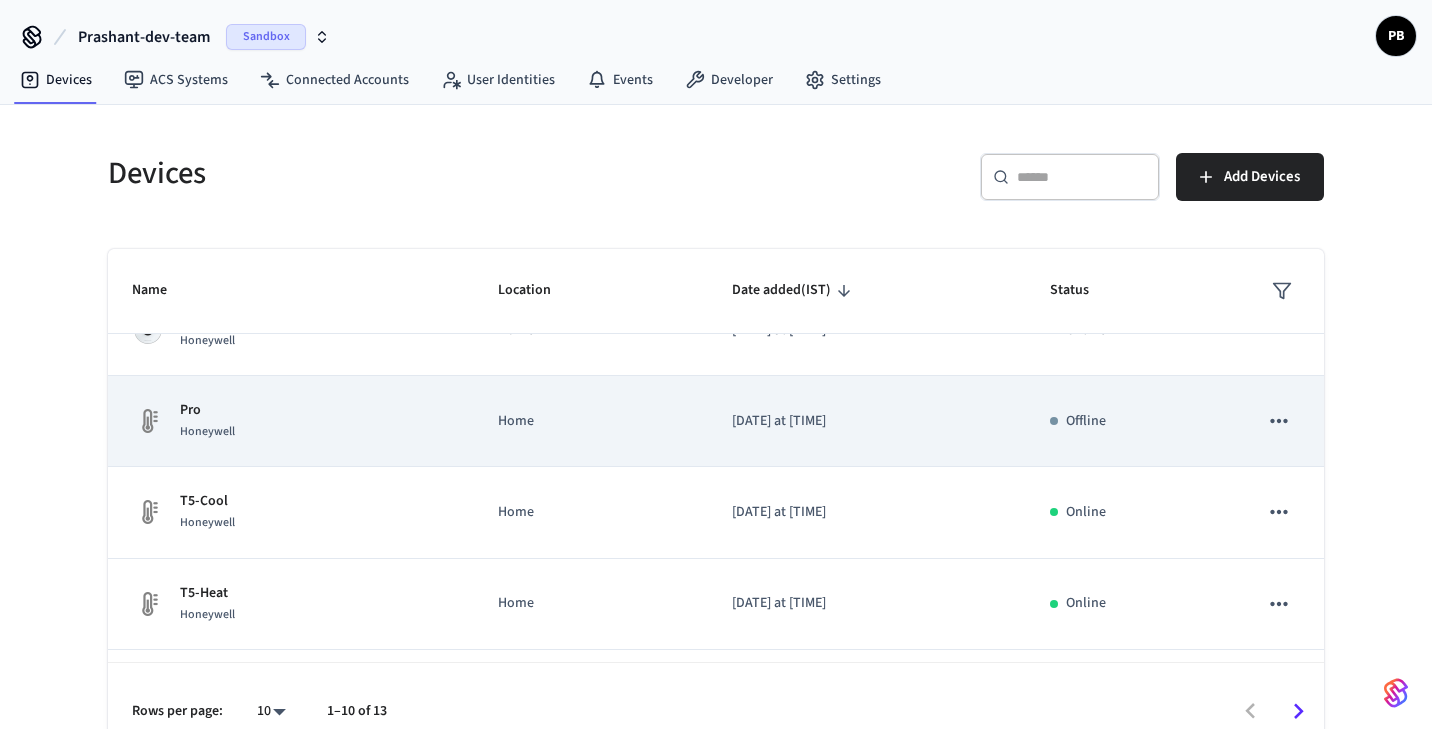 click on "Pro Honeywell" at bounding box center (291, 421) 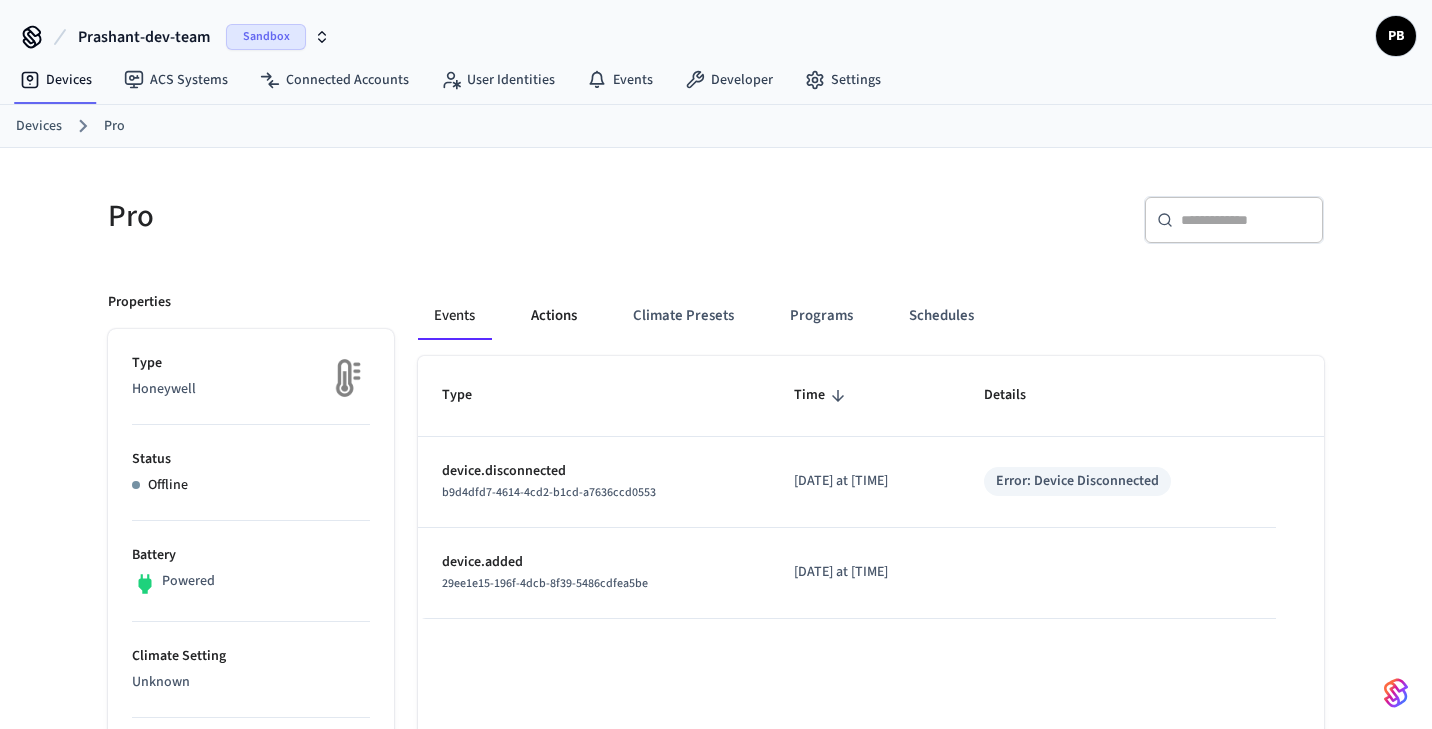 click on "Actions" at bounding box center [554, 316] 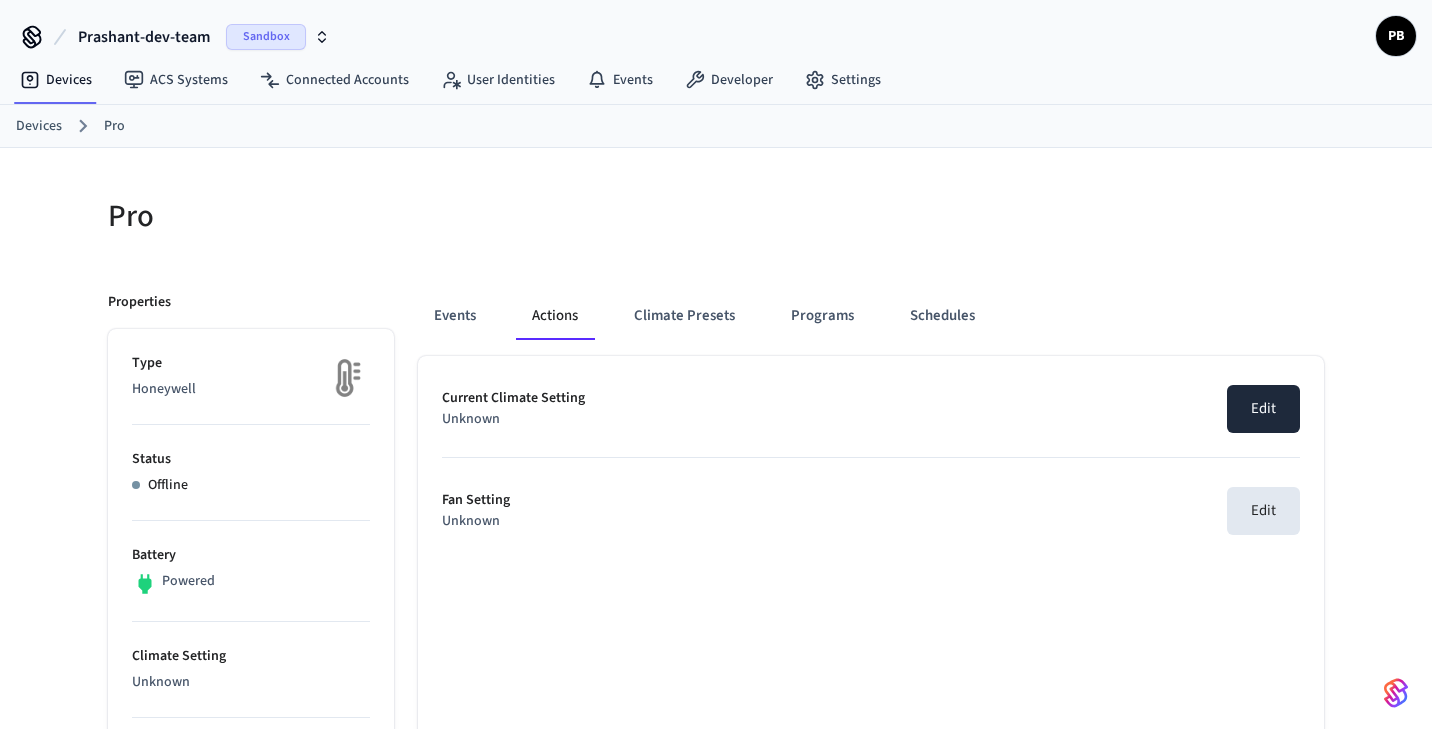 click on "Edit" at bounding box center [1263, 409] 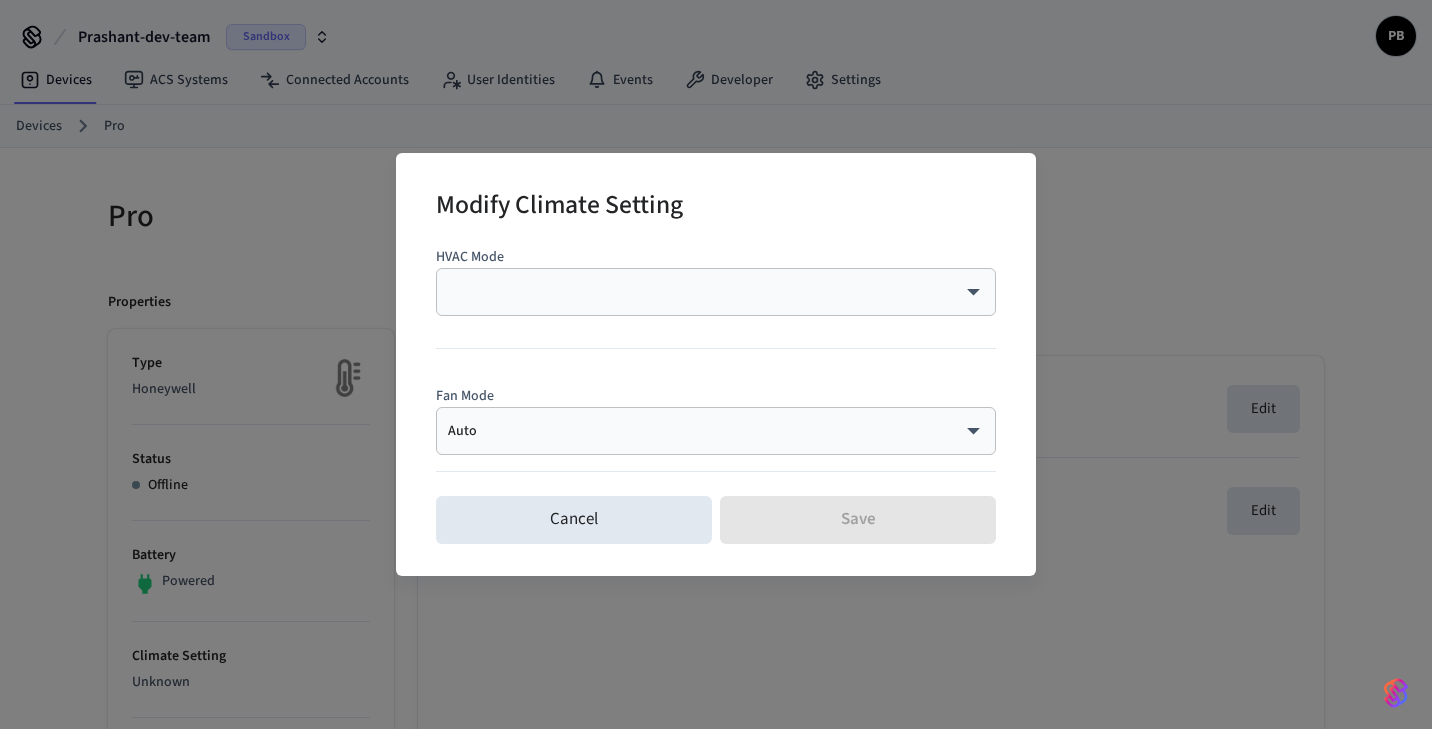 click on "Prashant-dev-team Sandbox PB Devices ACS Systems Connected Accounts User Identities Events Developer Settings Devices Pro Pro Properties Type Honeywell Status Offline Battery Powered Climate Setting Unknown Temperature Thresholds None Edit Fan Setting Unknown Equipment Status Unknown Current Temperature Unknown Current Humidity Unknown Location Home Capabilities thermostat ID 8ec7b794-a2ee-4862-8f7a-5ea29ae78b39 Paired on ( IST ) [DATE] at [TIME] Connected account 0aa1a446-b77a-43e2-af27-14c19c72afd5 Errors Device Disconnected, you may need to reconnect the device. Events Actions Climate Presets Programs Schedules Current Climate Setting Unknown Edit Fan Setting Unknown Edit 10 /devices/list 5 /devices/unmanaged/list 5 /acs/systems/list 2 /user_identities/list 4 /user_identities/get 182 /phones/list 181 /acs/credentials/list 4 /user_identities/list_acs_systems 4 /user_identities/list_acs_users 4 /acs/entrances/list 4 /acs/systems/get 5 /acs/credentials/list_accessible_entrances 2 /acs/credentials/get 3 4" at bounding box center [716, 955] 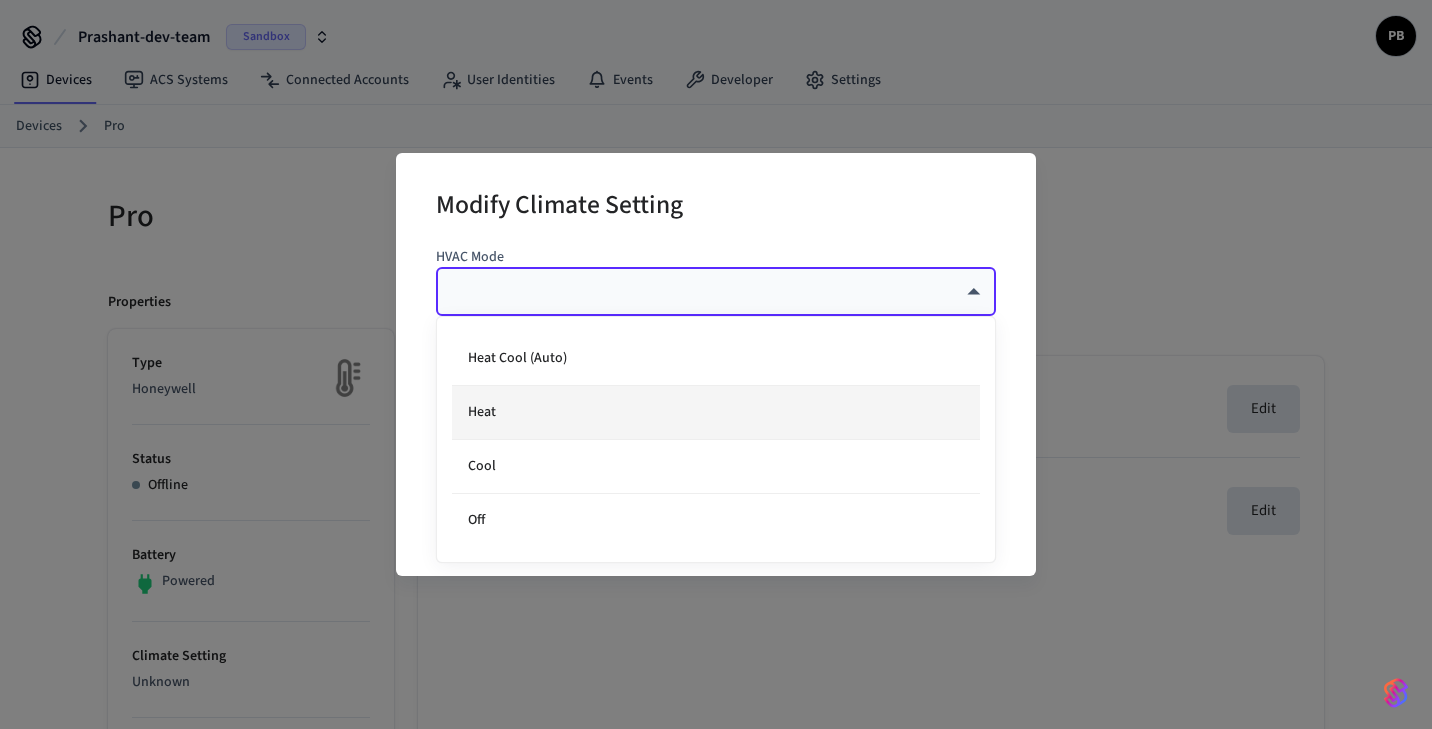 click on "Heat" at bounding box center (716, 413) 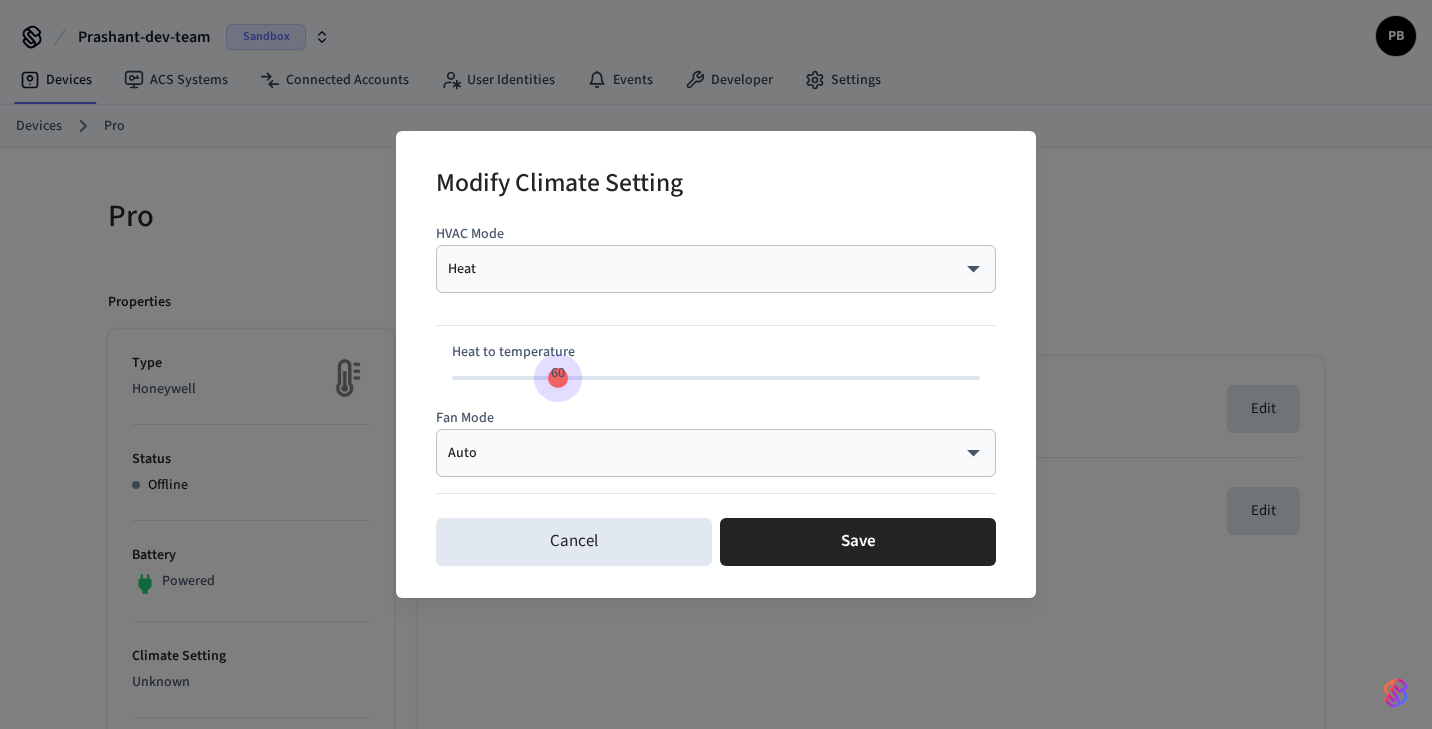 type on "***" 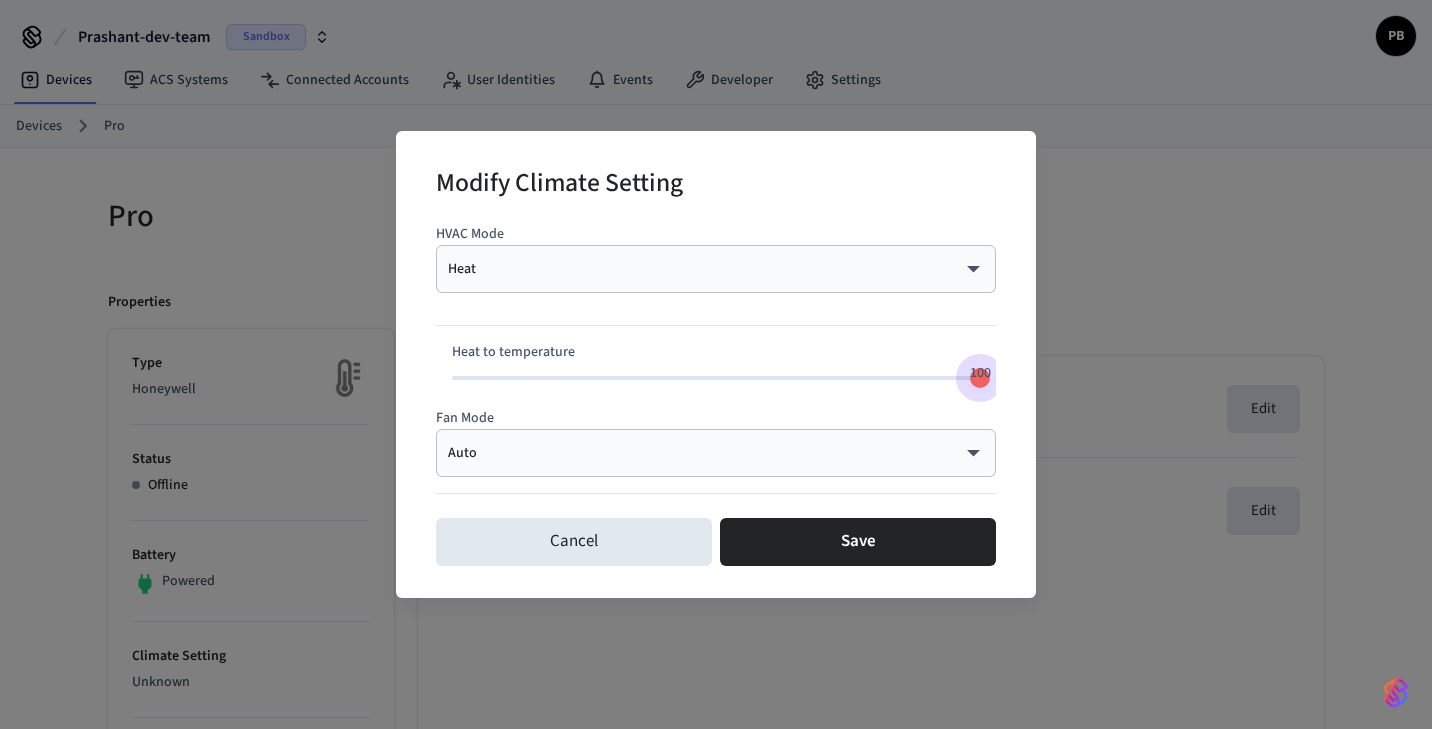 drag, startPoint x: 597, startPoint y: 383, endPoint x: 1053, endPoint y: 456, distance: 461.80624 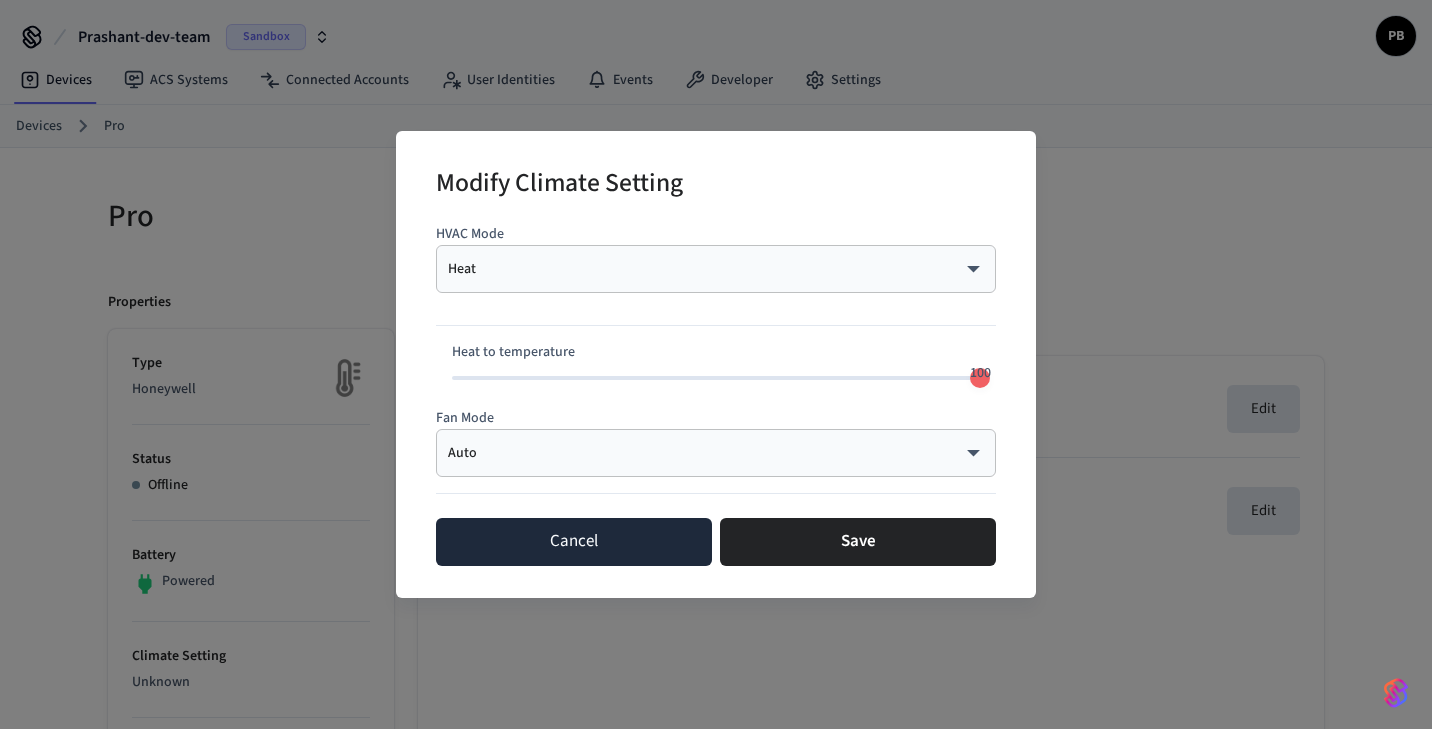 click on "Cancel" at bounding box center [574, 542] 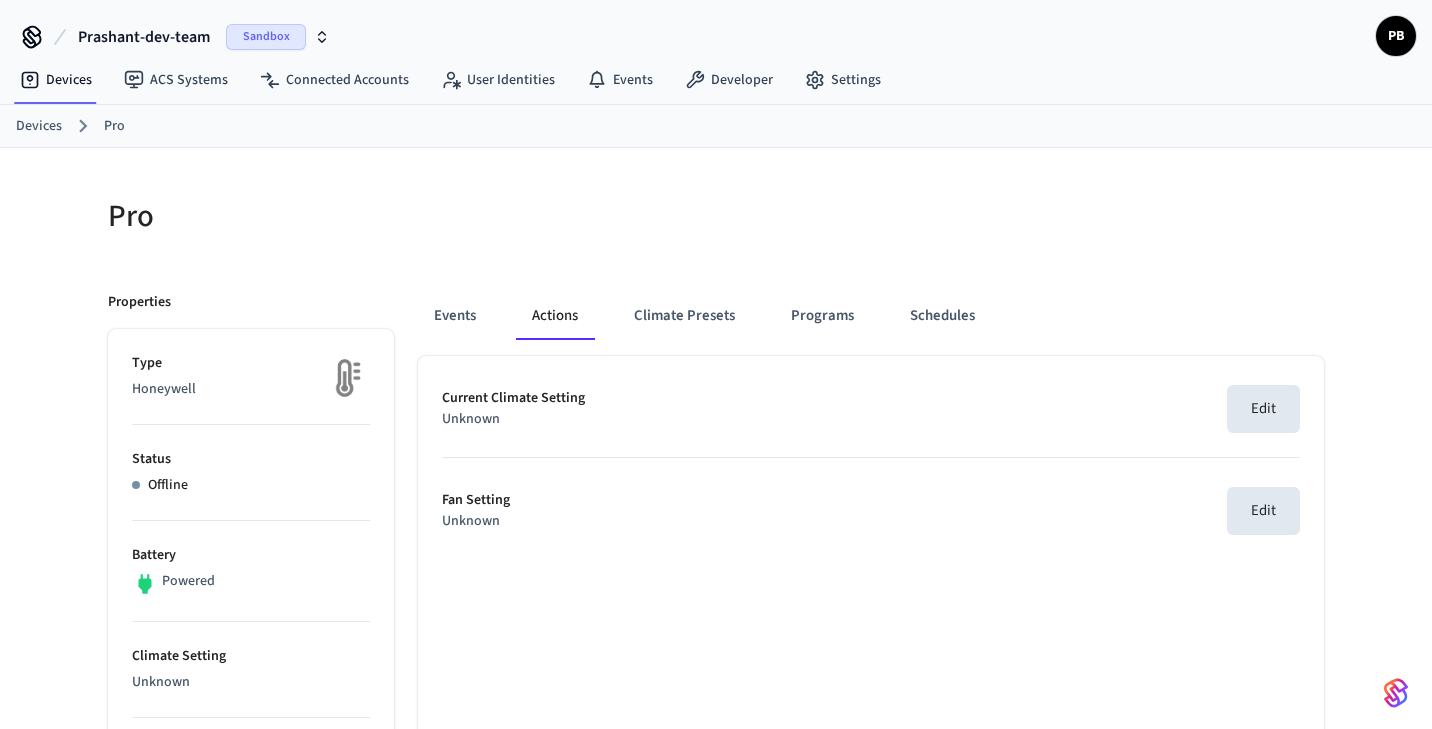 click on "Devices" at bounding box center (39, 126) 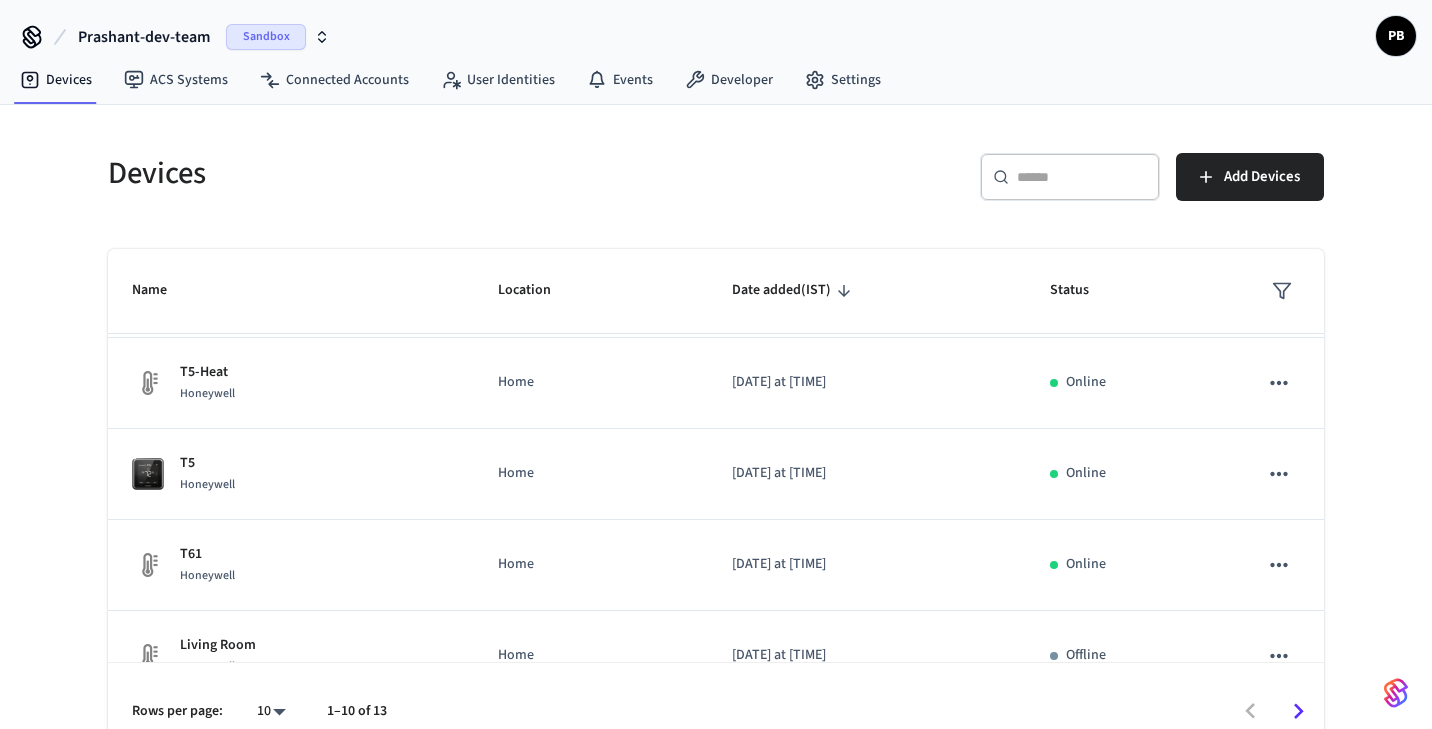 scroll, scrollTop: 454, scrollLeft: 0, axis: vertical 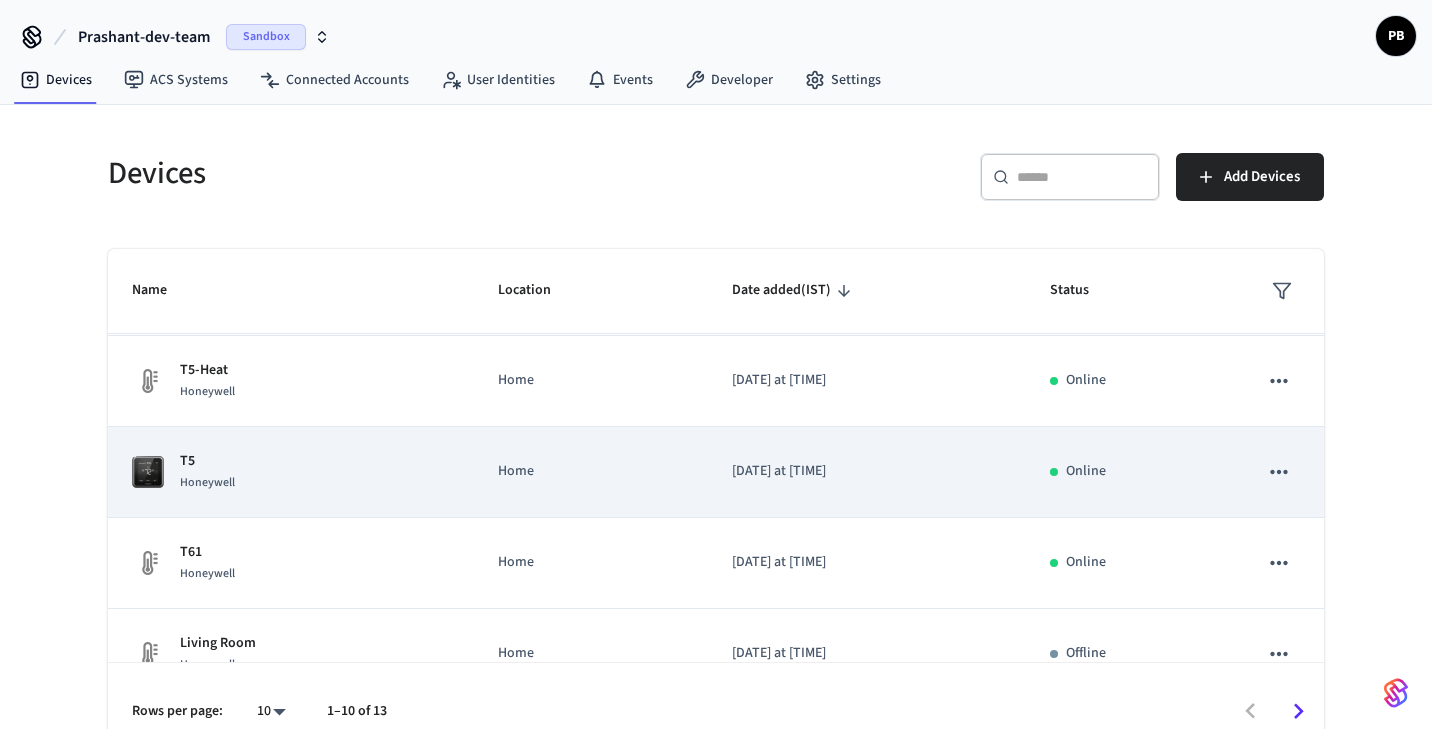 click on "T5 Honeywell" at bounding box center (291, 472) 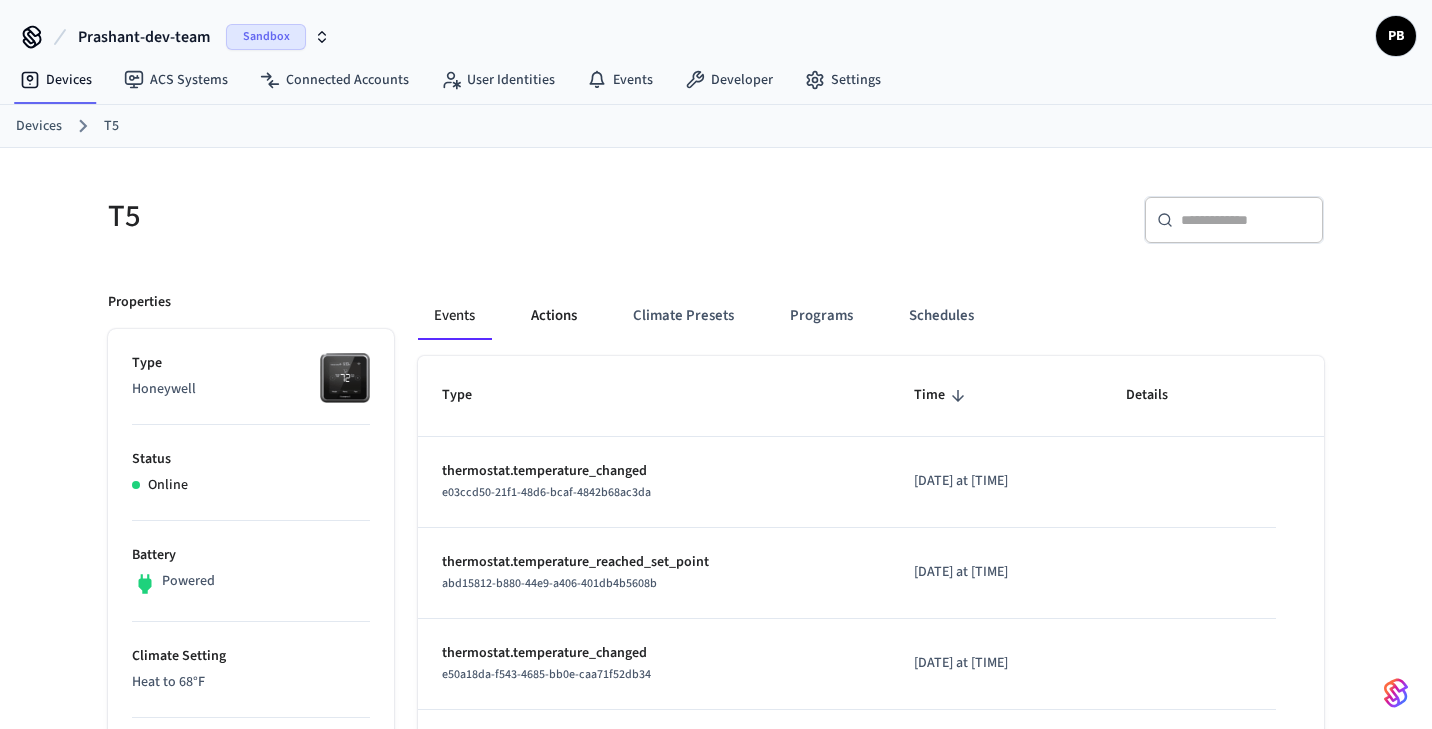 click on "Actions" at bounding box center [554, 316] 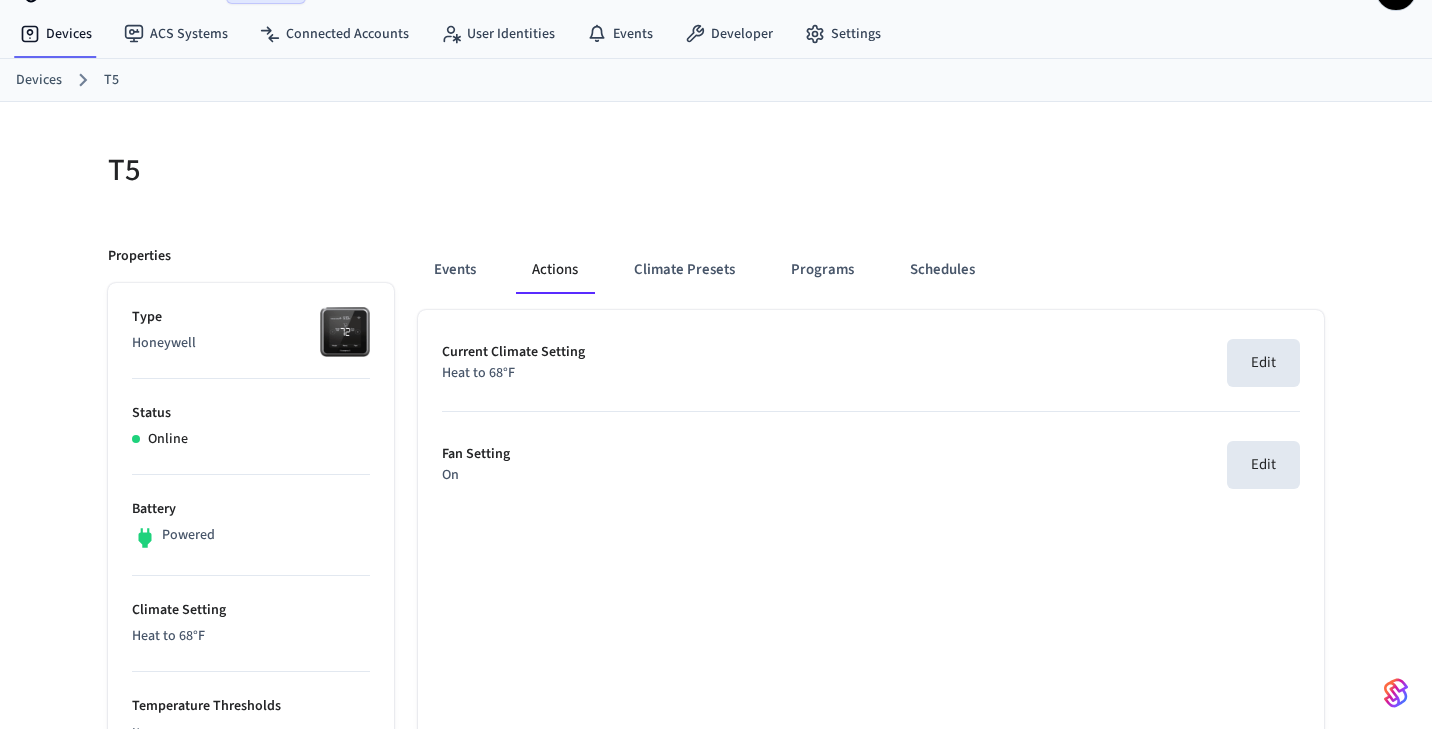 scroll, scrollTop: 59, scrollLeft: 0, axis: vertical 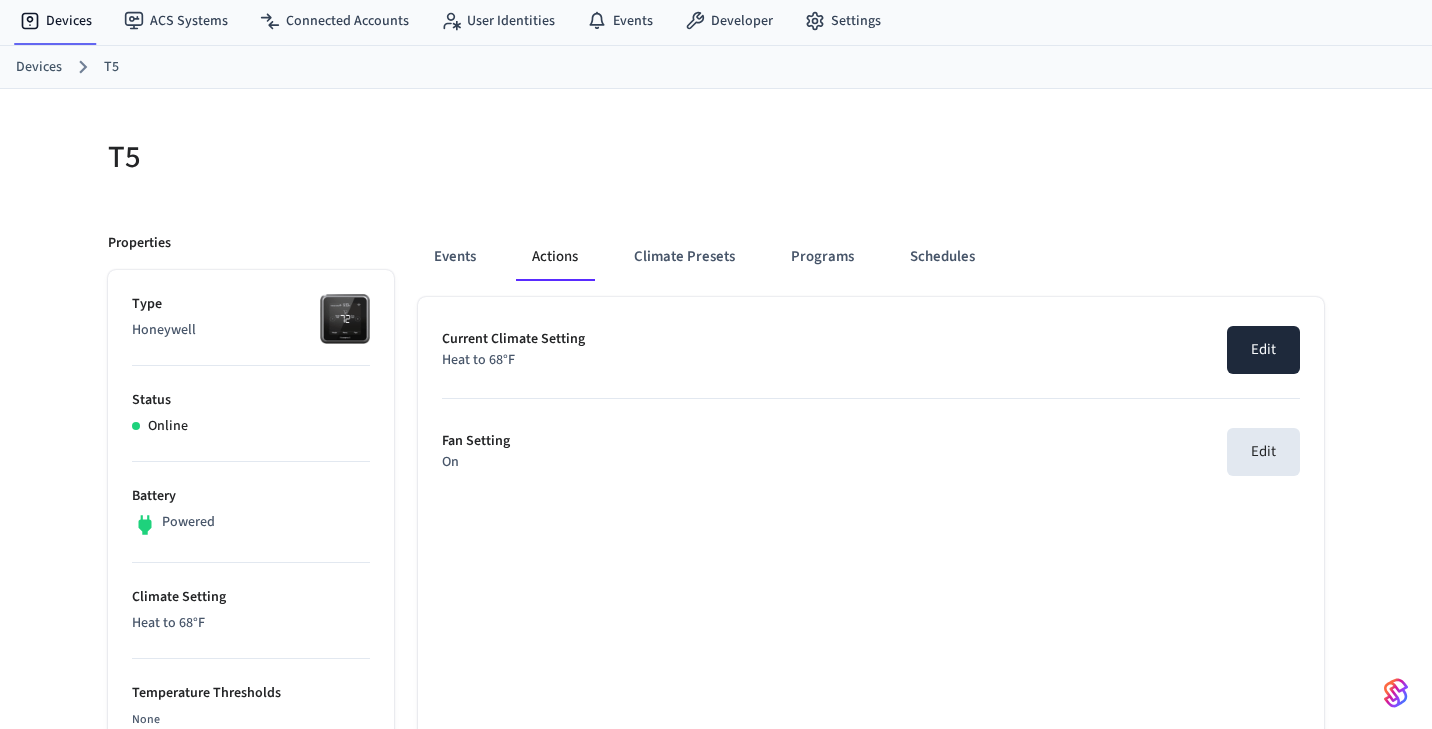 click on "Edit" at bounding box center [1263, 350] 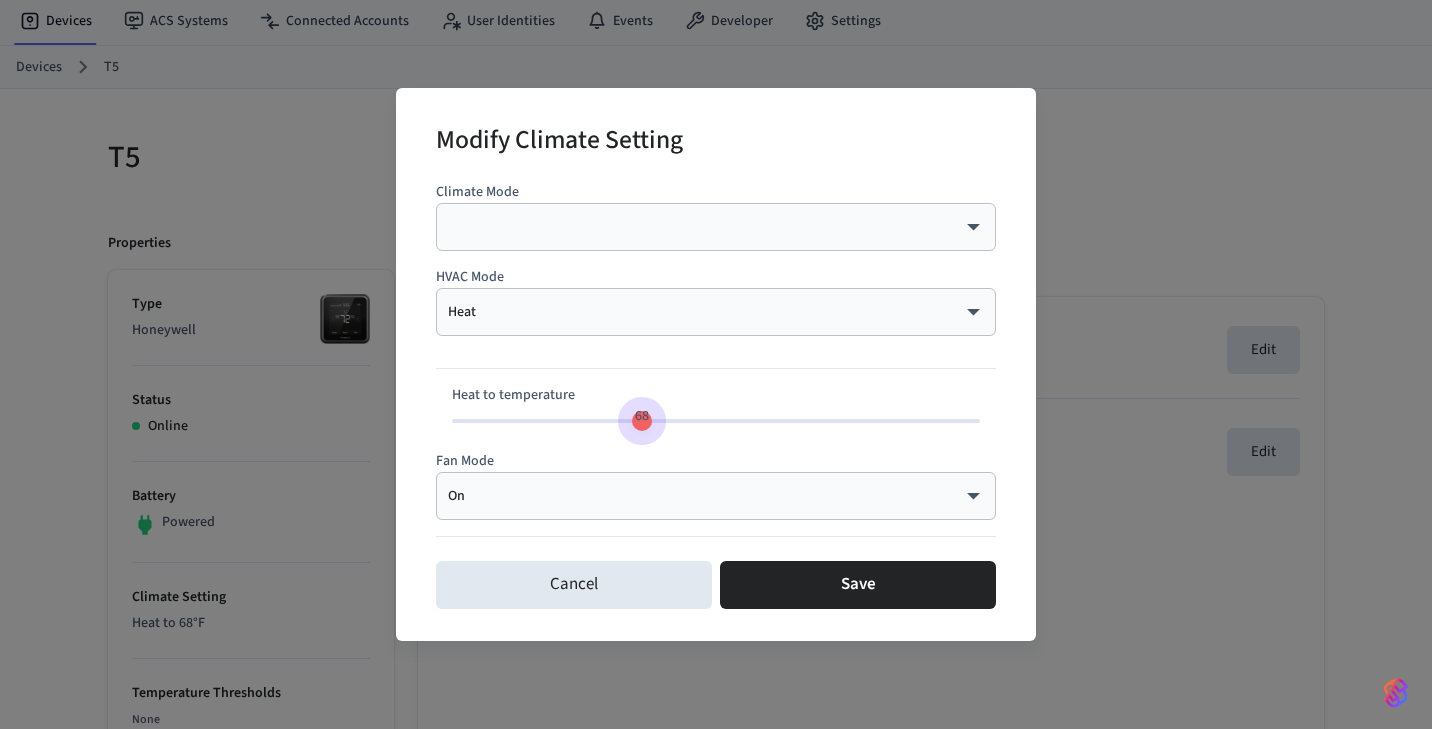 type on "***" 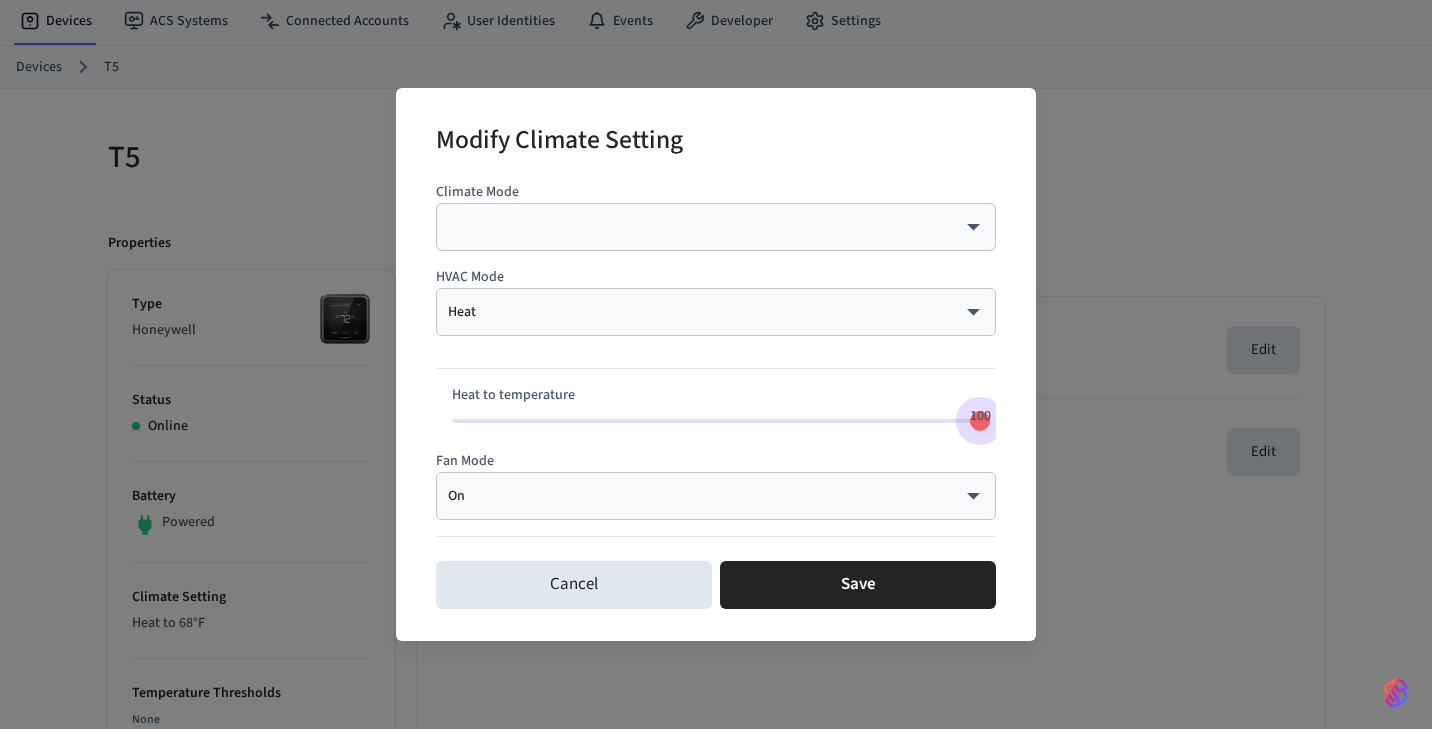 drag, startPoint x: 648, startPoint y: 424, endPoint x: 1019, endPoint y: 417, distance: 371.06604 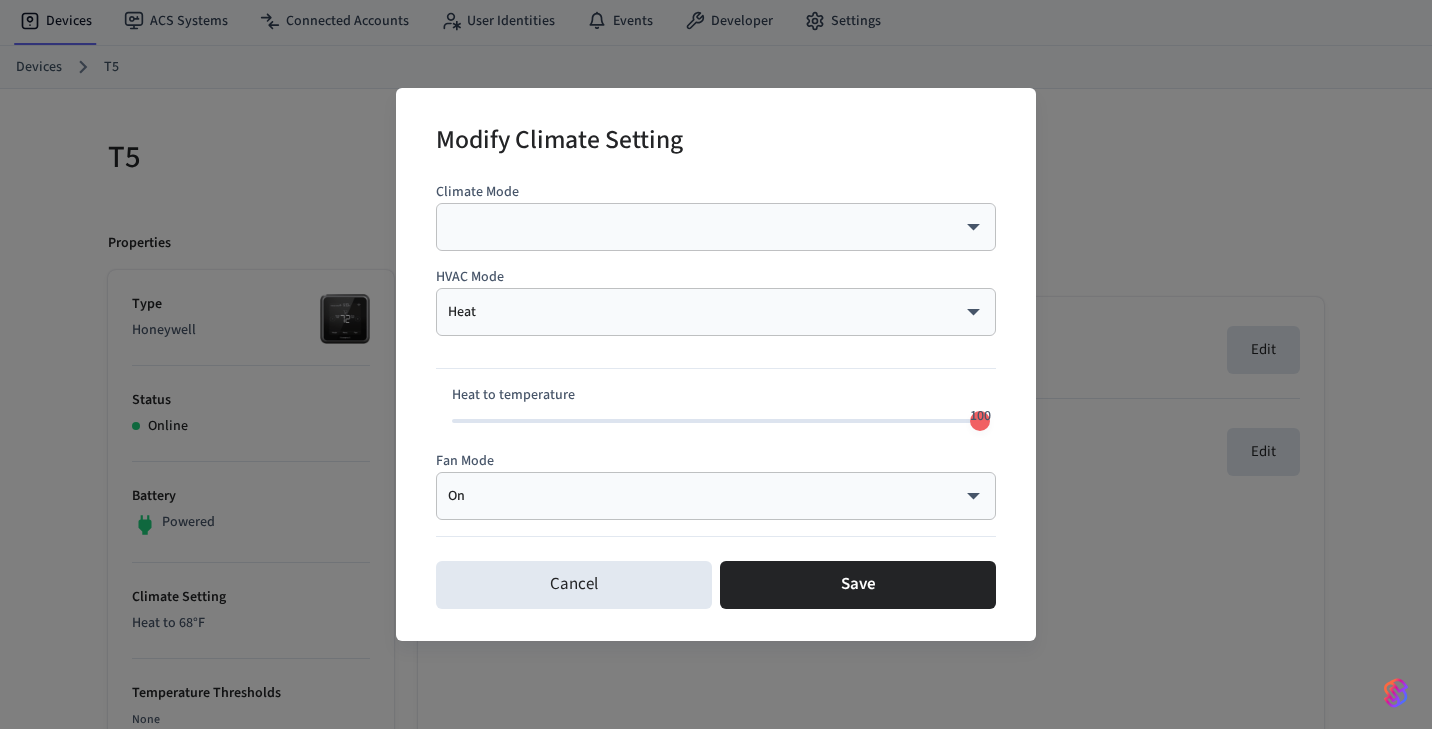 click on "Prashant-dev-team Sandbox PB Devices ACS Systems Connected Accounts User Identities Events Developer Settings Devices T5 T5 Properties Type Honeywell Status Online Battery Powered Climate Setting Heat to 68°F Temperature Thresholds None Edit Fan Setting On Equipment Status Heating Current Temperature 76°F Current Humidity Unknown Location Home Capabilities thermostat ID 3f2a9b9f-9f4c-4898-af3d-3c0d205e171f Paired on ( IST ) [DATE] at [TIME] Connected account 0aa1a446-b77a-43e2-af27-14c19c72afd5 Events Actions Climate Presets Programs Schedules Current Climate Setting Heat to 68°F Edit Fan Setting On Edit 12 /devices/list 6 /devices/unmanaged/list 5 /acs/systems/list 2 /user_identities/list 4 /user_identities/get 182 /phones/list 181 /acs/credentials/list 4 /user_identities/list_acs_systems 4 /user_identities/list_acs_users 4 /acs/entrances/list 4 /acs/systems/get 5 /acs/credentials/list_accessible_entrances 2 /acs/credentials/get 3 /acs/users/get 5 /devices/get T5 | Devices | Seam Climate Mode ​ ​" at bounding box center (716, 827) 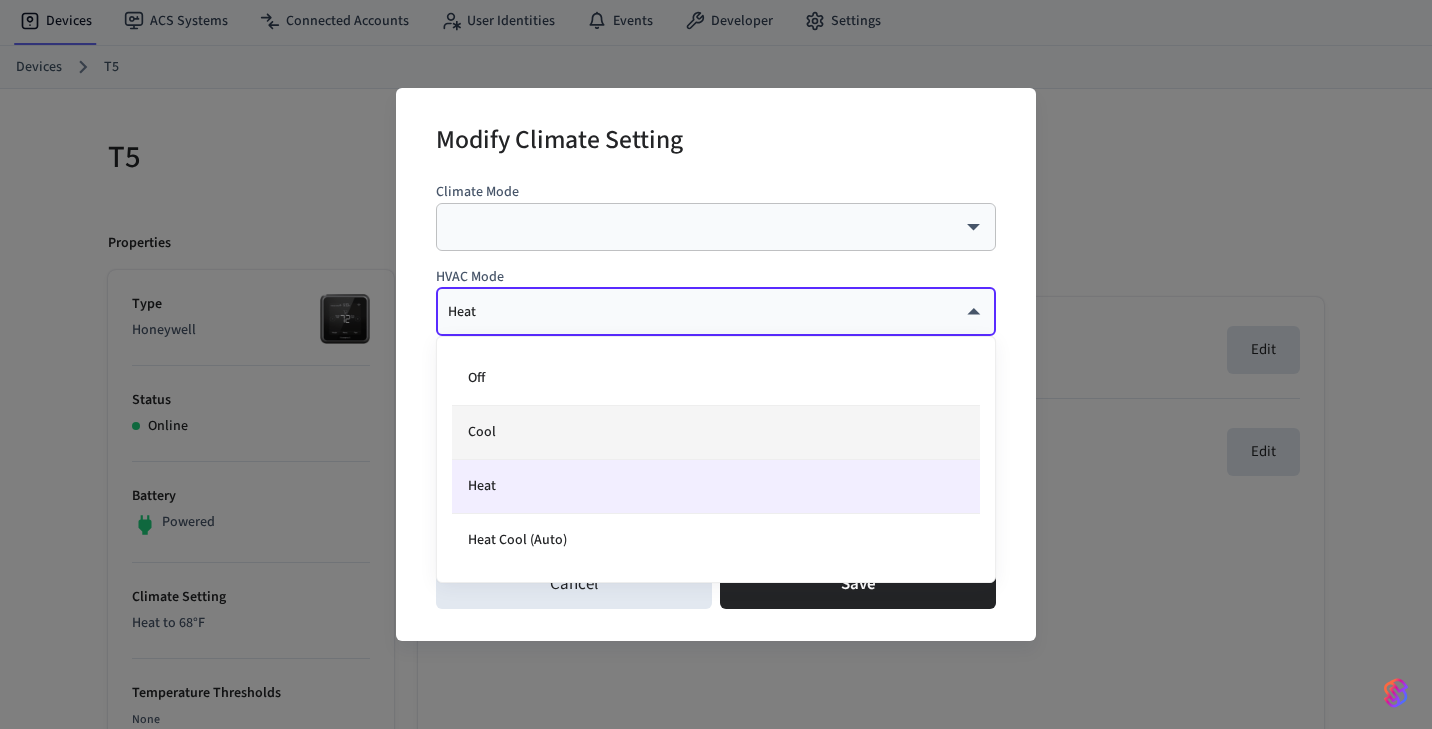 click on "Cool" at bounding box center (716, 433) 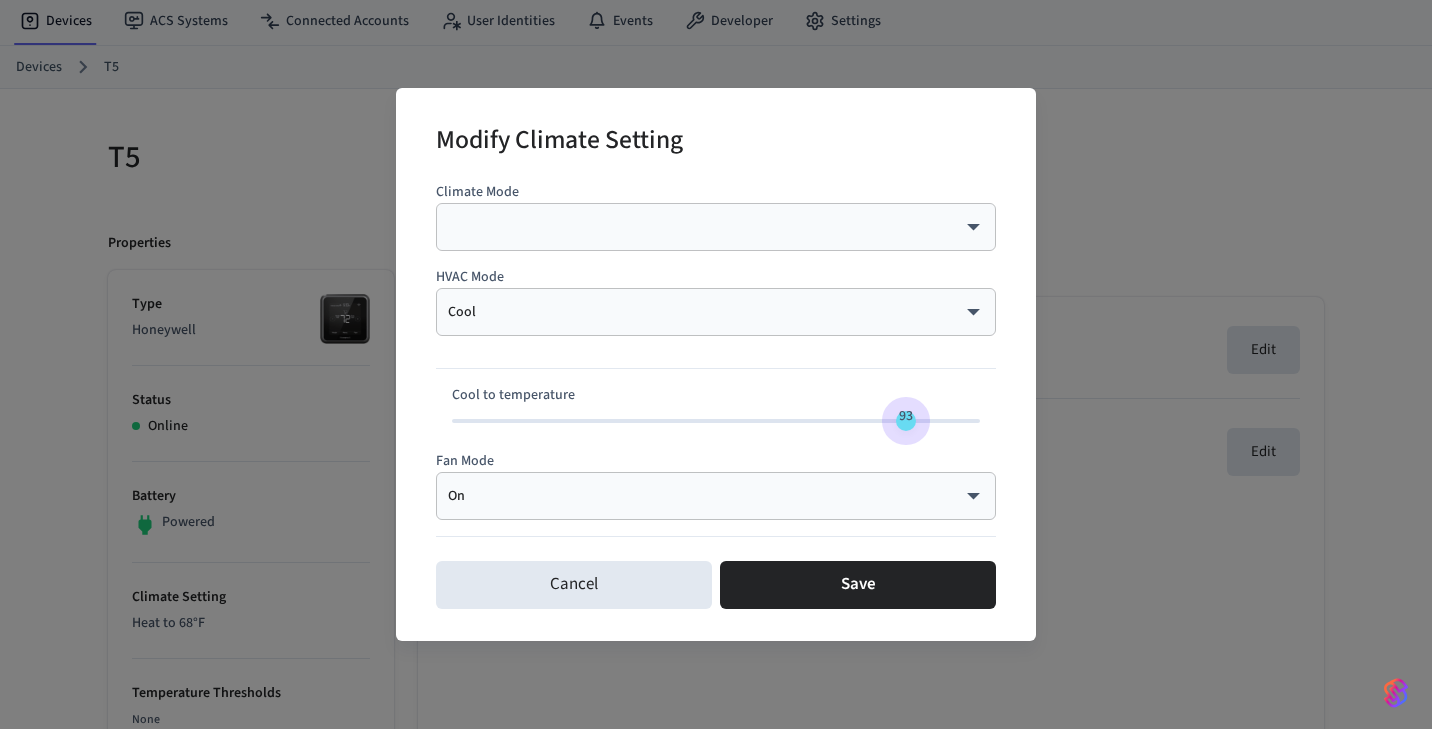 type on "***" 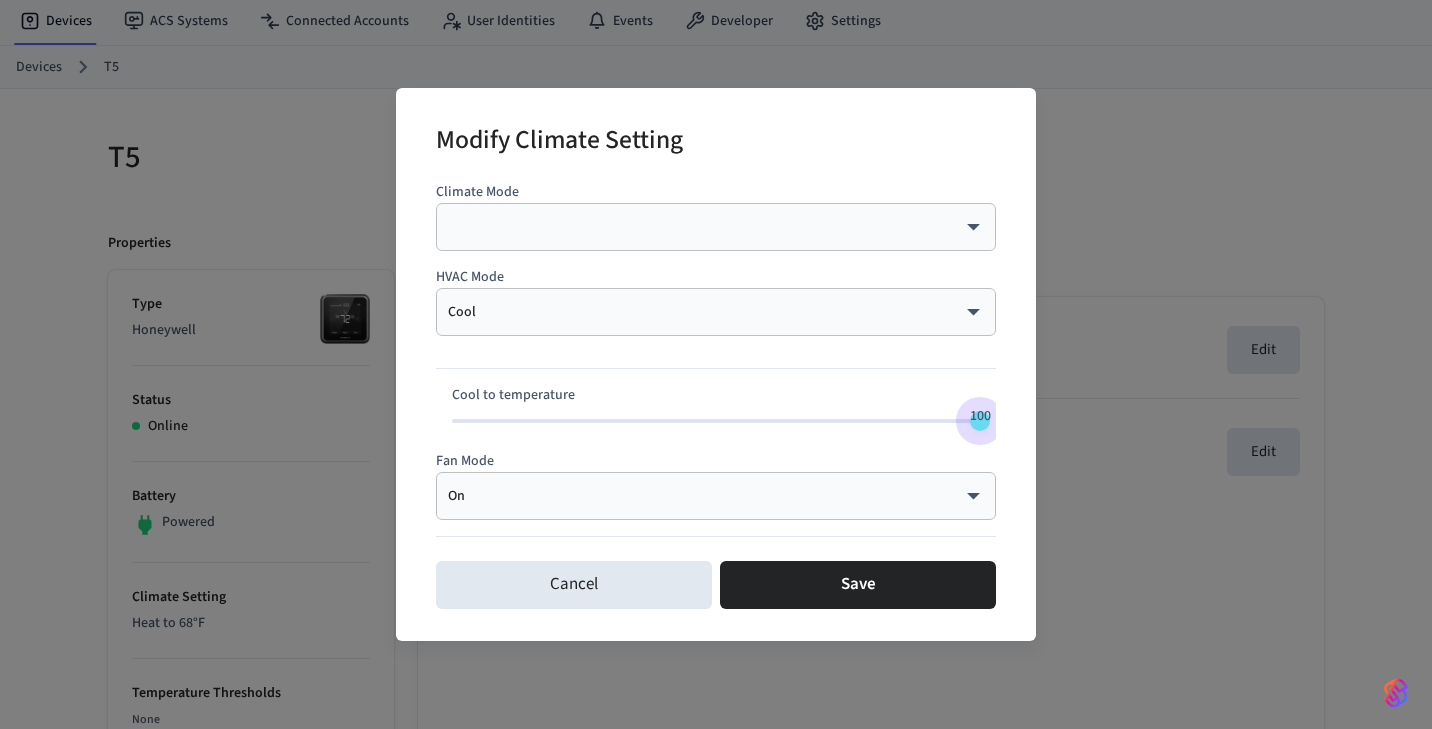 drag, startPoint x: 739, startPoint y: 419, endPoint x: 1040, endPoint y: 504, distance: 312.77148 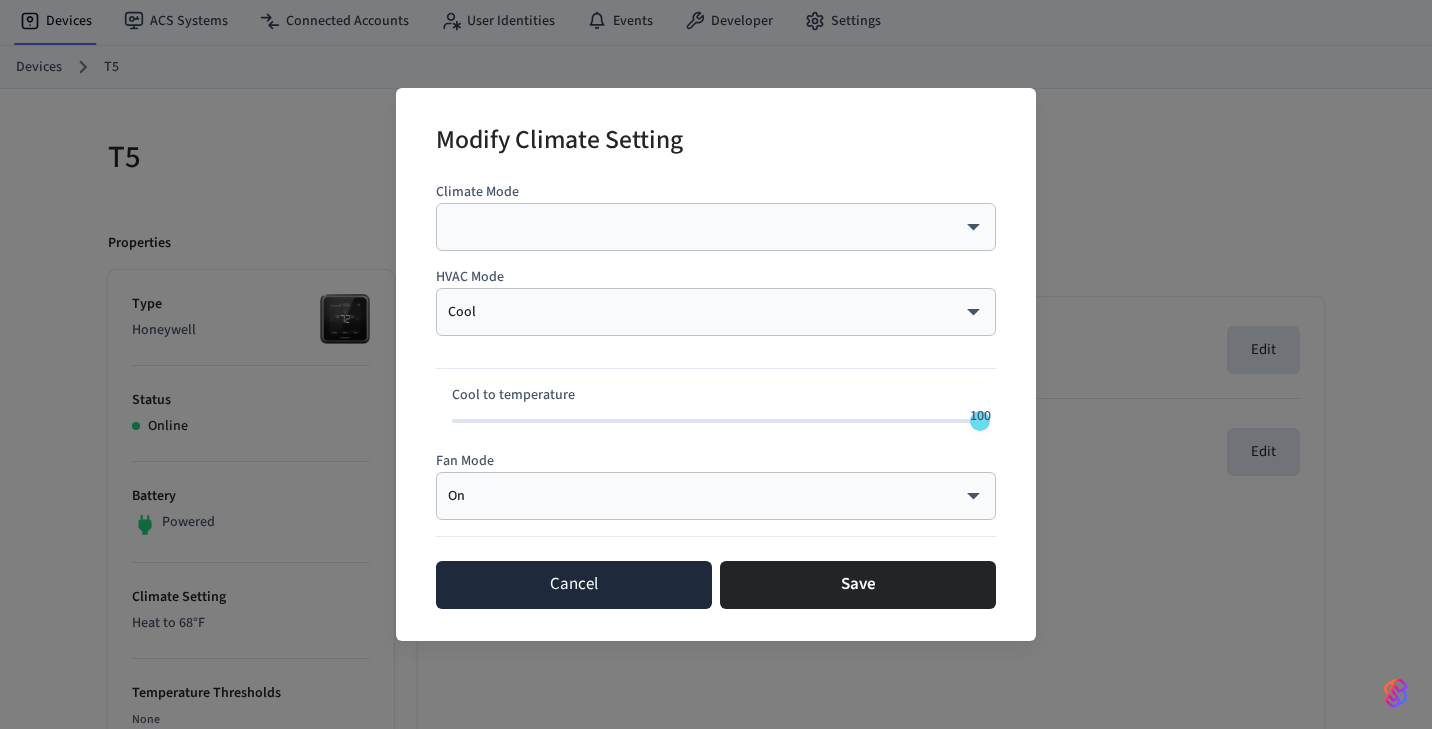 click on "Cancel" at bounding box center (574, 585) 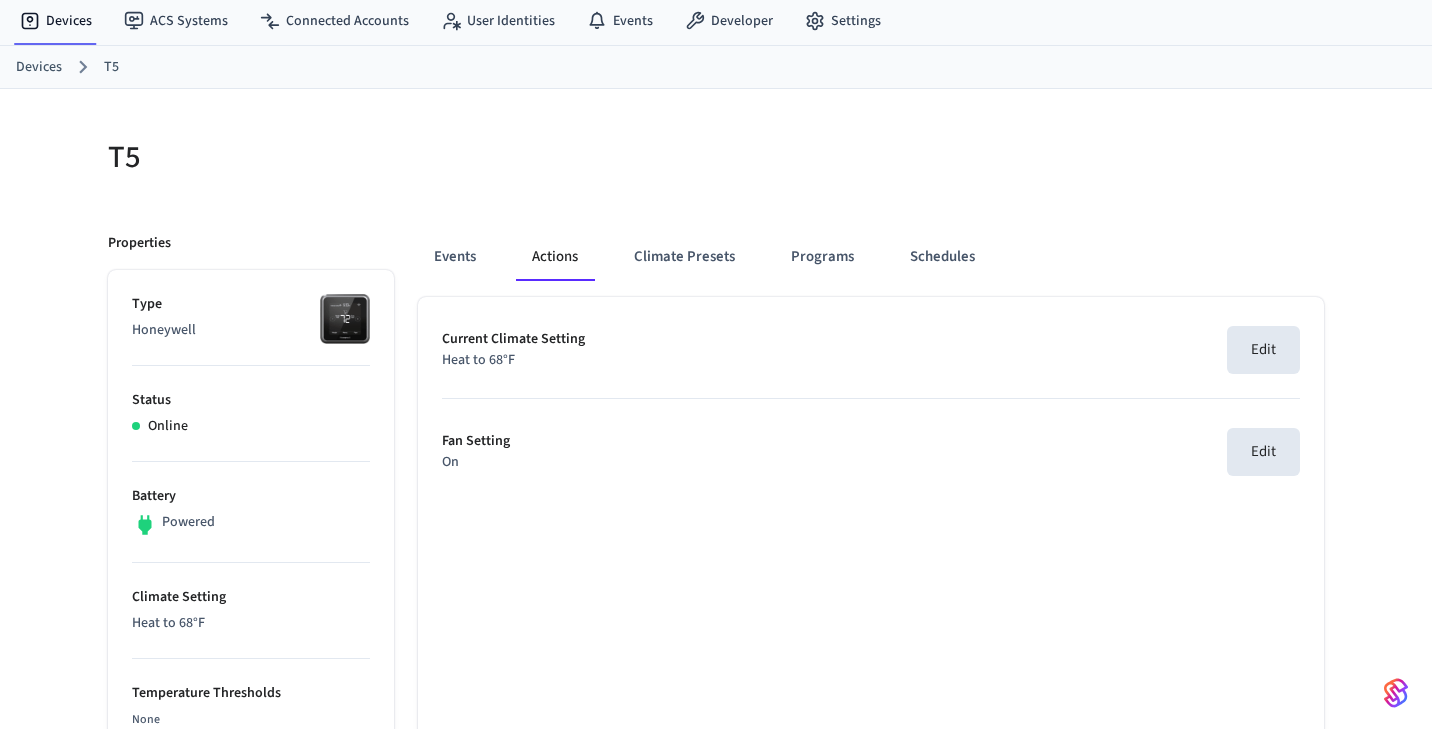 scroll, scrollTop: 0, scrollLeft: 0, axis: both 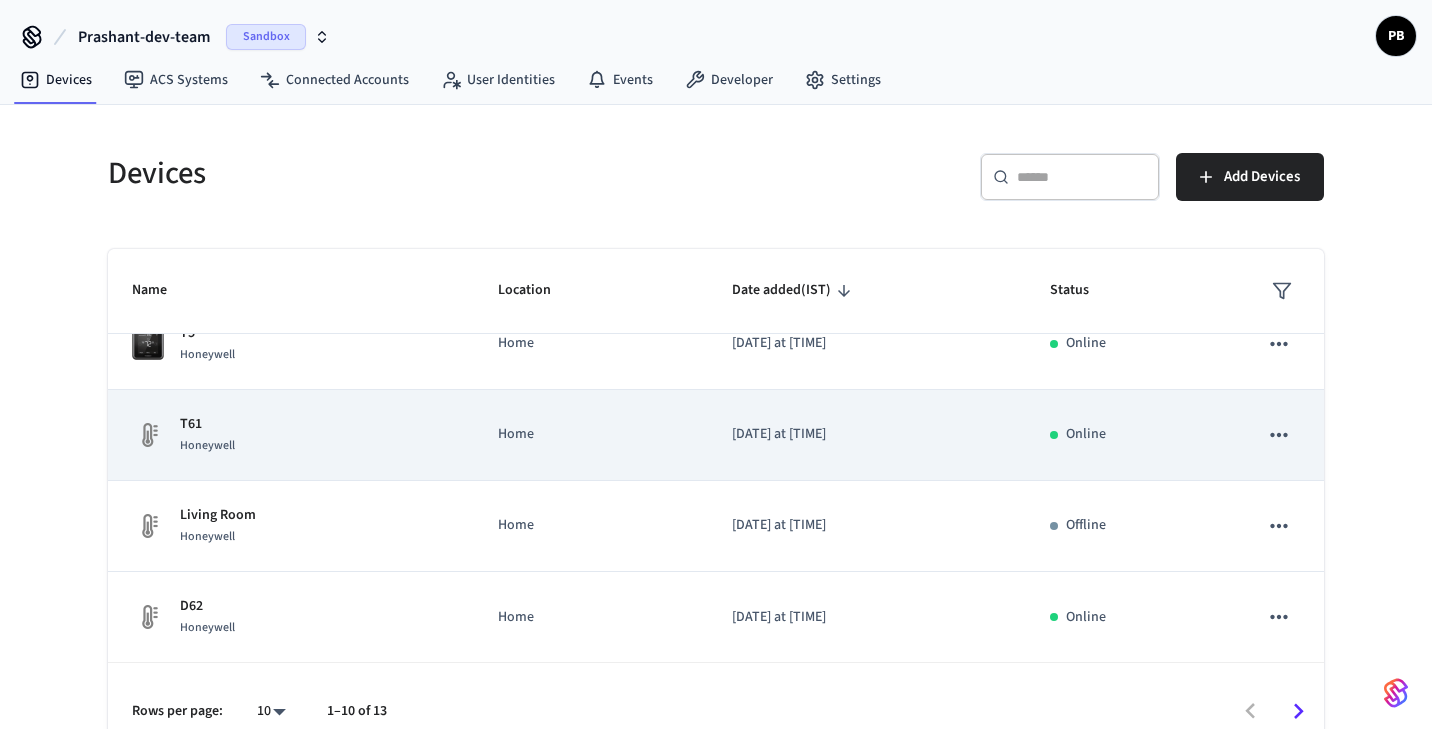 click on "T61 Honeywell" at bounding box center [291, 435] 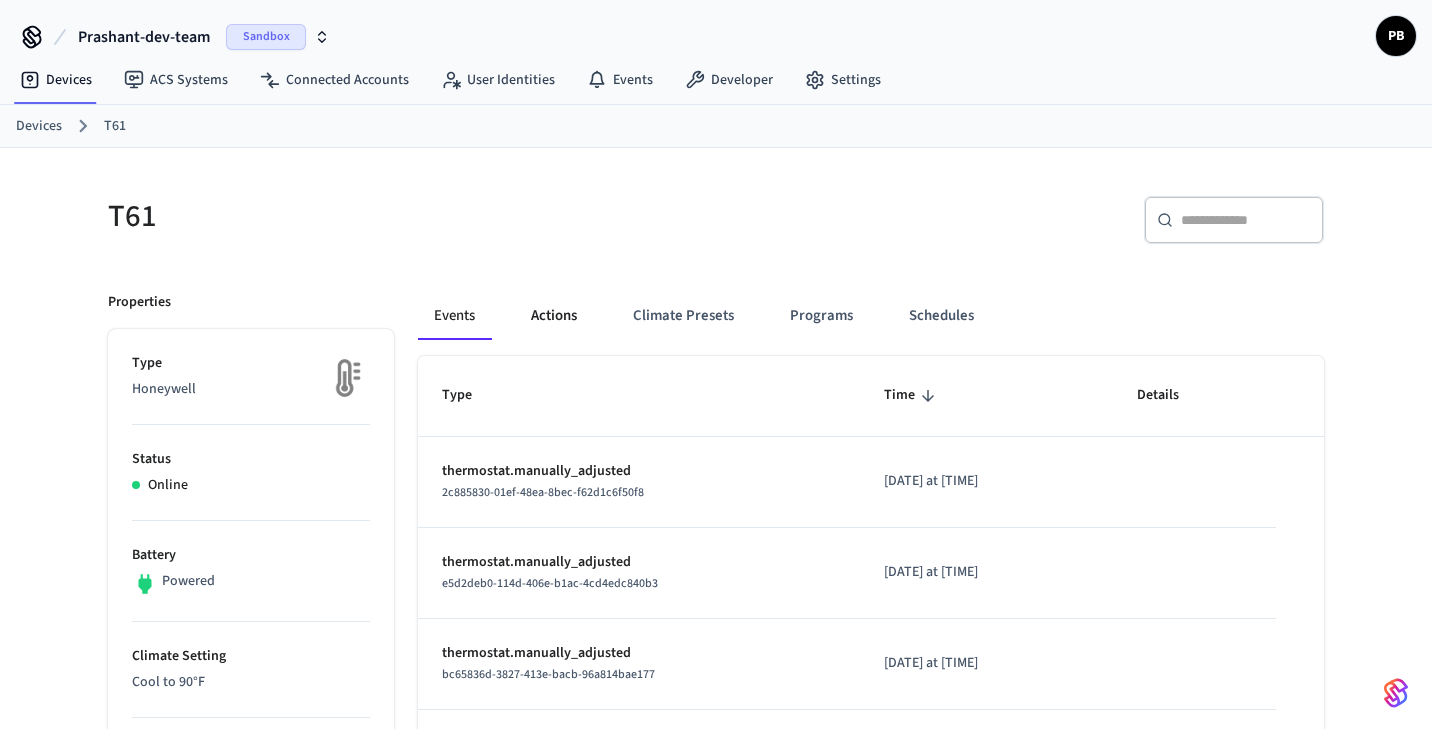click on "Actions" at bounding box center (554, 316) 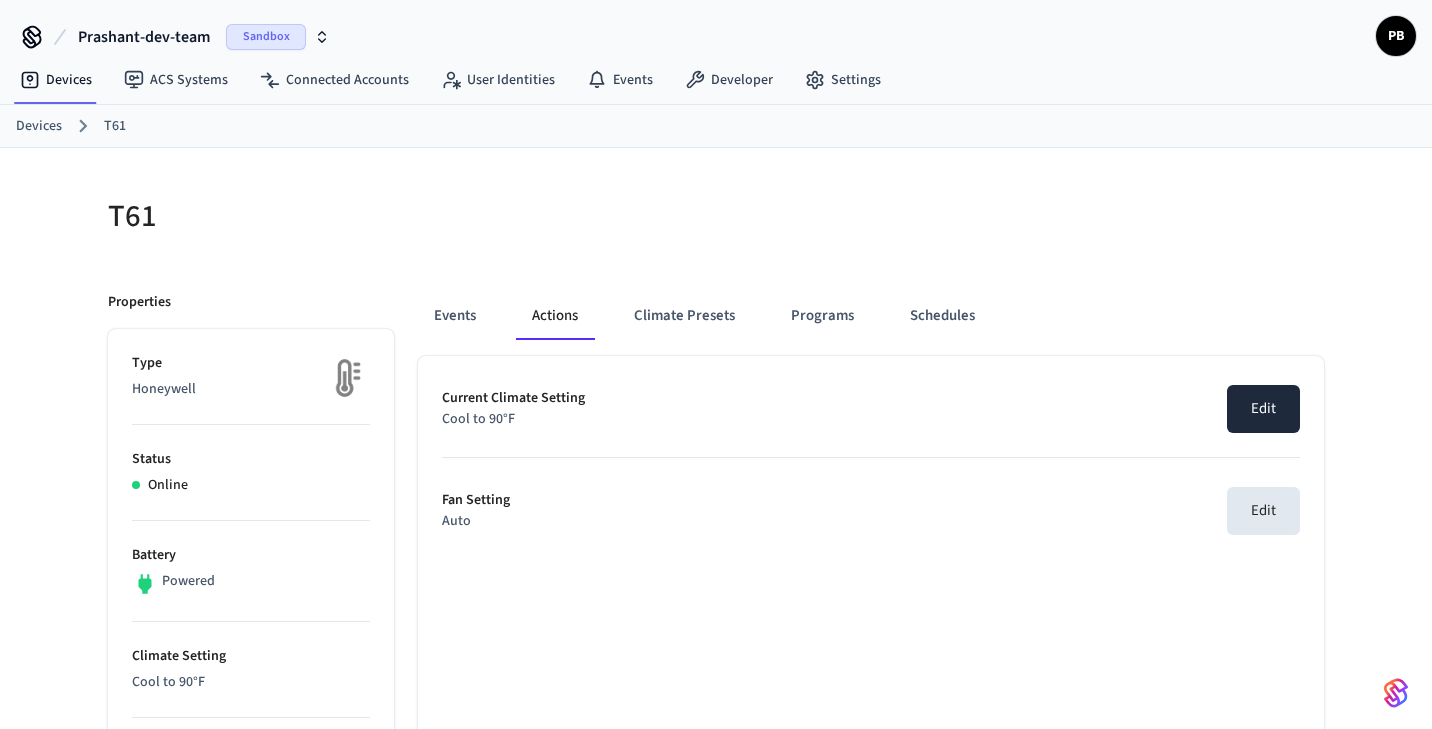click on "Edit" at bounding box center (1263, 409) 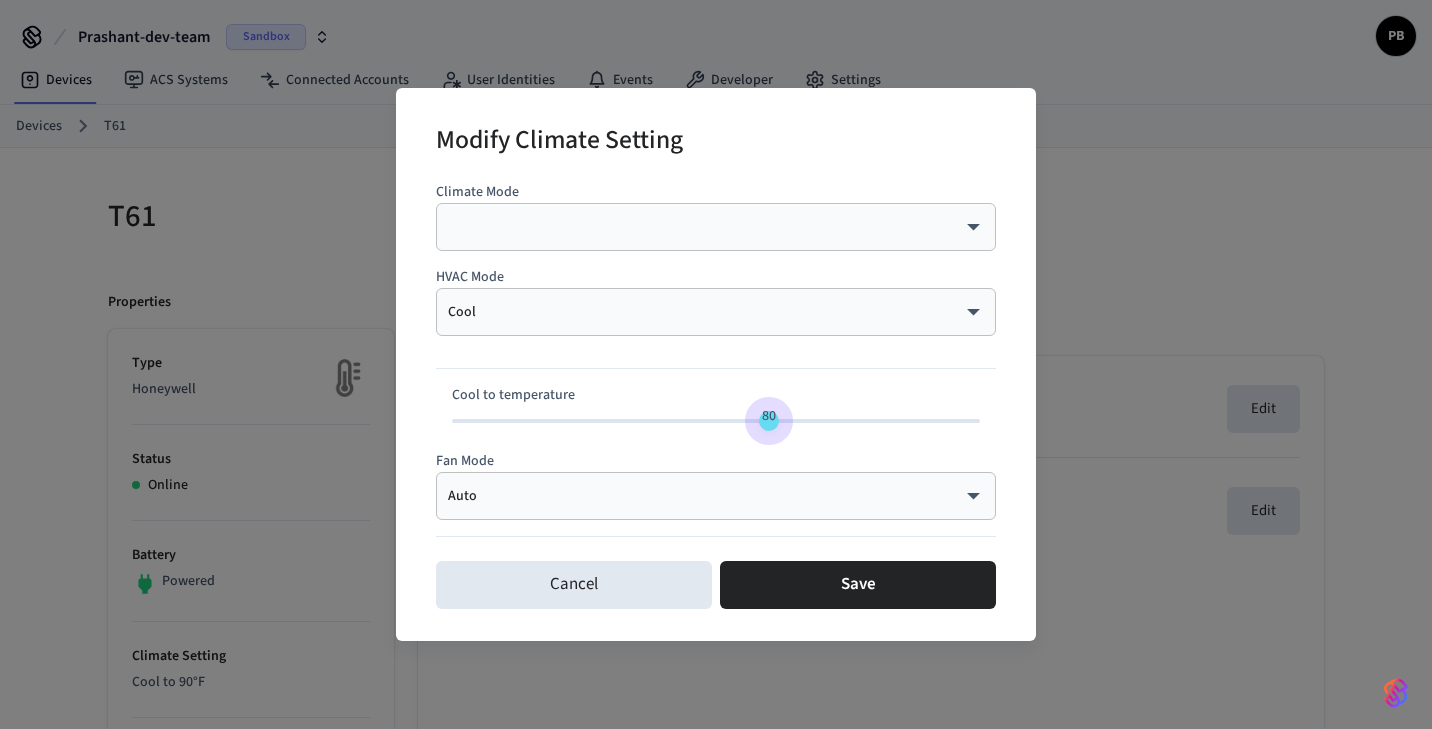 type on "**" 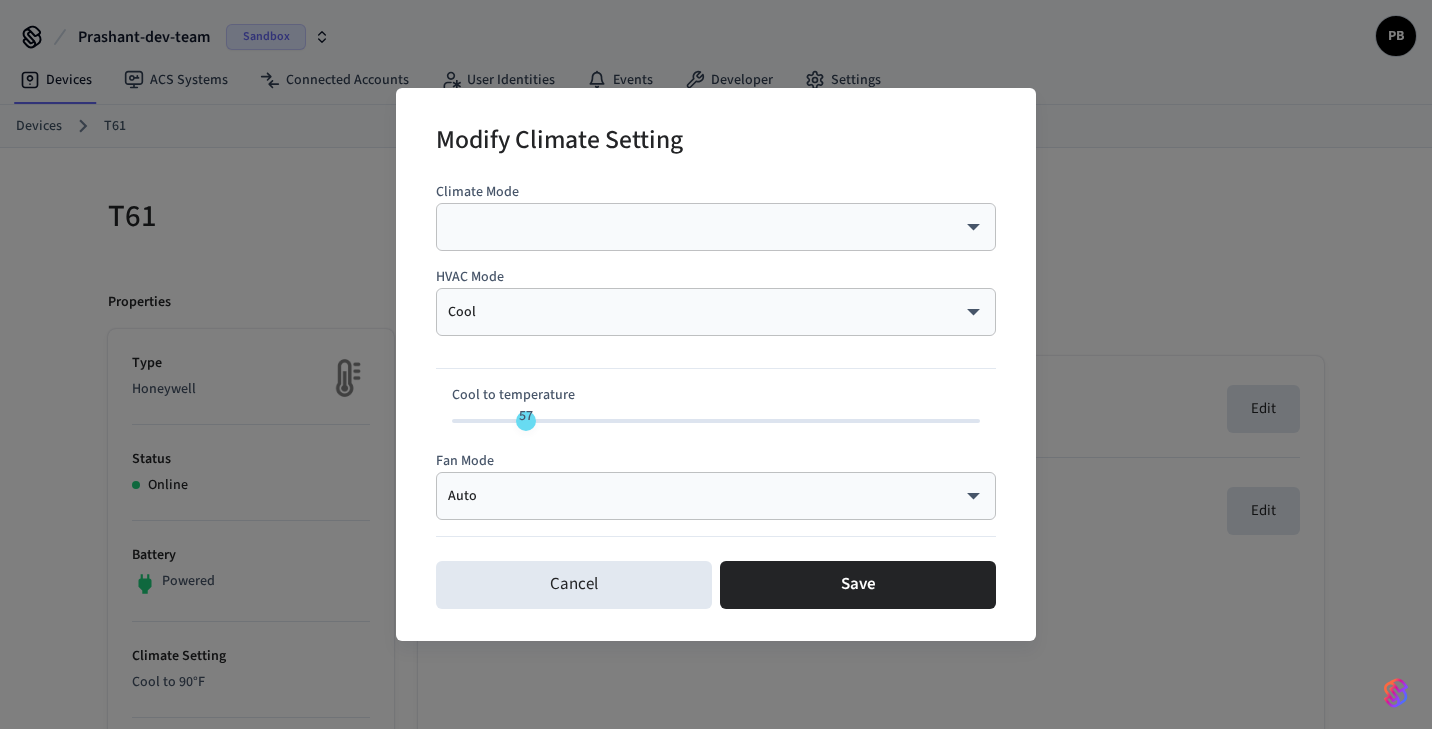 click on "Auto **** ​" at bounding box center (716, 496) 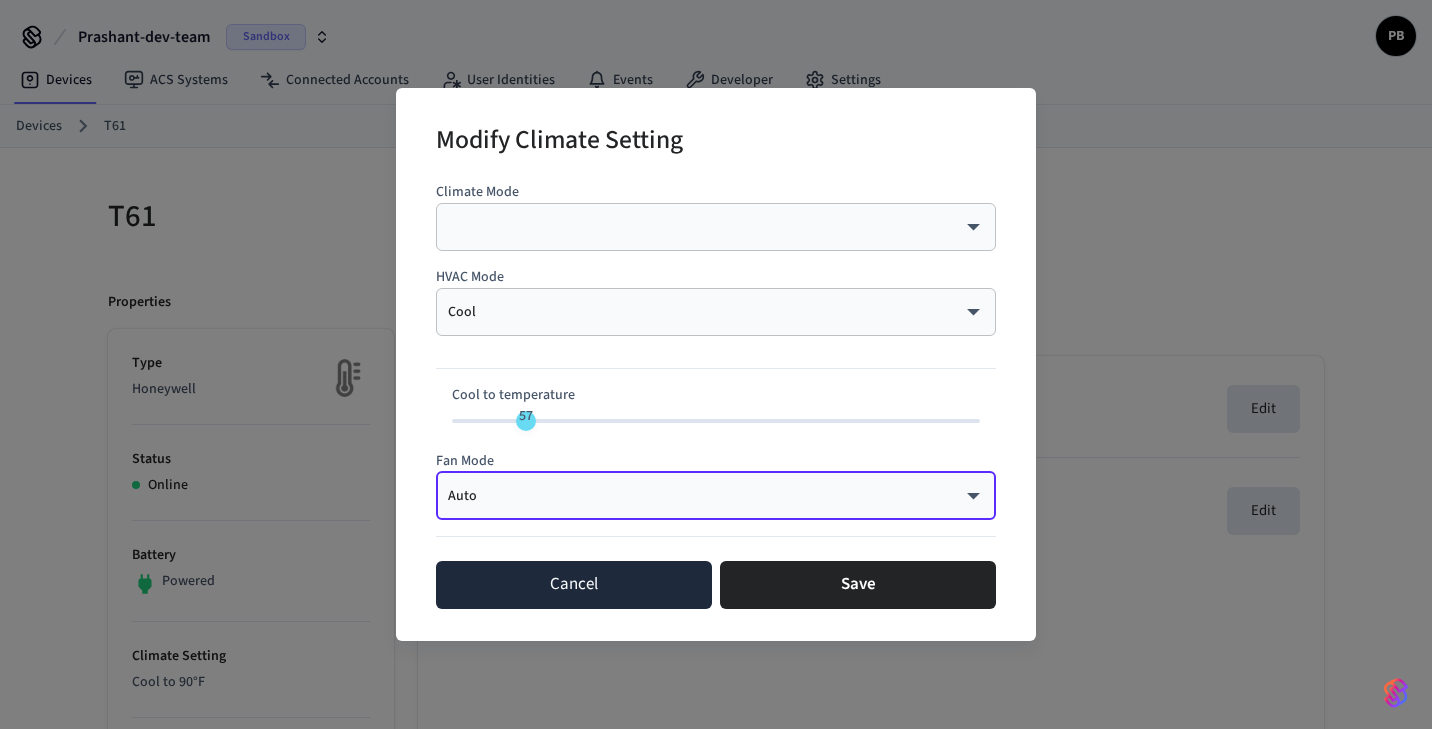click on "Cancel" at bounding box center [574, 585] 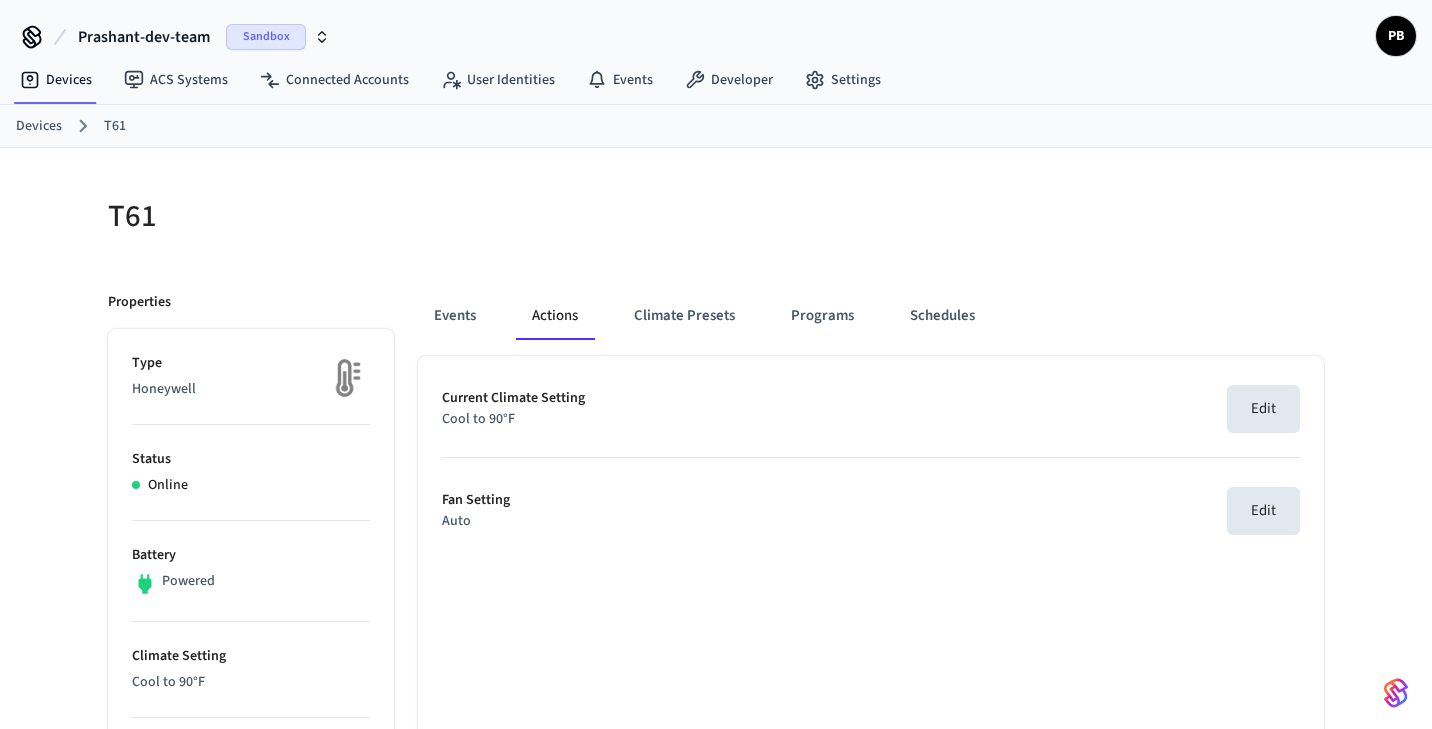 click on "Devices" at bounding box center [39, 126] 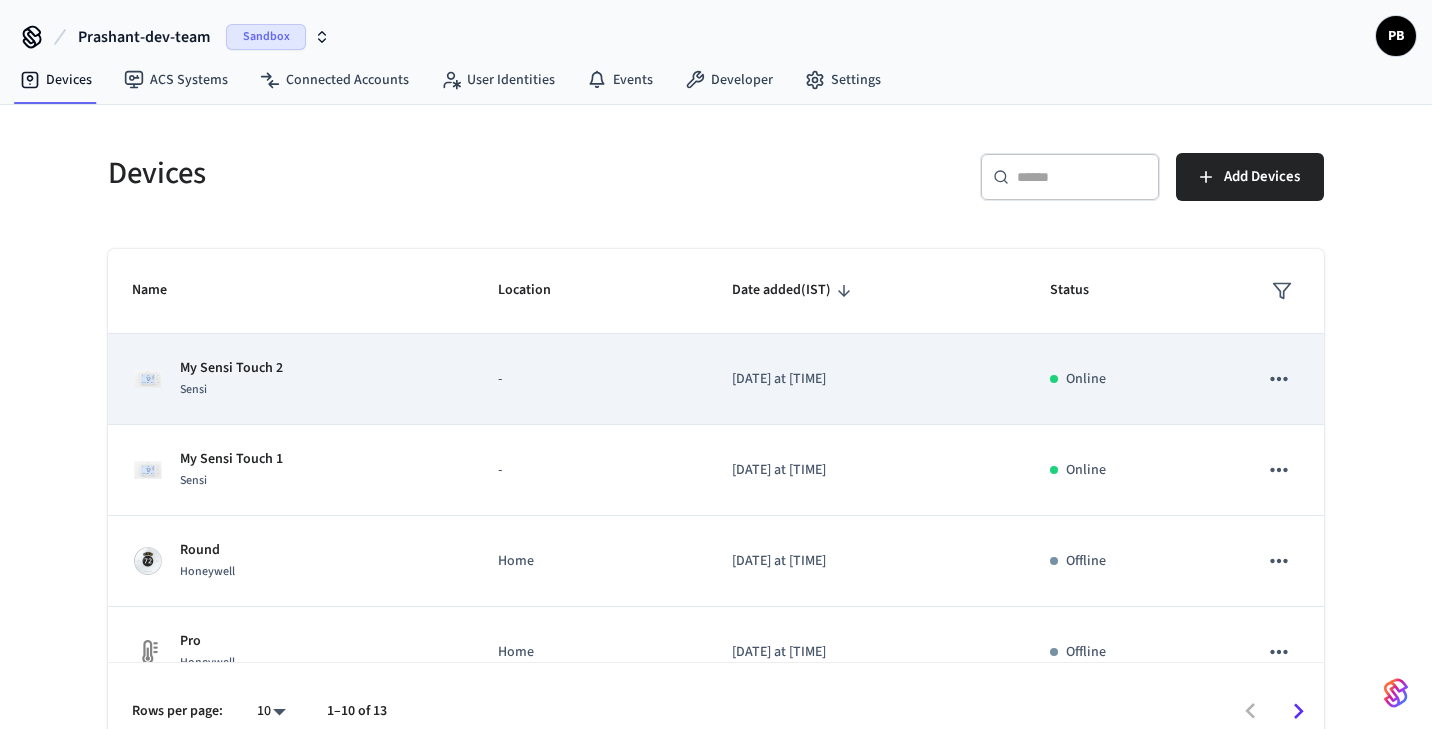 scroll, scrollTop: 582, scrollLeft: 0, axis: vertical 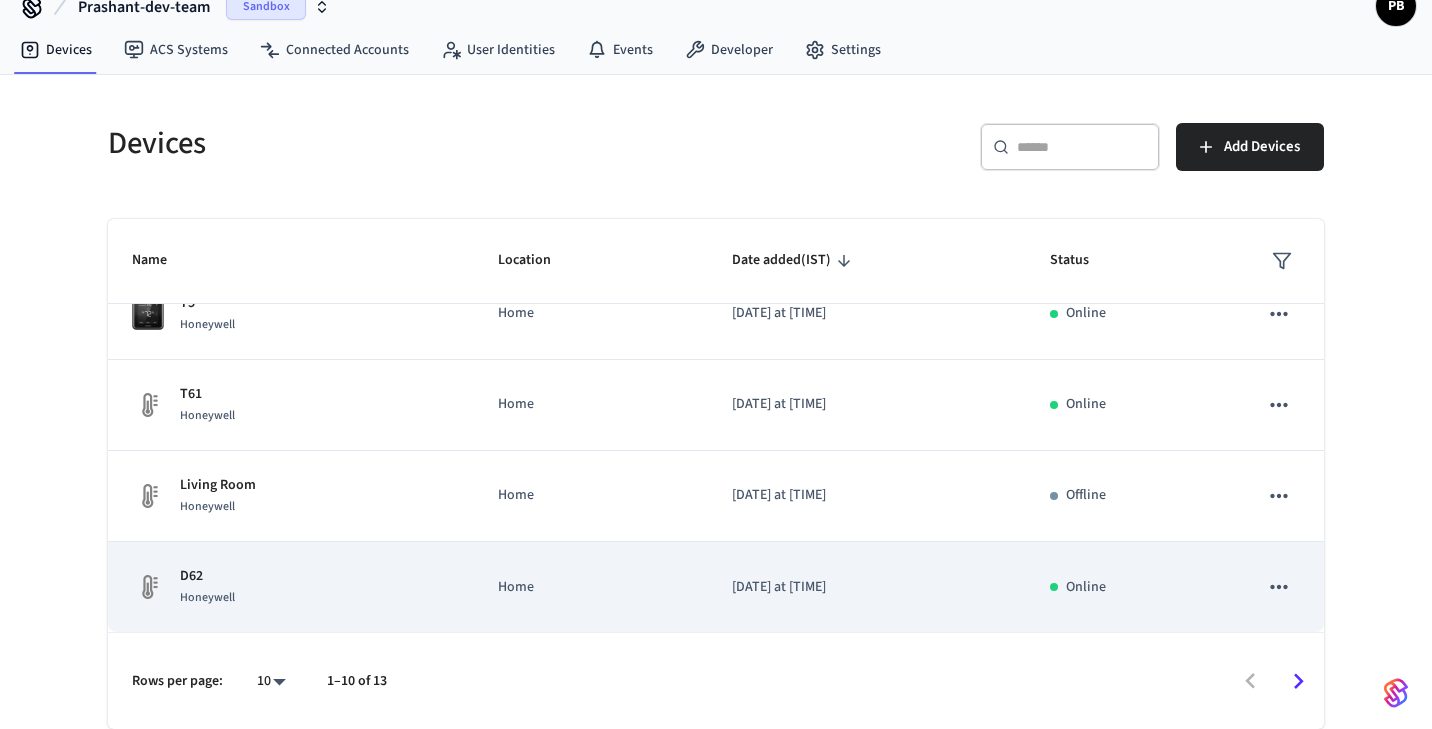 click on "D62 Honeywell" at bounding box center [291, 587] 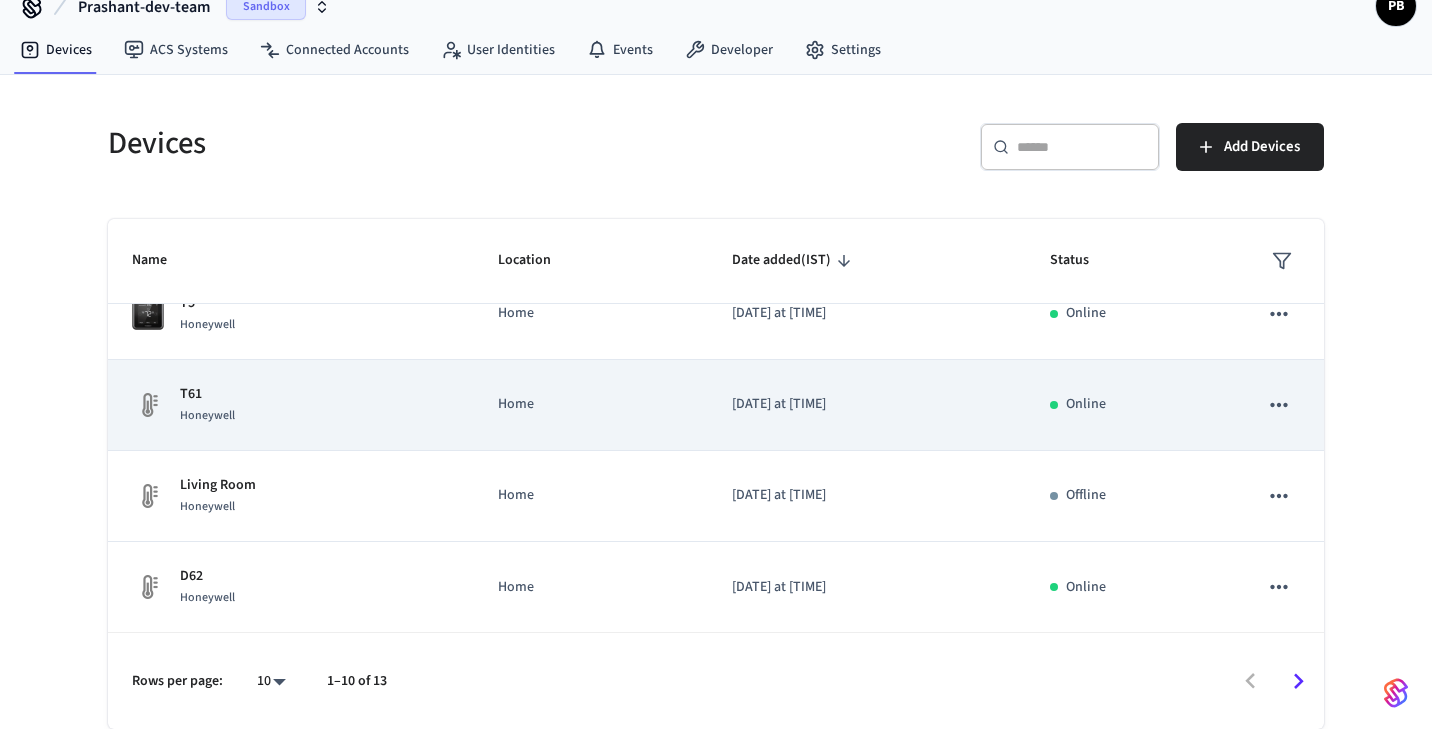 scroll, scrollTop: 0, scrollLeft: 0, axis: both 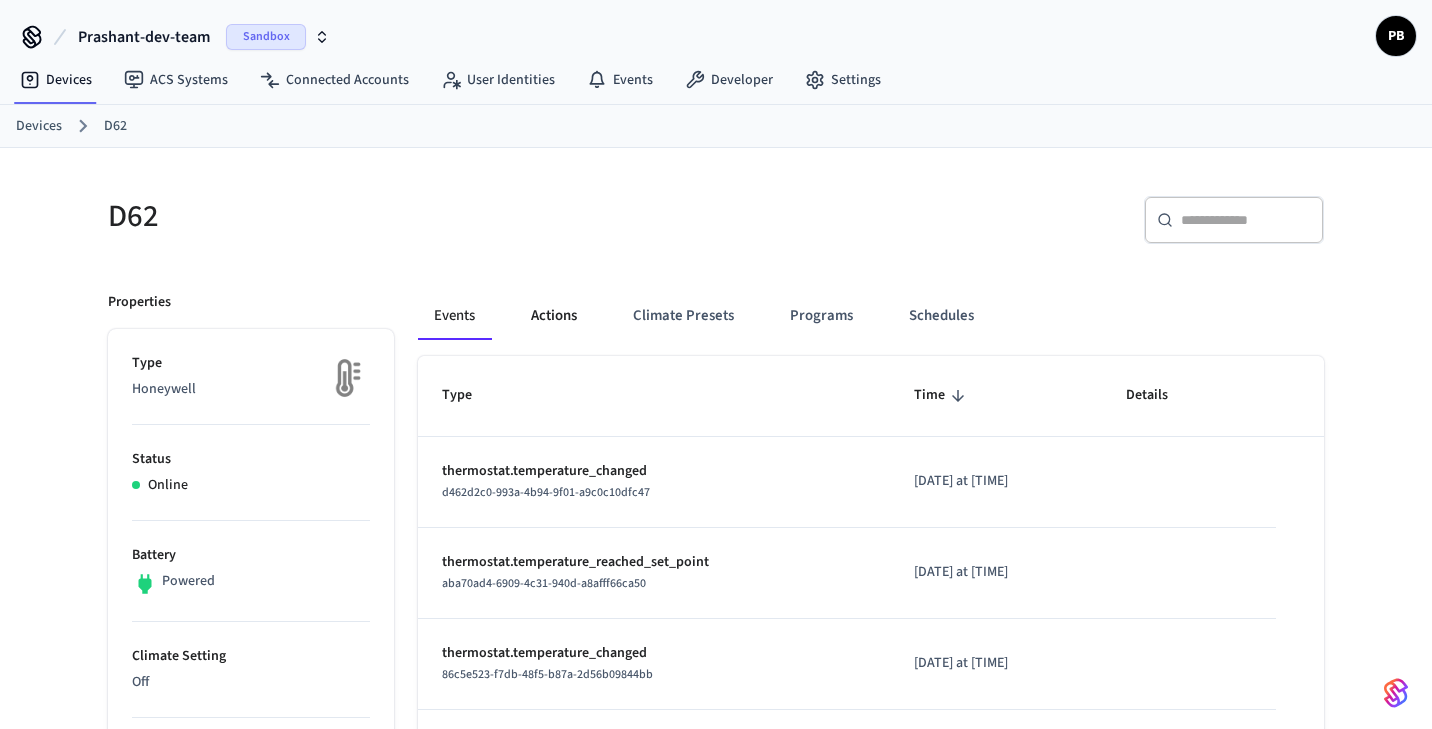 click on "Actions" at bounding box center [554, 316] 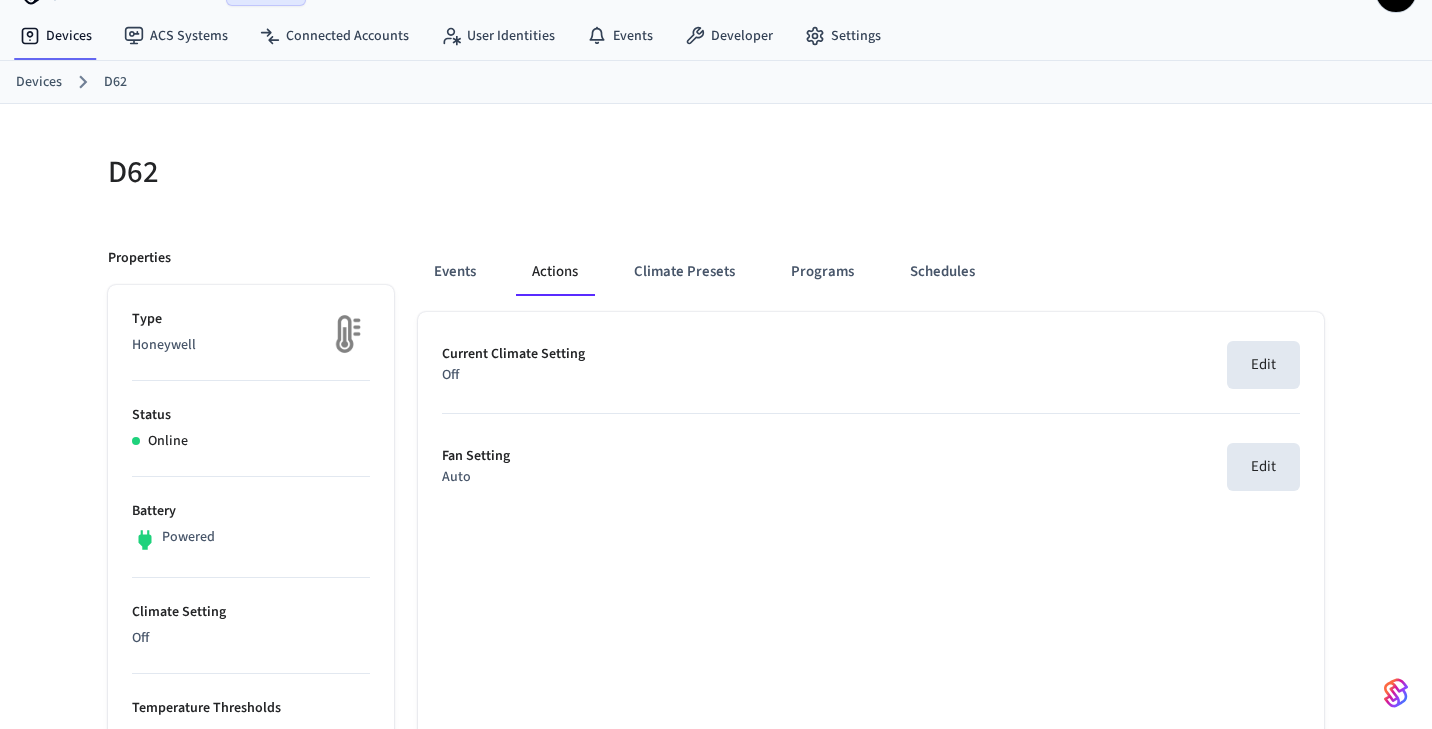 scroll, scrollTop: 50, scrollLeft: 0, axis: vertical 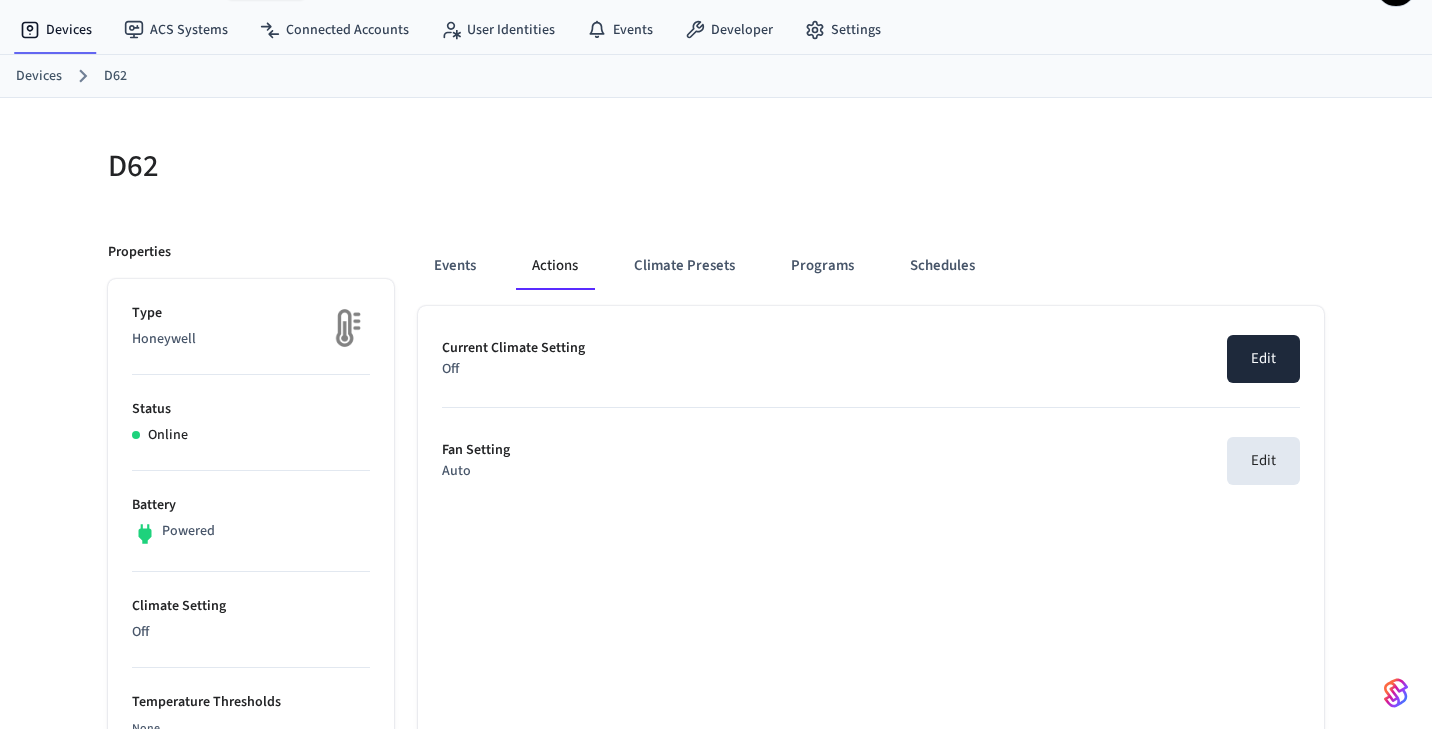 click on "Edit" at bounding box center [1263, 359] 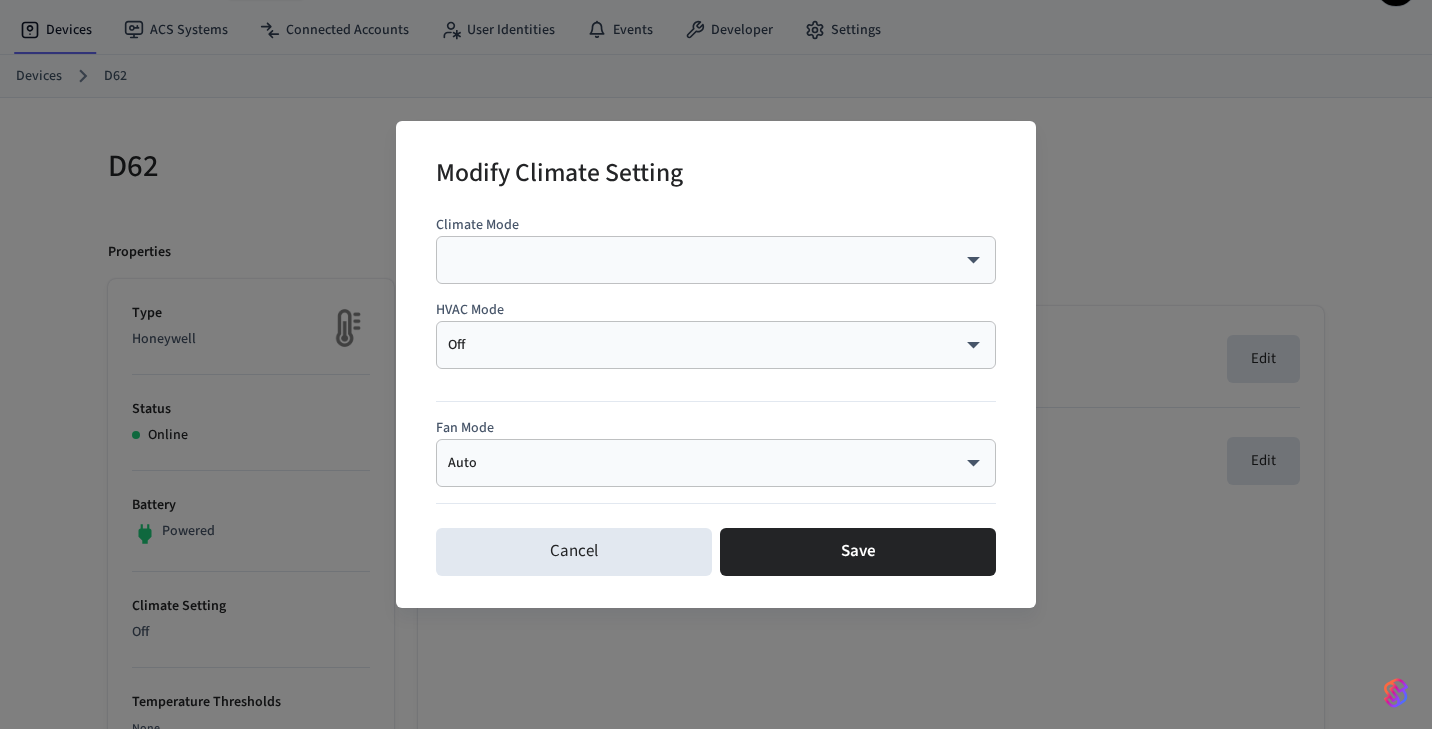 click on "Prashant-dev-team Sandbox PB Devices ACS Systems Connected Accounts User Identities Events Developer Settings Devices D62 D62 Properties Type Honeywell Status Online Battery Powered Climate Setting Off Temperature Thresholds None Edit Fan Setting Auto Equipment Status Off Current Temperature 74°F Current Humidity 32% Location Home Capabilities thermostat ID eb6d81f2-962f-4325-b350-8d9296a3c9f9 Paired on ( IST ) [DATE] at [TIME] Connected account 0aa1a446-b77a-43e2-af27-14c19c72afd5 Events Actions Climate Presets Programs Schedules Current Climate Setting Off Edit Fan Setting Auto Edit 16 /devices/list 8 /devices/unmanaged/list 5 /acs/systems/list 2 /user_identities/list 4 /user_identities/get 182 /phones/list 181 /acs/credentials/list 4 /user_identities/list_acs_systems 4 /user_identities/list_acs_users 4 /acs/entrances/list 4 /acs/systems/get 5 /acs/credentials/list_accessible_entrances 2 /acs/credentials/get 3 /acs/users/get 7 /devices/get D62 | Devices | Seam Modify Climate Setting Climate Mode ​" at bounding box center [716, 847] 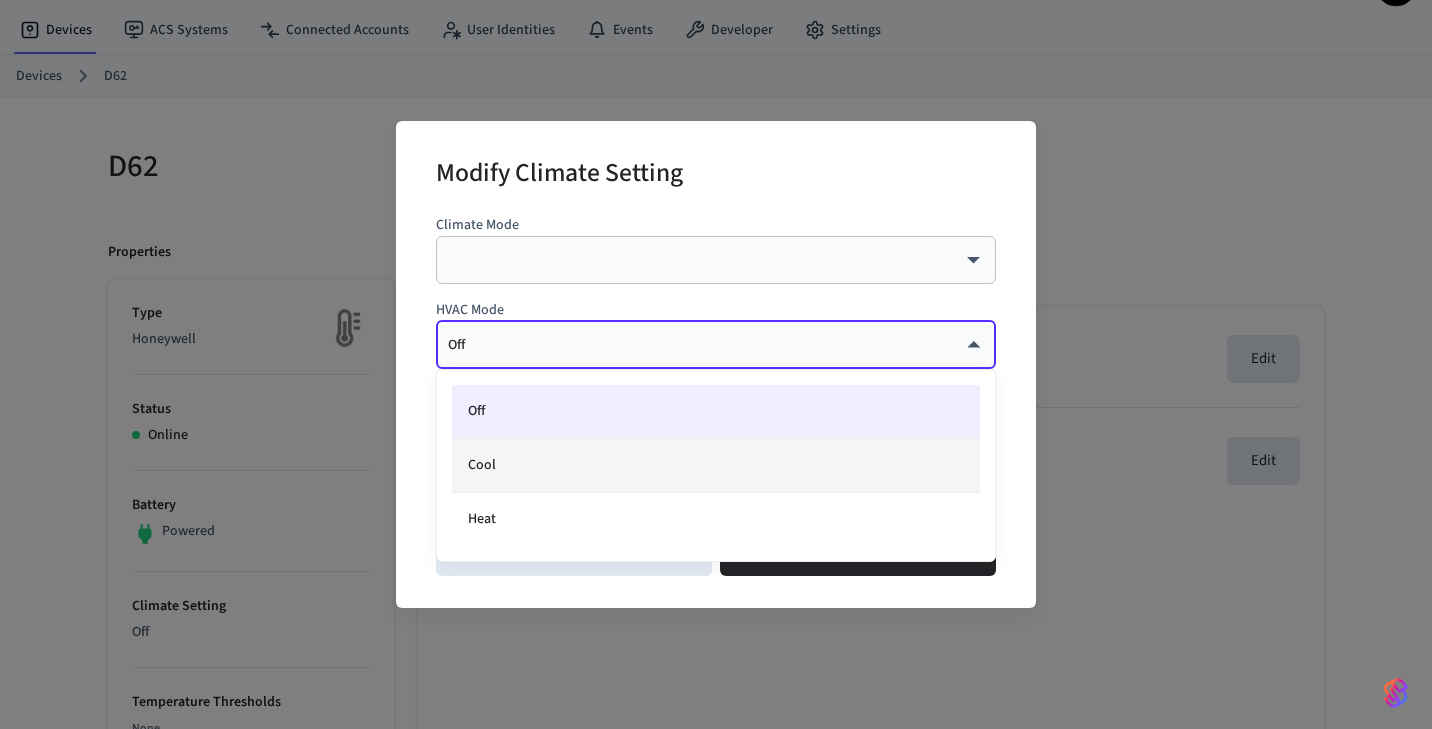 click on "Cool" at bounding box center [716, 466] 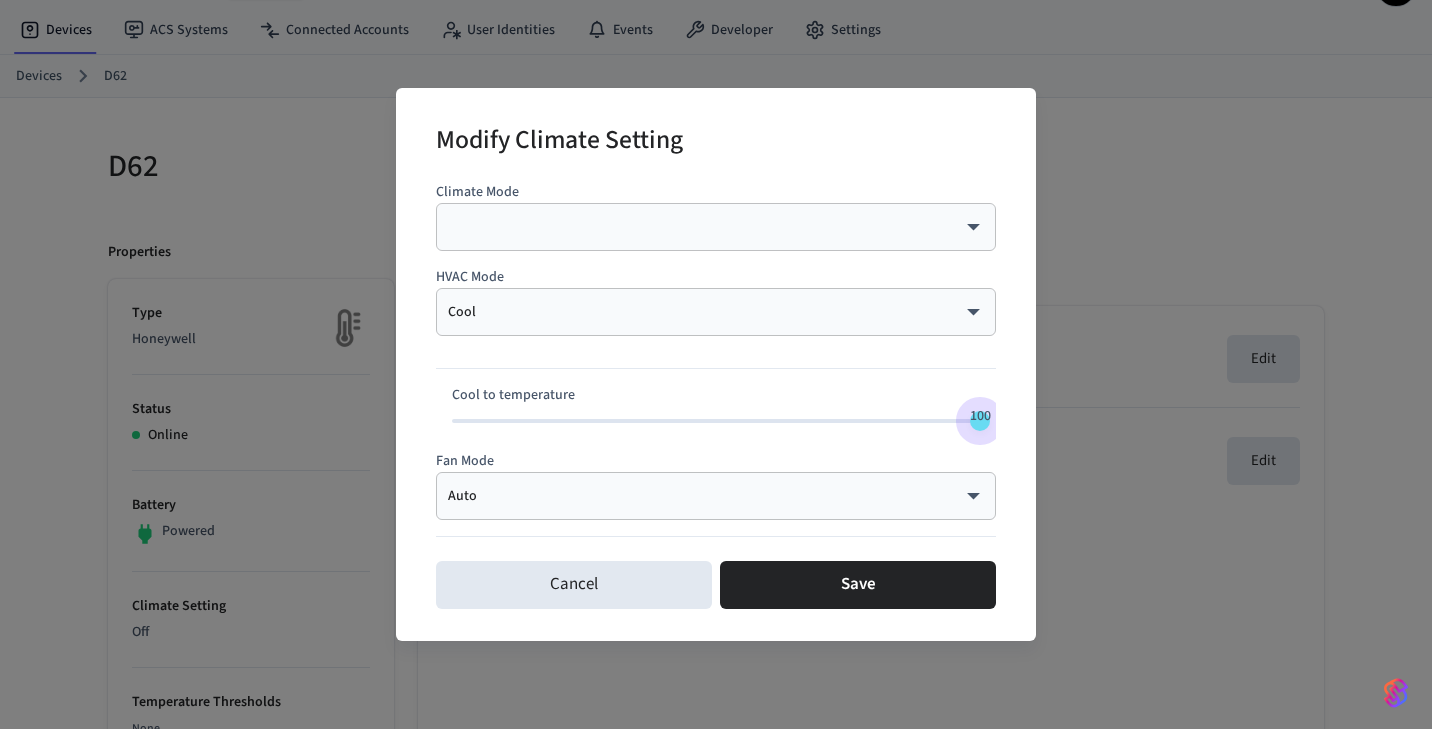 type on "**" 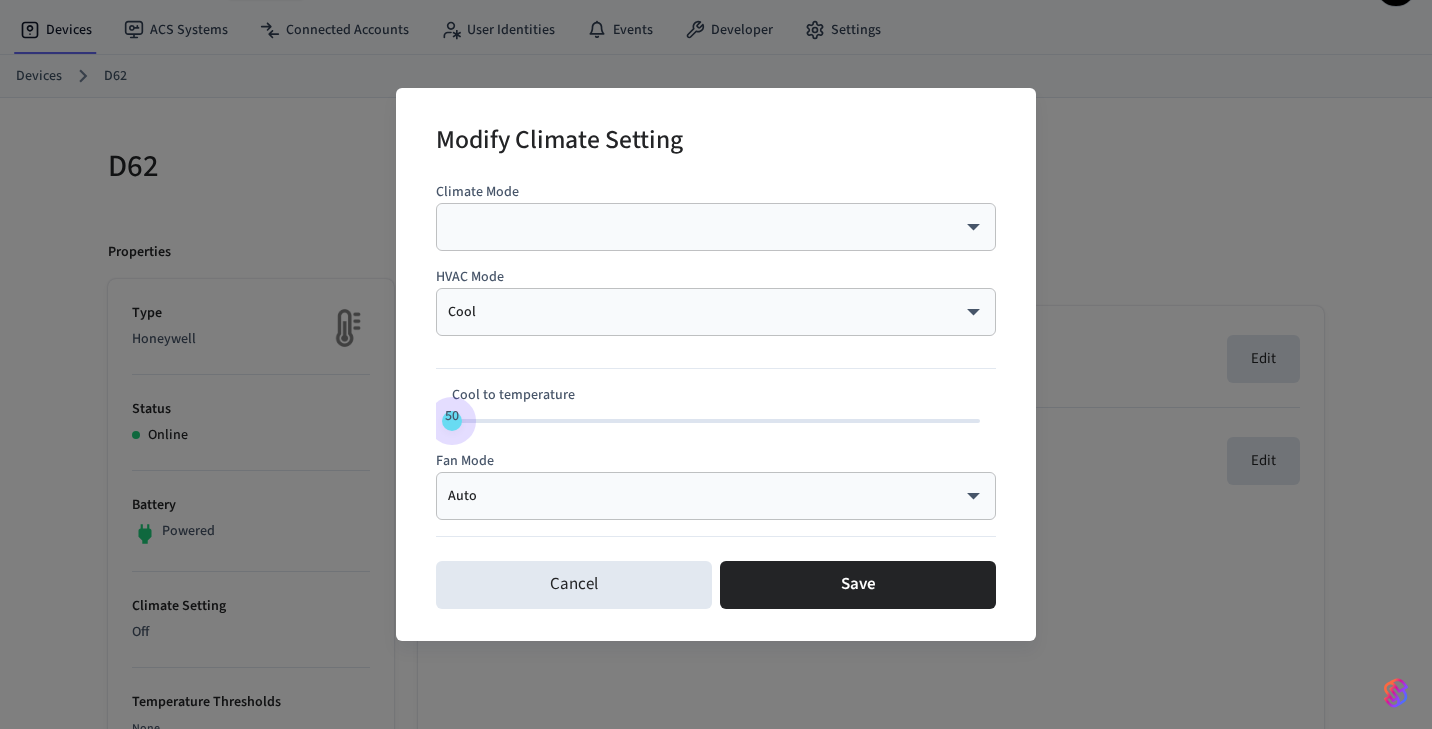 drag, startPoint x: 735, startPoint y: 421, endPoint x: 322, endPoint y: 423, distance: 413.00485 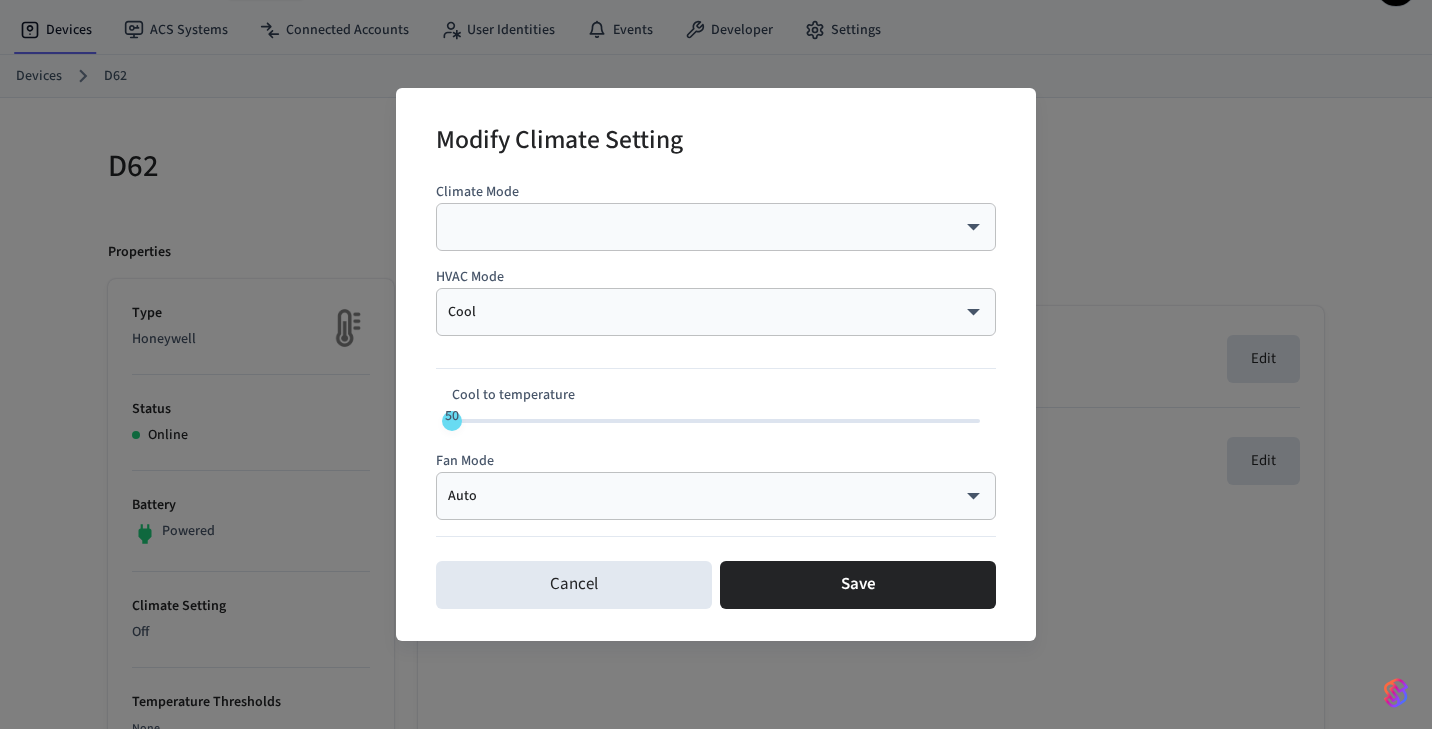 click on "Prashant-dev-team Sandbox PB Devices ACS Systems Connected Accounts User Identities Events Developer Settings Devices D62 D62 Properties Type Honeywell Status Online Battery Powered Climate Setting Off Temperature Thresholds None Edit Fan Setting Auto Equipment Status Off Current Temperature 74°F Current Humidity 32% Location Home Capabilities thermostat ID eb6d81f2-962f-4325-b350-8d9296a3c9f9 Paired on ( IST ) [DATE] at [TIME] Connected account 0aa1a446-b77a-43e2-af27-14c19c72afd5 Events Actions Climate Presets Programs Schedules Current Climate Setting Off Edit Fan Setting Auto Edit 16 /devices/list 8 /devices/unmanaged/list 5 /acs/systems/list 2 /user_identities/list 4 /user_identities/get 182 /phones/list 181 /acs/credentials/list 4 /user_identities/list_acs_systems 4 /user_identities/list_acs_users 4 /acs/entrances/list 4 /acs/systems/get 5 /acs/credentials/list_accessible_entrances 2 /acs/credentials/get 3 /acs/users/get 7 /devices/get D62 | Devices | Seam Modify Climate Setting Climate Mode ​" at bounding box center (716, 847) 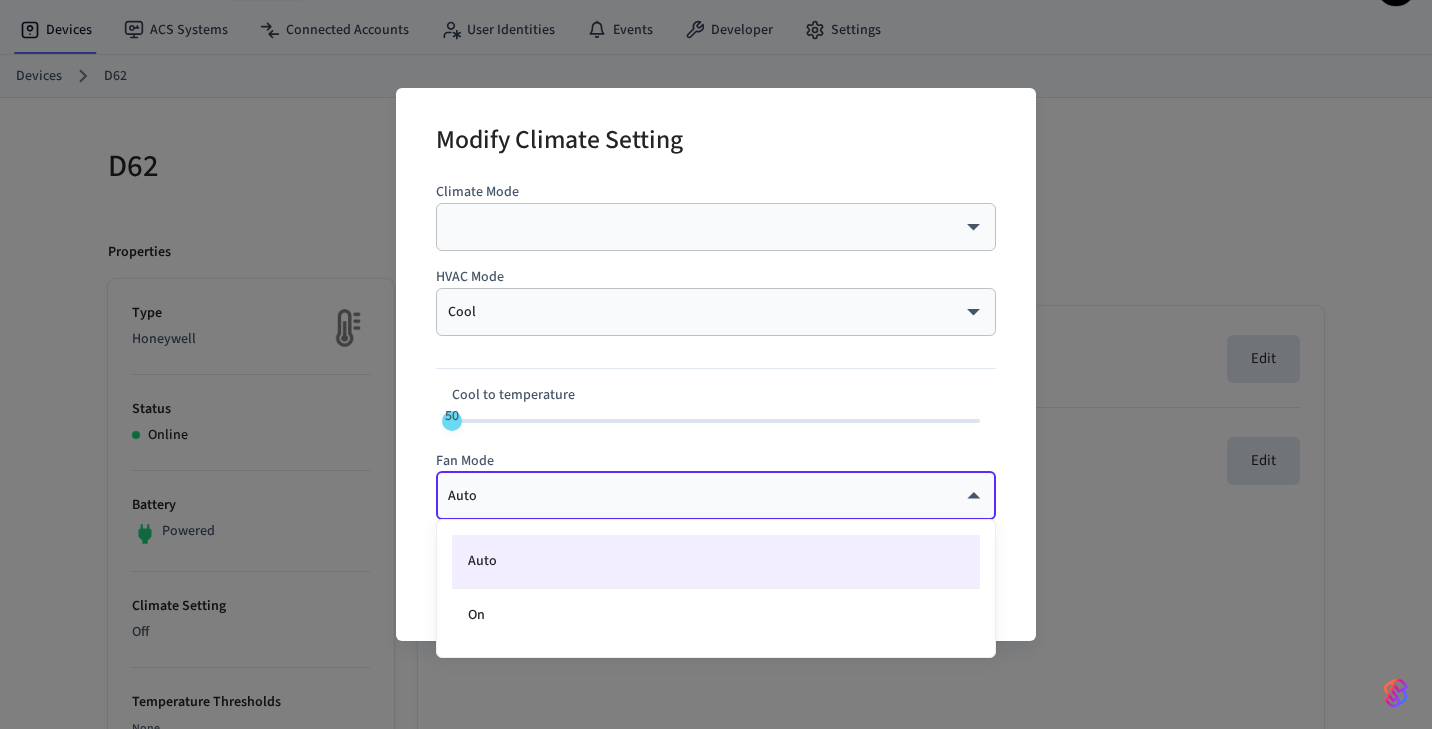 click at bounding box center (716, 364) 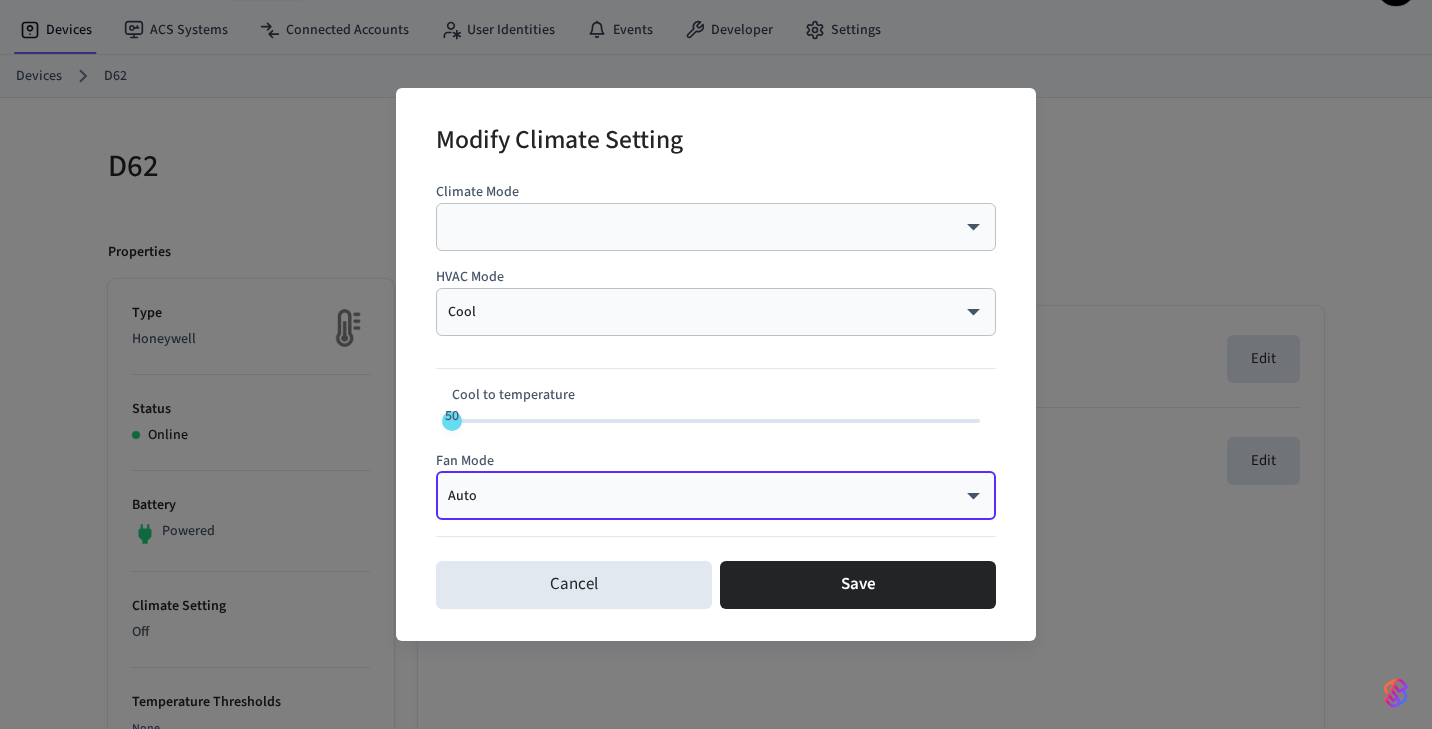 click on "Prashant-dev-team Sandbox PB Devices ACS Systems Connected Accounts User Identities Events Developer Settings Devices D62 D62 Properties Type Honeywell Status Online Battery Powered Climate Setting Off Temperature Thresholds None Edit Fan Setting Auto Equipment Status Off Current Temperature 74°F Current Humidity 32% Location Home Capabilities thermostat ID eb6d81f2-962f-4325-b350-8d9296a3c9f9 Paired on ( IST ) [DATE] at [TIME] Connected account 0aa1a446-b77a-43e2-af27-14c19c72afd5 Events Actions Climate Presets Programs Schedules Current Climate Setting Off Edit Fan Setting Auto Edit 16 /devices/list 8 /devices/unmanaged/list 5 /acs/systems/list 2 /user_identities/list 4 /user_identities/get 182 /phones/list 181 /acs/credentials/list 4 /user_identities/list_acs_systems 4 /user_identities/list_acs_users 4 /acs/entrances/list 4 /acs/systems/get 5 /acs/credentials/list_accessible_entrances 2 /acs/credentials/get 3 /acs/users/get 7 /devices/get D62 | Devices | Seam Modify Climate Setting Climate Mode ​" at bounding box center [716, 847] 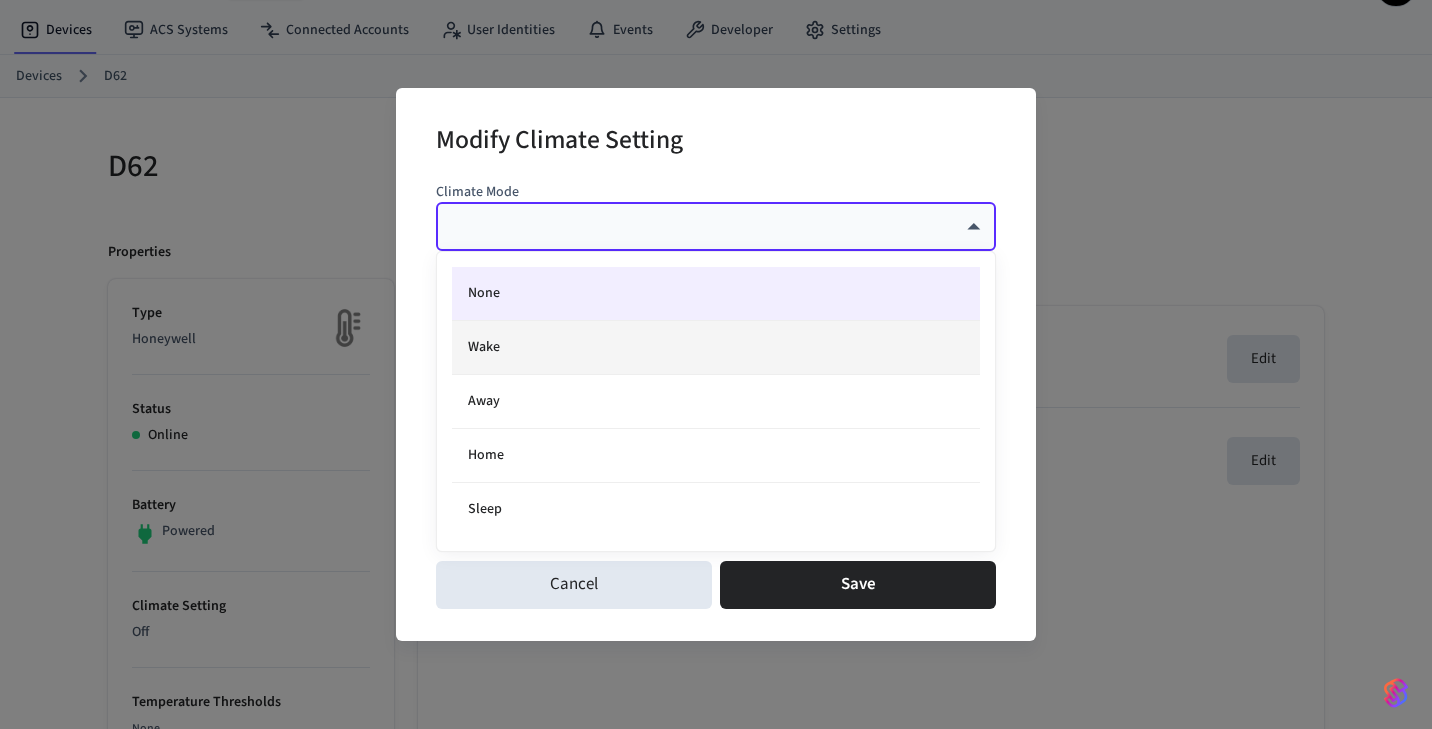 click on "Wake" at bounding box center (716, 348) 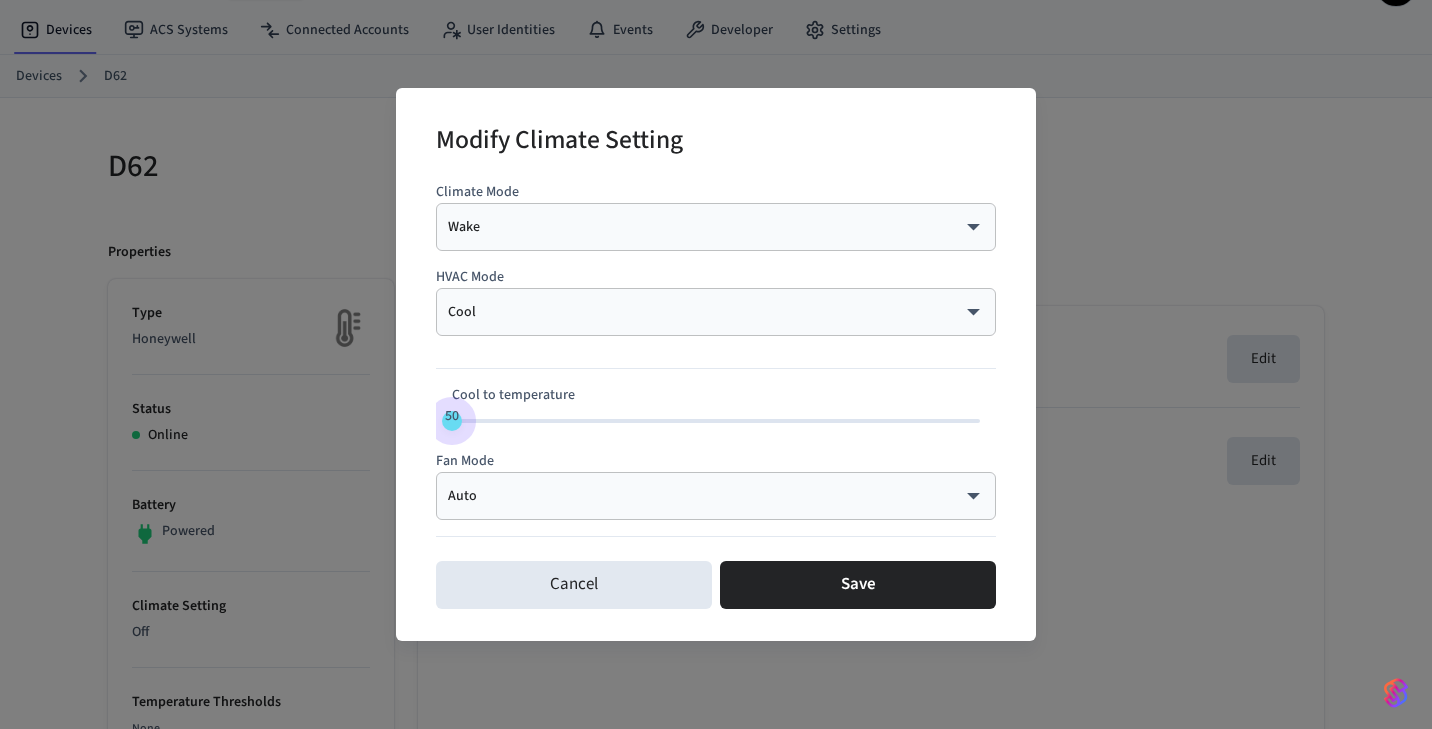 drag, startPoint x: 456, startPoint y: 426, endPoint x: 424, endPoint y: 421, distance: 32.38827 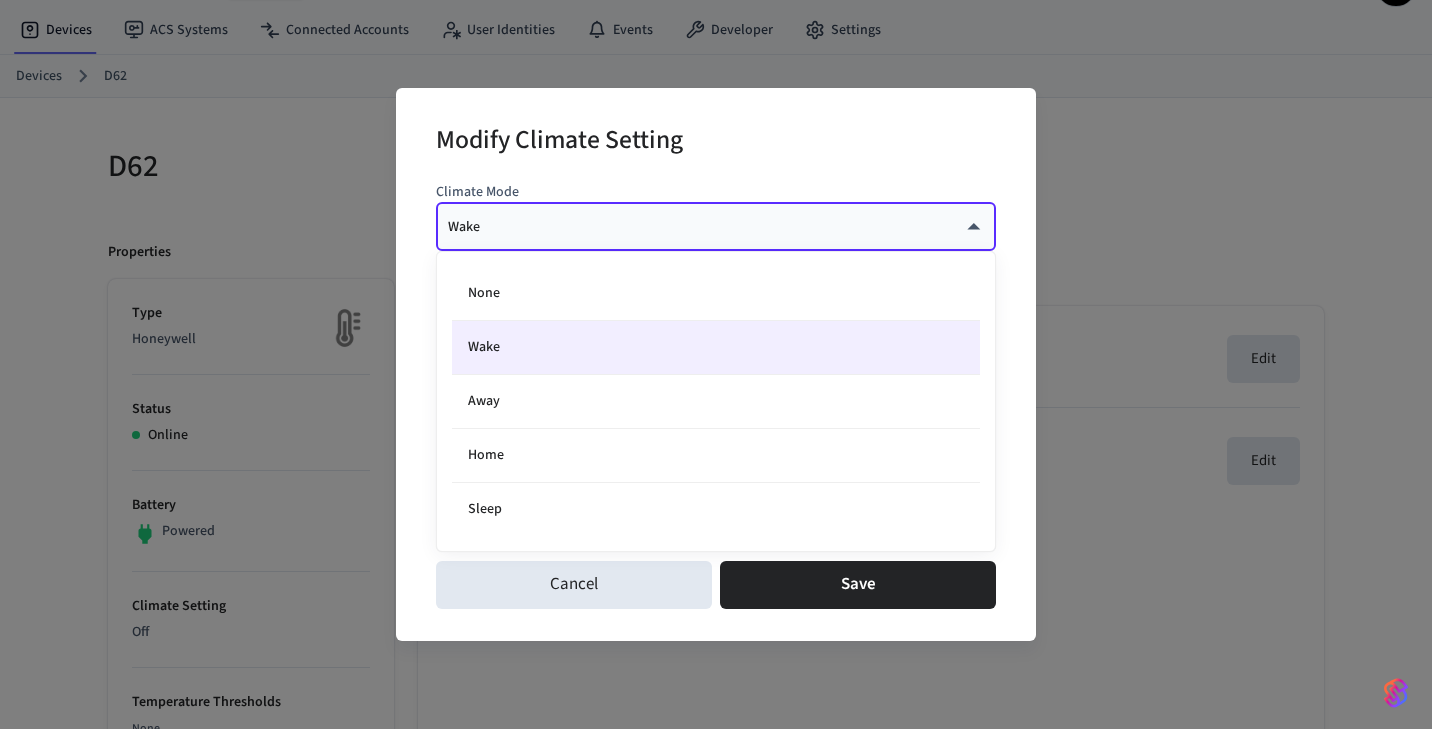 click on "Prashant-dev-team Sandbox PB Devices ACS Systems Connected Accounts User Identities Events Developer Settings Devices D62 D62 Properties Type Honeywell Status Online Battery Powered Climate Setting Off Temperature Thresholds None Edit Fan Setting Auto Equipment Status Off Current Temperature 74°F Current Humidity 32% Location Home Capabilities thermostat ID eb6d81f2-962f-4325-b350-8d9296a3c9f9 Paired on ( IST ) [DATE] at [TIME] Connected account 0aa1a446-b77a-43e2-af27-14c19c72afd5 Events Actions Climate Presets Programs Schedules Current Climate Setting Off Edit Fan Setting Auto Edit 16 /devices/list 8 /devices/unmanaged/list 5 /acs/systems/list 2 /user_identities/list 4 /user_identities/get 182 /phones/list 181 /acs/credentials/list 4 /user_identities/list_acs_systems 4 /user_identities/list_acs_users 4 /acs/entrances/list 4 /acs/systems/get 5 /acs/credentials/list_accessible_entrances 2 /acs/credentials/get 3 /acs/users/get 7 /devices/get D62 | Devices | Seam Modify Climate Setting Climate Mode Wake" at bounding box center [716, 847] 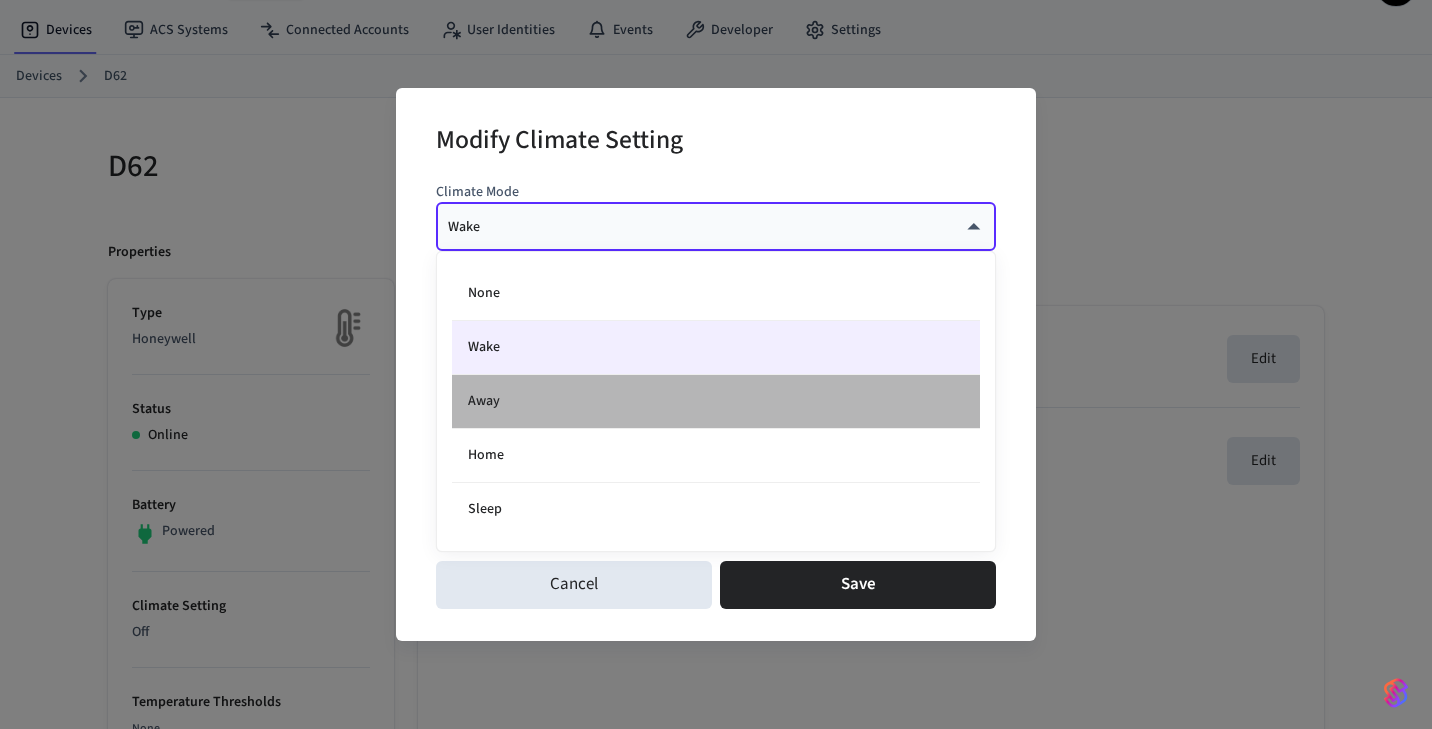 click on "Away" at bounding box center [716, 402] 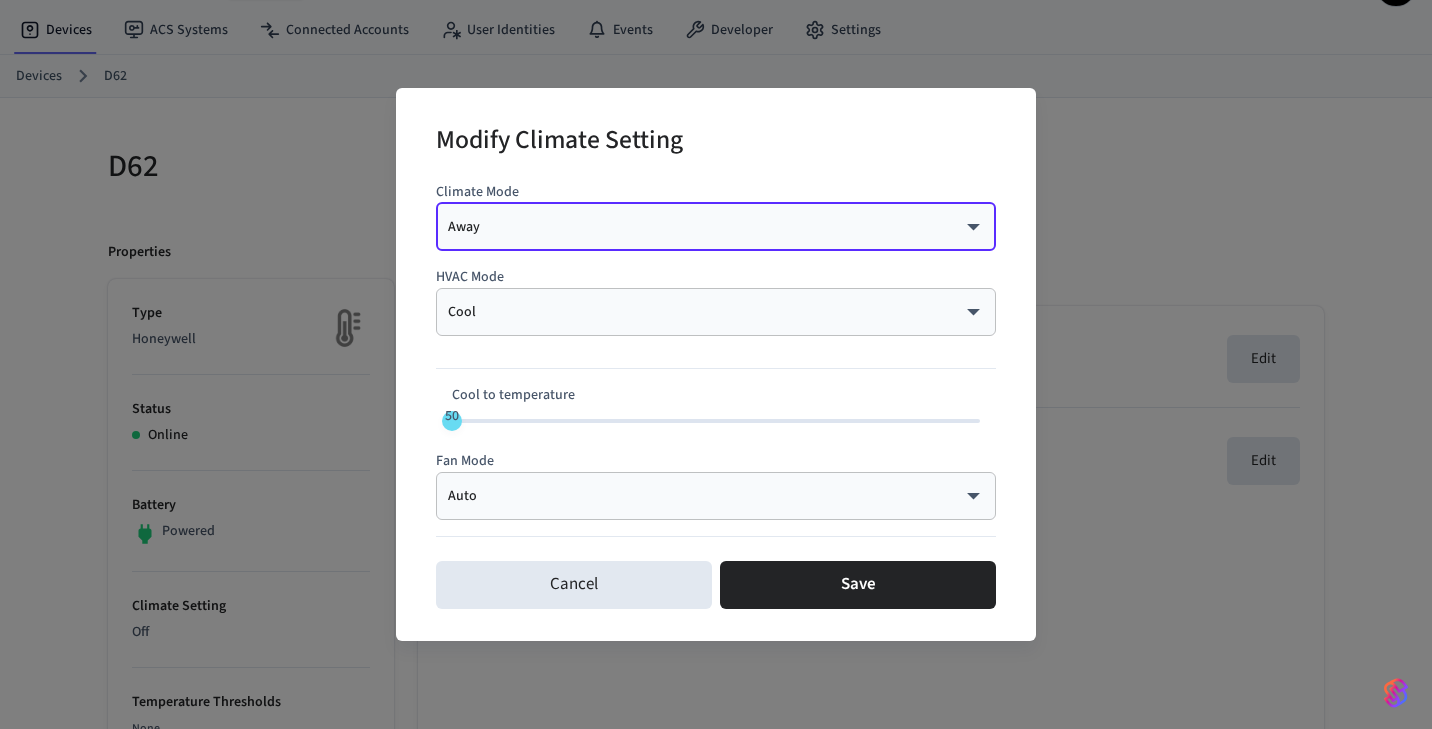 click on "Climate Mode" at bounding box center (716, 192) 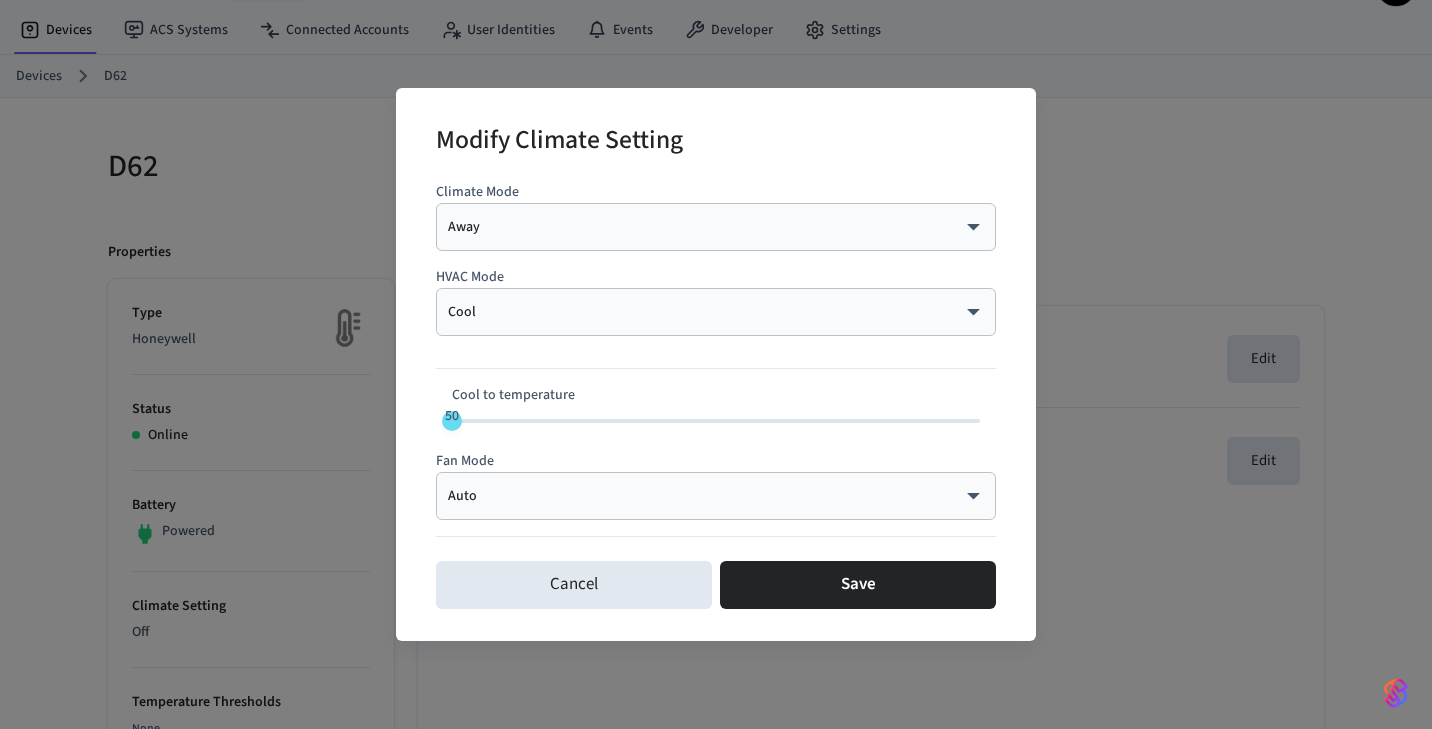 click on "Prashant-dev-team Sandbox PB Devices ACS Systems Connected Accounts User Identities Events Developer Settings Devices D62 D62 Properties Type Honeywell Status Online Battery Powered Climate Setting Off Temperature Thresholds None Edit Fan Setting Auto Equipment Status Off Current Temperature 74°F Current Humidity 32% Location Home Capabilities thermostat ID eb6d81f2-962f-4325-b350-8d9296a3c9f9 Paired on ( IST ) [DATE] at [TIME] Connected account [ACCOUNT_ID] Events Actions Climate Presets Programs Schedules Current Climate Setting Off Edit Fan Setting Auto Edit 16 /devices/list 8 /devices/unmanaged/list 5 /acs/systems/list 2 /user_identities/list 4 /user_identities/get 182 /phones/list 181 /acs/credentials/list 4 /user_identities/list_acs_systems 4 /user_identities/list_acs_users 4 /acs/entrances/list 4 /acs/systems/get 5 /acs/credentials/list_accessible_entrances 2 /acs/credentials/get 3 /acs/users/get 7 /devices/get D62 | Devices | Seam Modify Climate Setting Climate Mode Away" at bounding box center [716, 847] 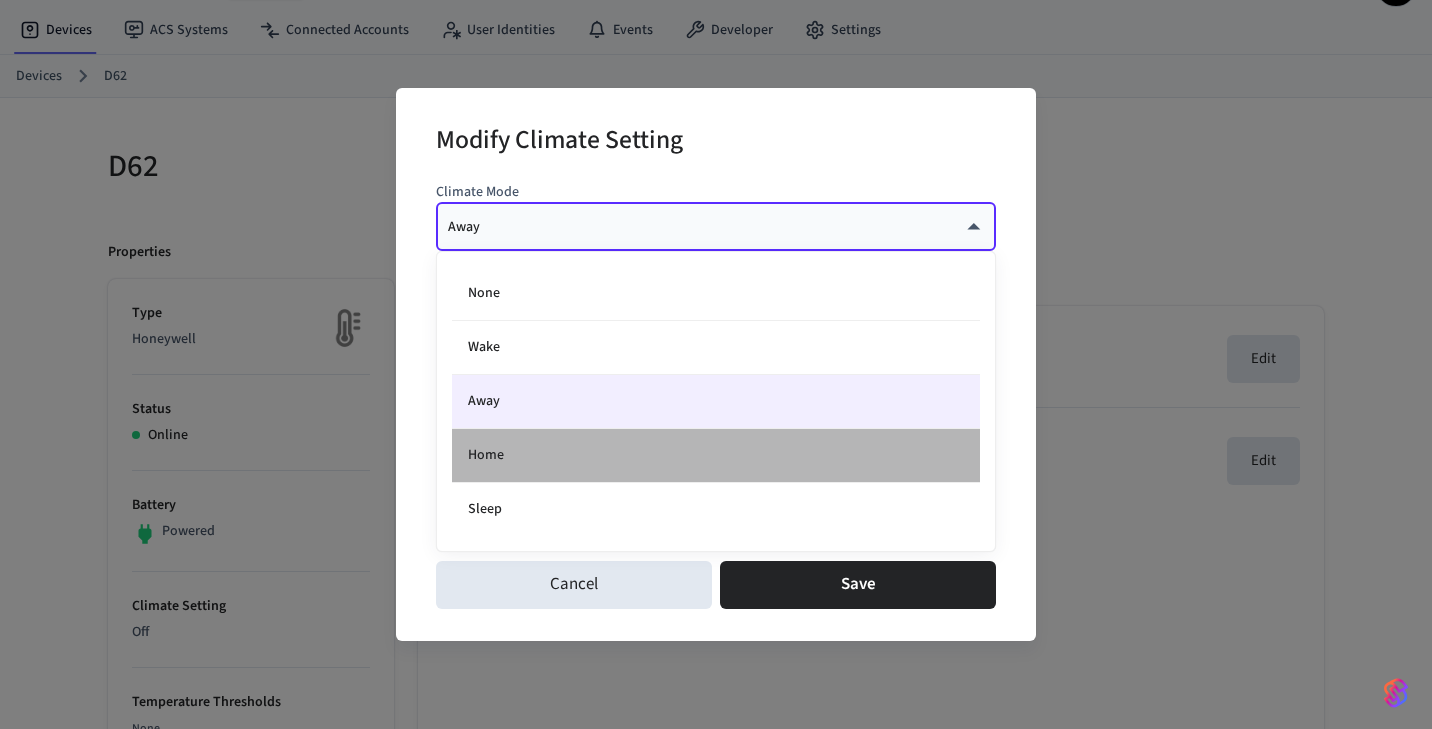 click on "Home" at bounding box center [716, 456] 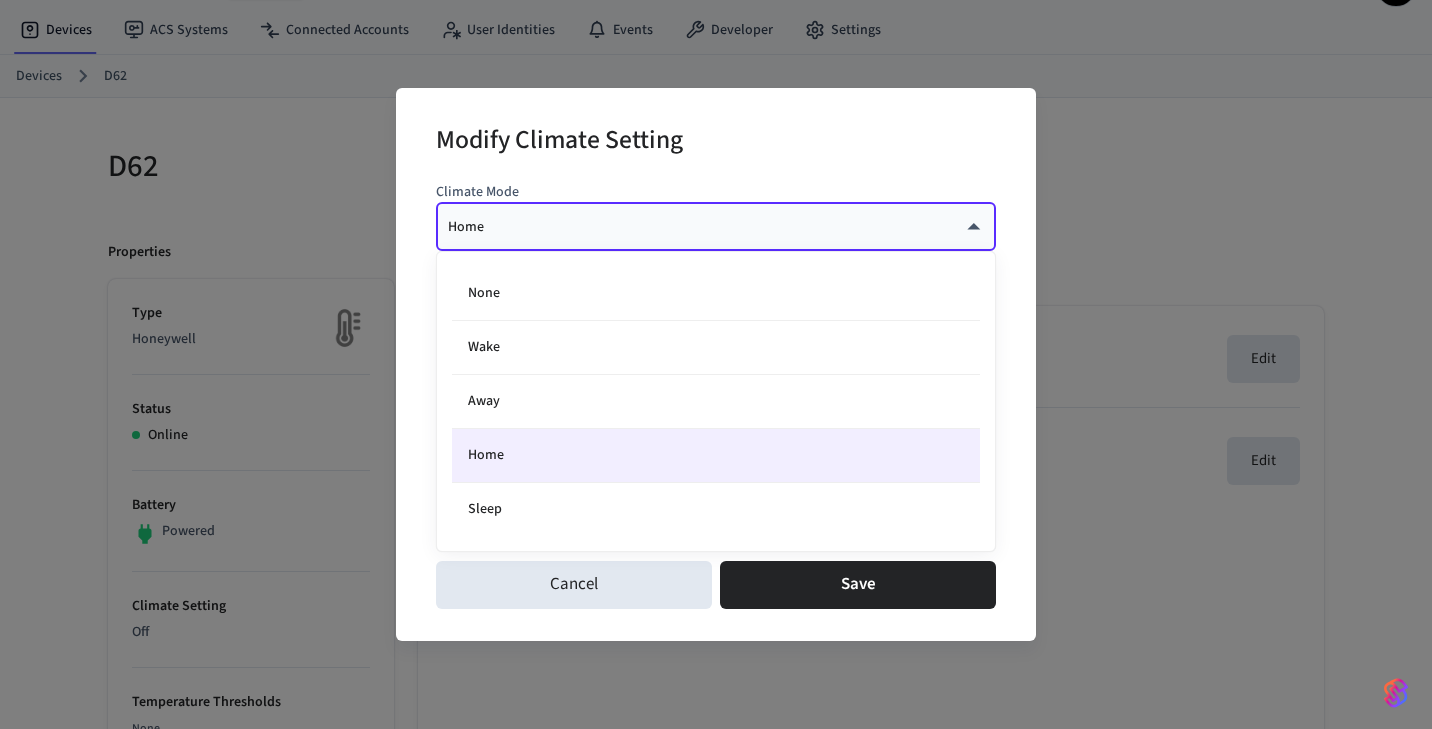 click on "Prashant-dev-team Sandbox PB Devices ACS Systems Connected Accounts User Identities Events Developer Settings Devices D62 D62 Properties Type Honeywell Status Online Battery Powered Climate Setting Off Temperature Thresholds None Edit Fan Setting Auto Equipment Status Off Current Temperature 74°F Current Humidity 32% Location Home Capabilities thermostat ID eb6d81f2-962f-4325-b350-8d9296a3c9f9 Paired on ( IST ) [DATE] at [TIME] Connected account [ACCOUNT_ID] Events Actions Climate Presets Programs Schedules Current Climate Setting Off Edit Fan Setting Auto Edit 16 /devices/list 8 /devices/unmanaged/list 5 /acs/systems/list 2 /user_identities/list 4 /user_identities/get 182 /phones/list 181 /acs/credentials/list 4 /user_identities/list_acs_systems 4 /user_identities/list_acs_users 4 /acs/entrances/list 4 /acs/systems/get 5 /acs/credentials/list_accessible_entrances 2 /acs/credentials/get 3 /acs/users/get 7 /devices/get D62 | Devices | Seam Modify Climate Setting Climate Mode Home" at bounding box center [716, 847] 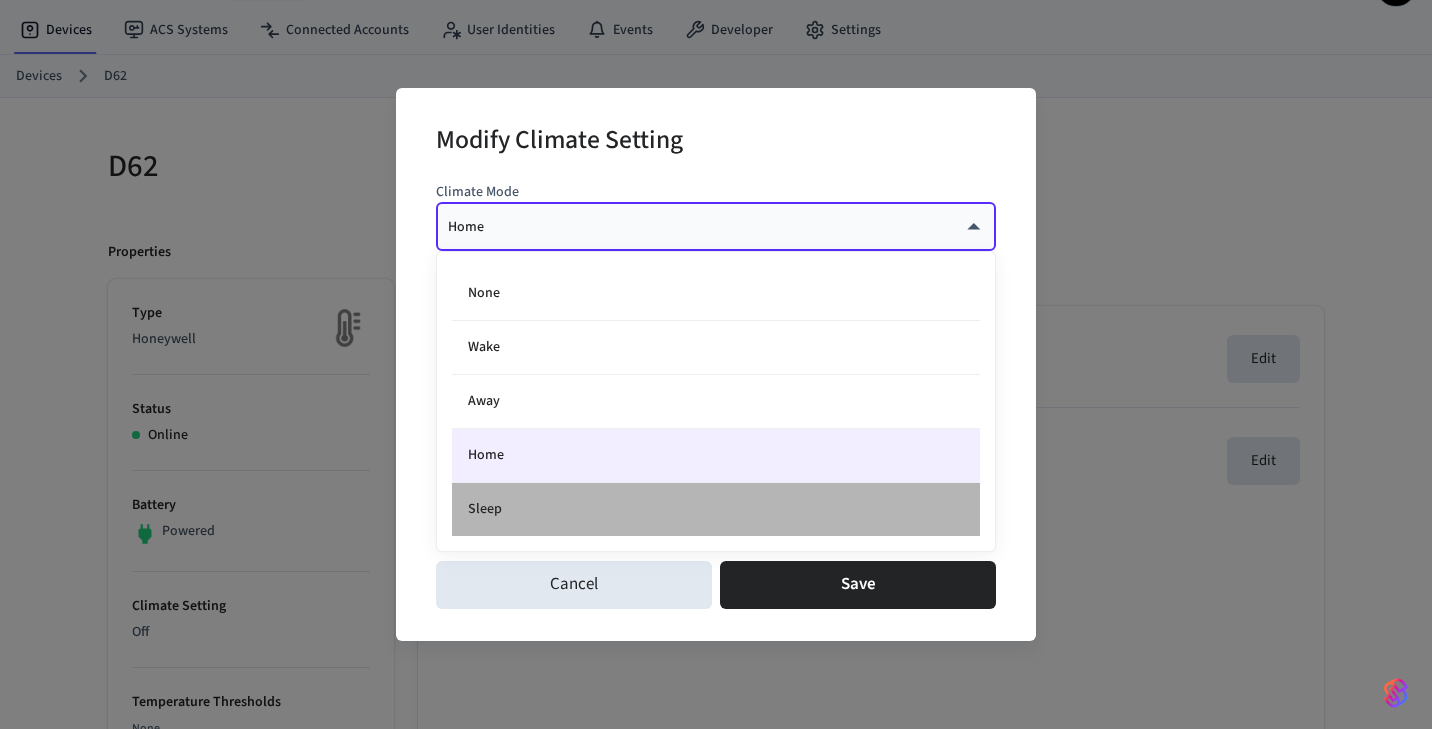 click on "Sleep" at bounding box center [716, 509] 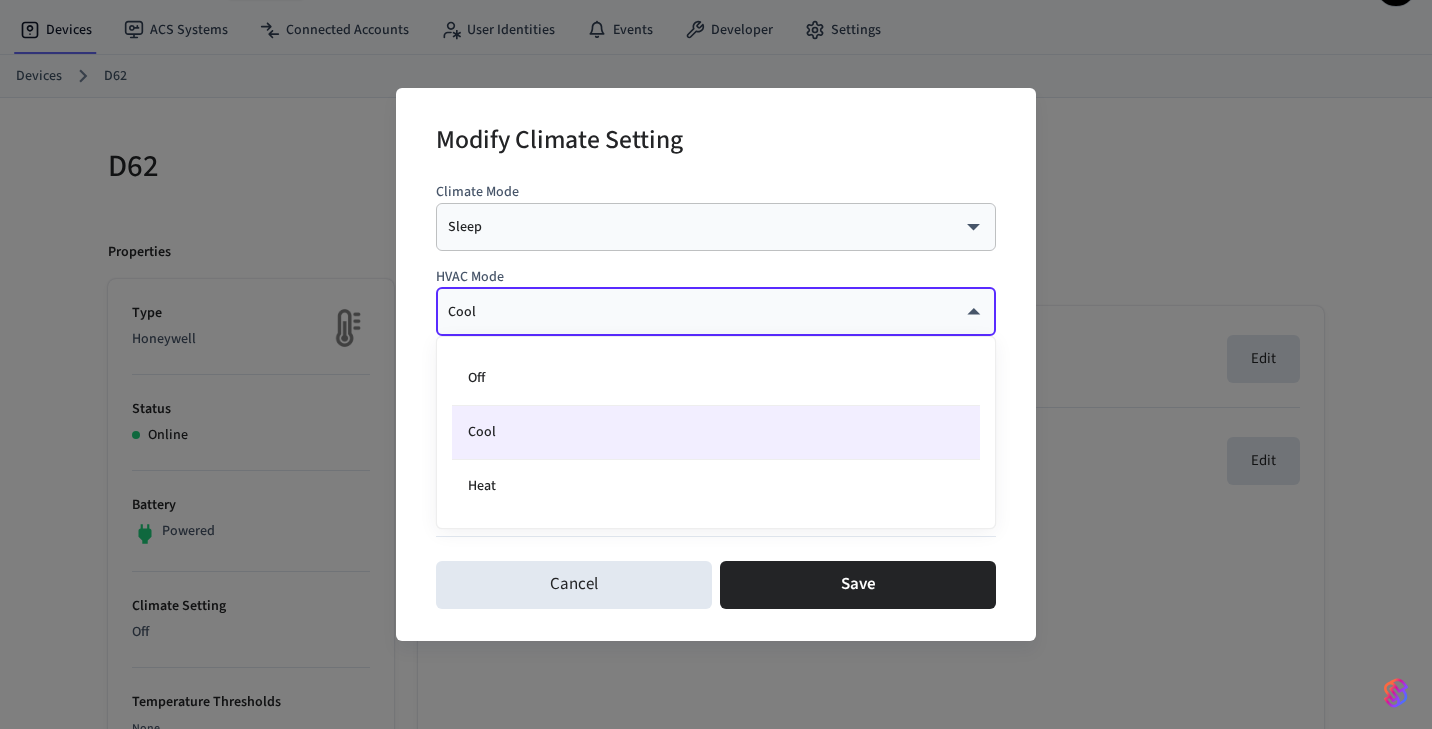 click on "Prashant-dev-team Sandbox PB Devices ACS Systems Connected Accounts User Identities Events Developer Settings Devices D62 D62 Properties Type Honeywell Status Online Battery Powered Climate Setting Off Temperature Thresholds None Edit Fan Setting Auto Equipment Status Off Current Temperature 74°F Current Humidity 32% Location Home Capabilities thermostat ID eb6d81f2-962f-4325-b350-8d9296a3c9f9 Paired on ( IST ) [DATE] at [TIME] Connected account [ACCOUNT_ID] Events Actions Climate Presets Programs Schedules Current Climate Setting Off Edit Fan Setting Auto Edit 16 /devices/list 8 /devices/unmanaged/list 5 /acs/systems/list 2 /user_identities/list 4 /user_identities/get 182 /phones/list 181 /acs/credentials/list 4 /user_identities/list_acs_systems 4 /user_identities/list_acs_users 4 /acs/entrances/list 4 /acs/systems/get 5 /acs/credentials/list_accessible_entrances 2 /acs/credentials/get 3 /acs/users/get 7 /devices/get D62 | Devices | Seam Modify Climate Setting Climate Mode Sleep" at bounding box center [716, 847] 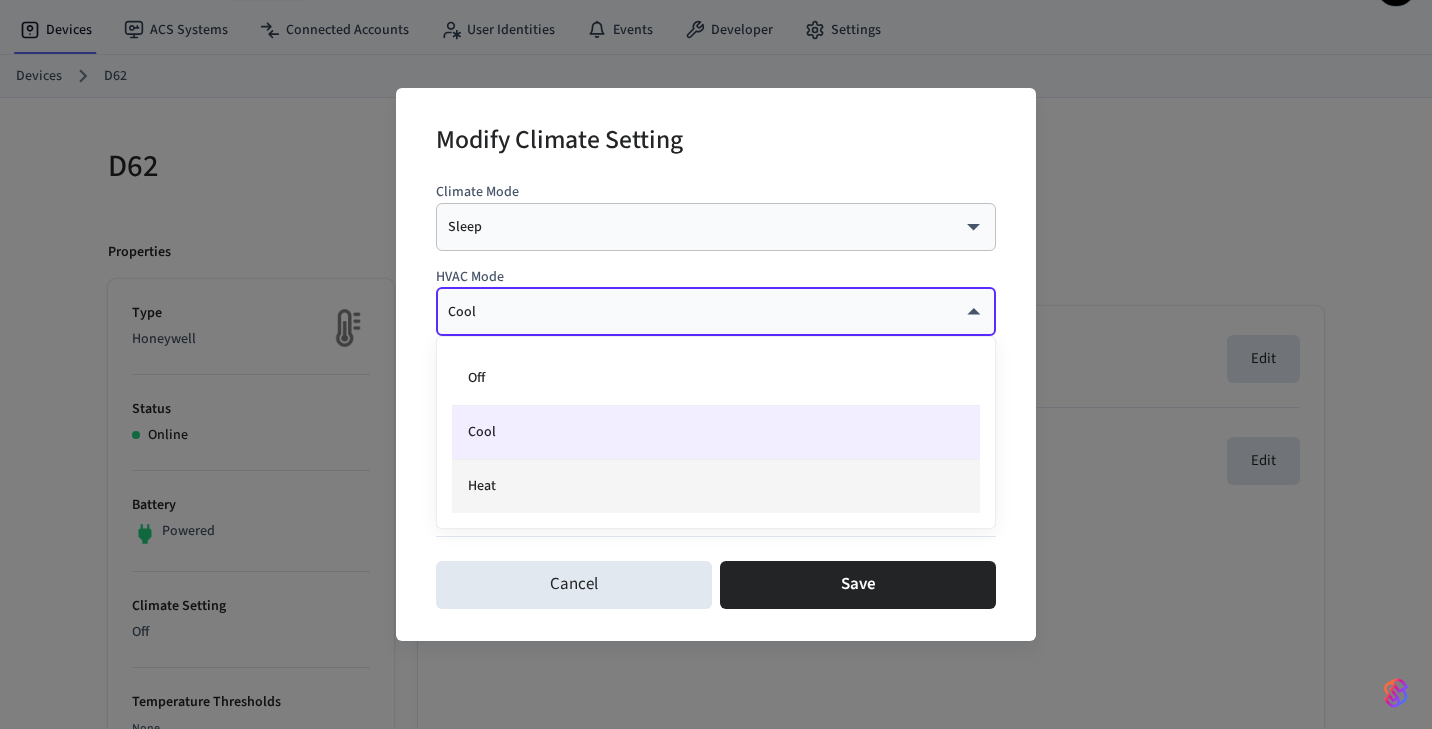 click on "Heat" at bounding box center (716, 486) 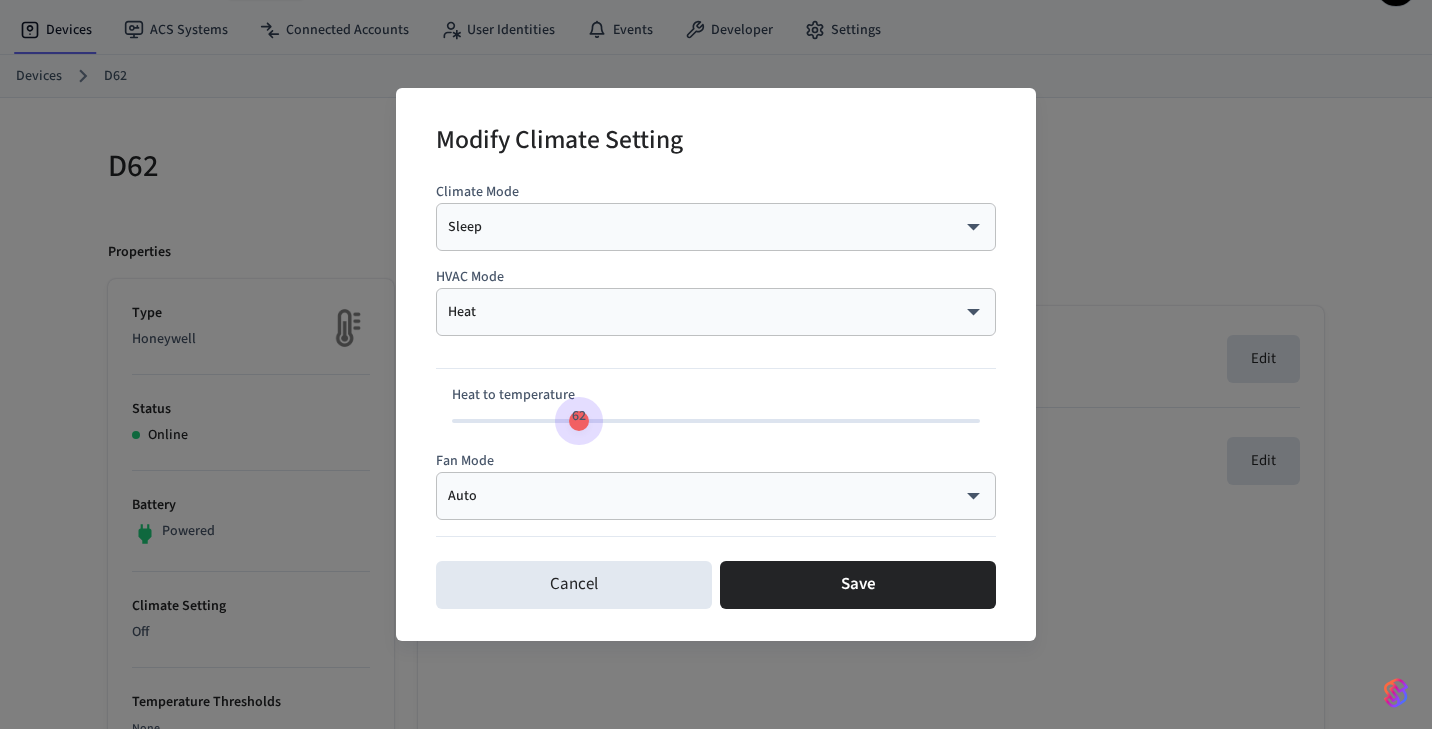 type on "**" 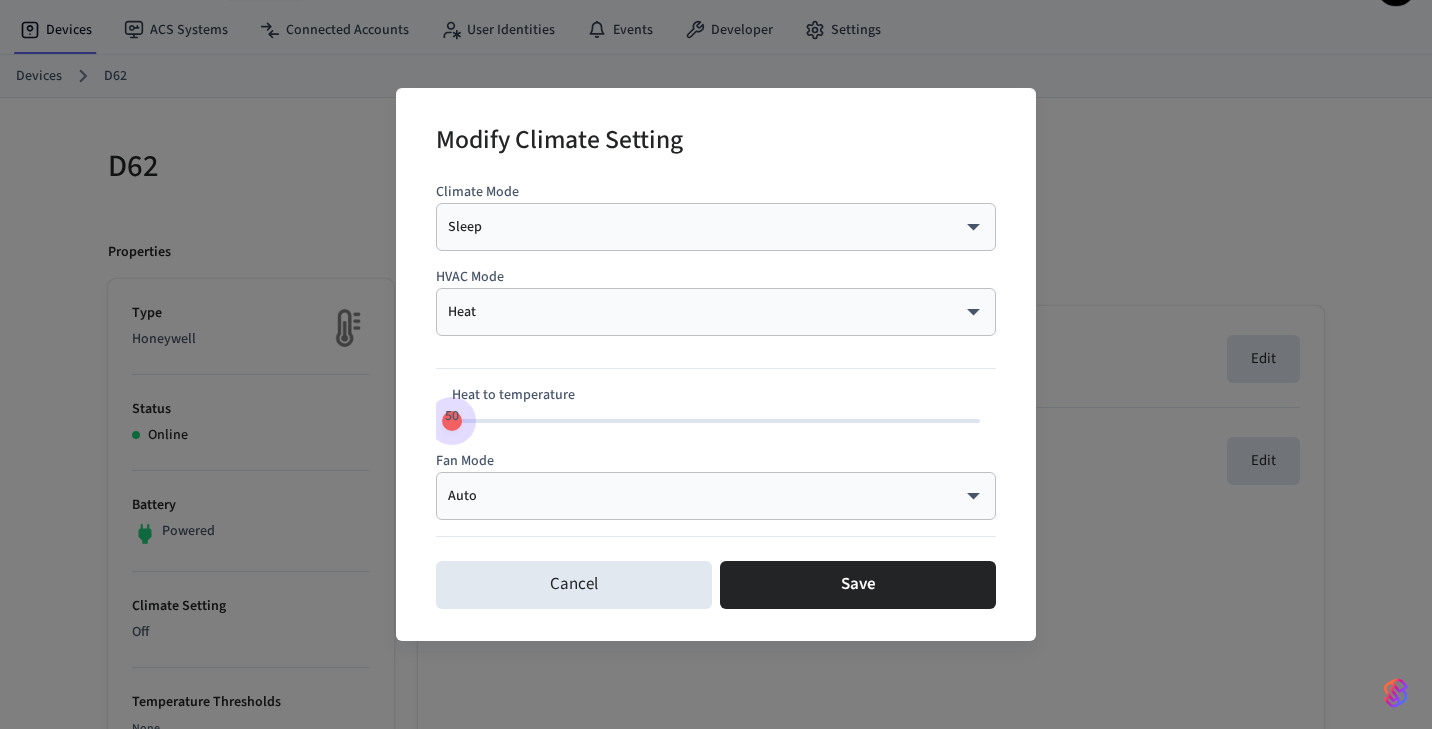 drag, startPoint x: 589, startPoint y: 430, endPoint x: 379, endPoint y: 452, distance: 211.14923 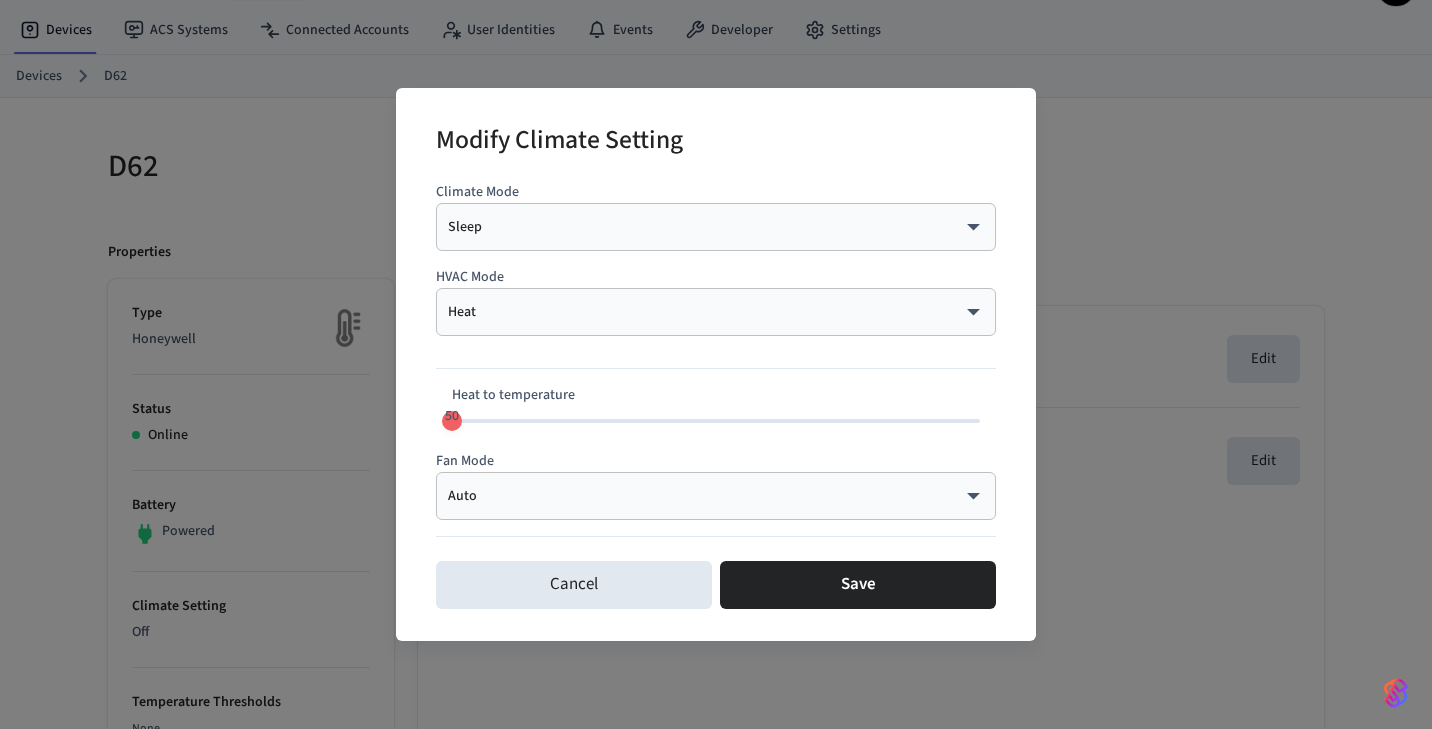click on "Heat **** ​" at bounding box center (716, 312) 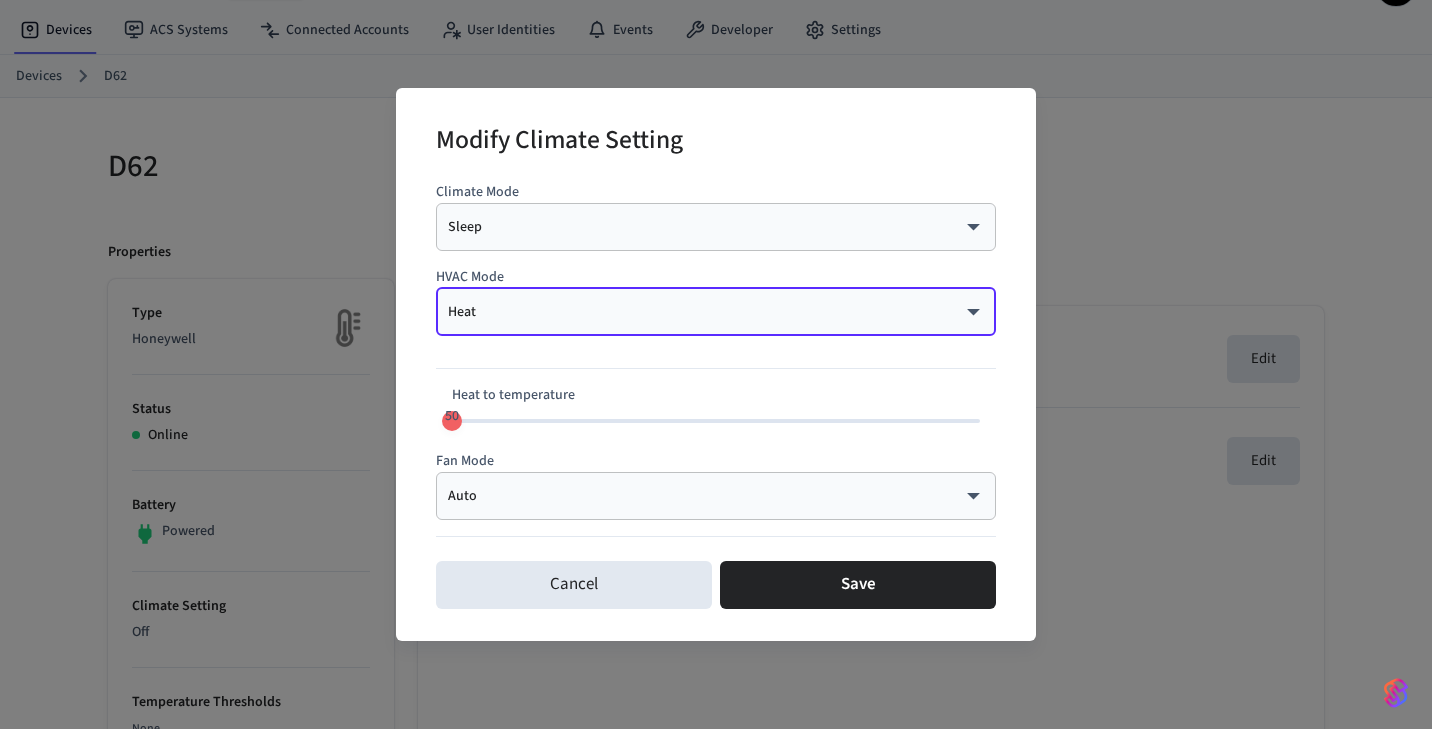 click on "Prashant-dev-team Sandbox PB Devices ACS Systems Connected Accounts User Identities Events Developer Settings Devices D62 D62 Properties Type Honeywell Status Online Battery Powered Climate Setting Off Temperature Thresholds None Edit Fan Setting Auto Equipment Status Off Current Temperature 74°F Current Humidity 32% Location Home Capabilities thermostat ID eb6d81f2-962f-4325-b350-8d9296a3c9f9 Paired on ( IST ) [DATE] at [TIME] Connected account [ACCOUNT_ID] Events Actions Climate Presets Programs Schedules Current Climate Setting Off Edit Fan Setting Auto Edit 16 /devices/list 8 /devices/unmanaged/list 5 /acs/systems/list 2 /user_identities/list 4 /user_identities/get 182 /phones/list 181 /acs/credentials/list 4 /user_identities/list_acs_systems 4 /user_identities/list_acs_users 4 /acs/entrances/list 4 /acs/systems/get 5 /acs/credentials/list_accessible_entrances 2 /acs/credentials/get 3 /acs/users/get 7 /devices/get D62 | Devices | Seam Modify Climate Setting Climate Mode Sleep" at bounding box center [716, 847] 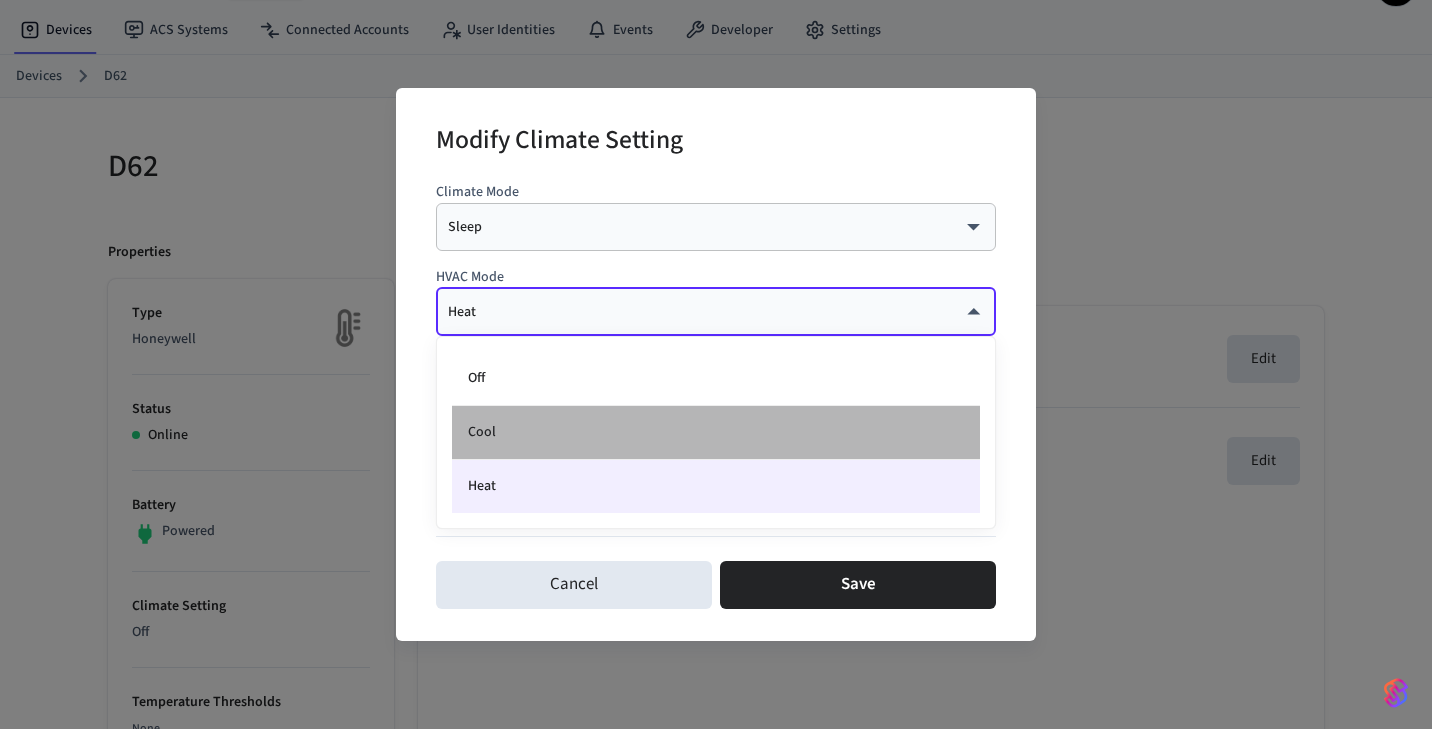 click on "Cool" at bounding box center (716, 433) 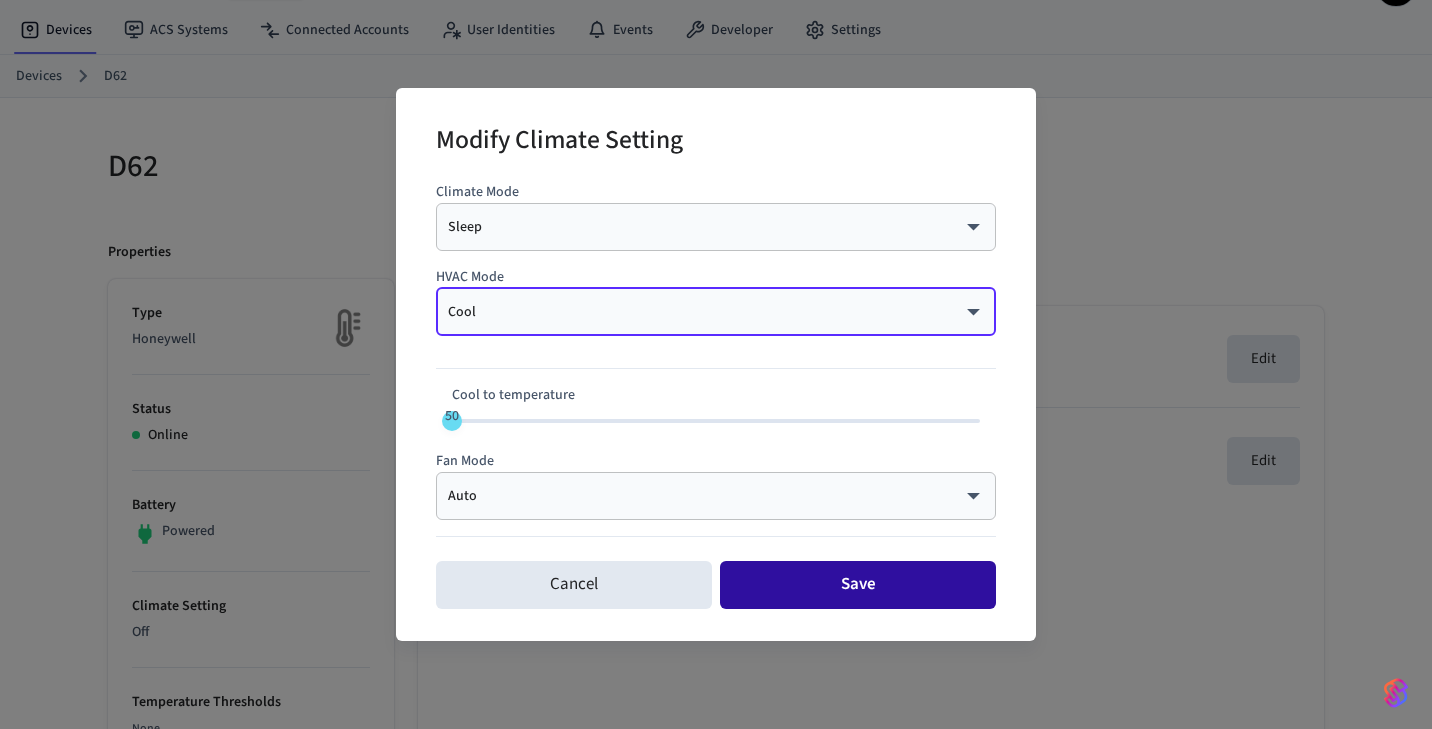 click on "Save" at bounding box center (858, 585) 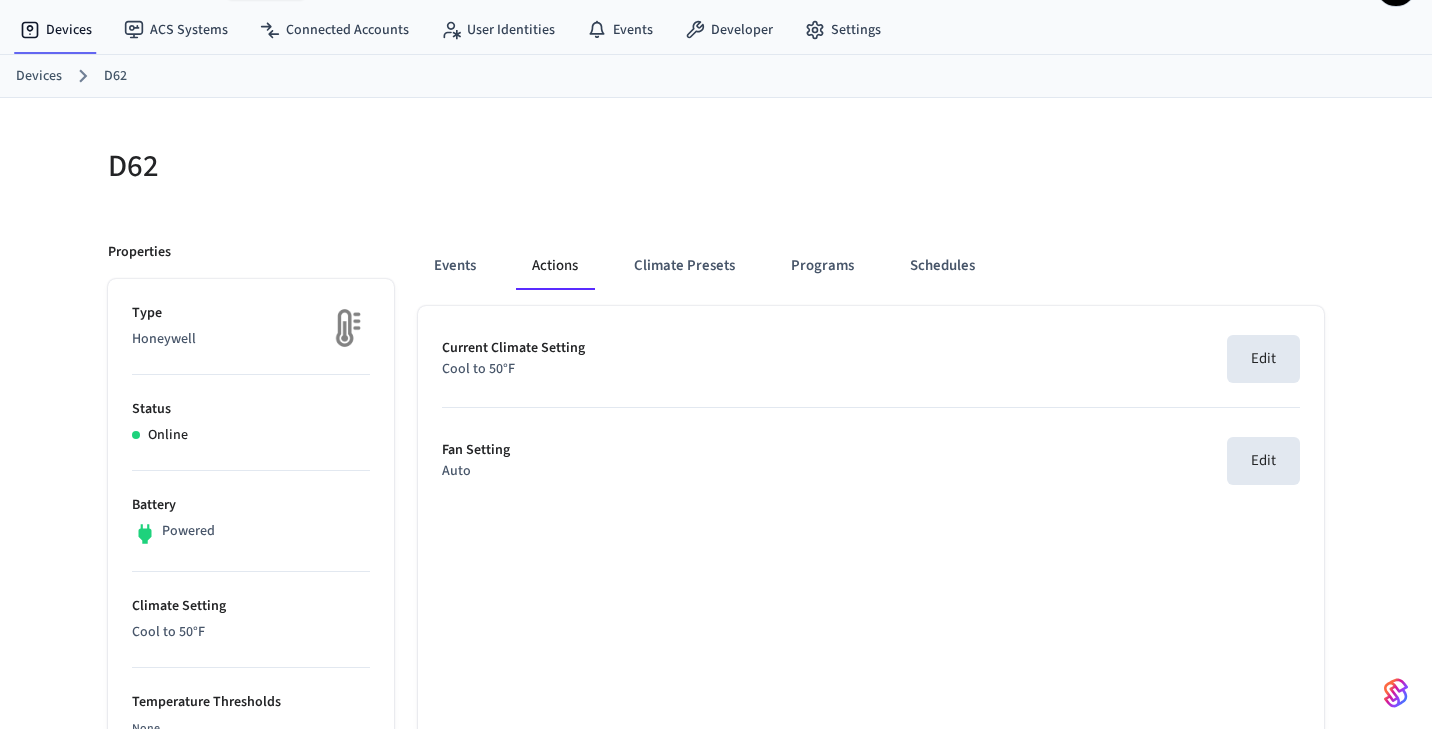 type 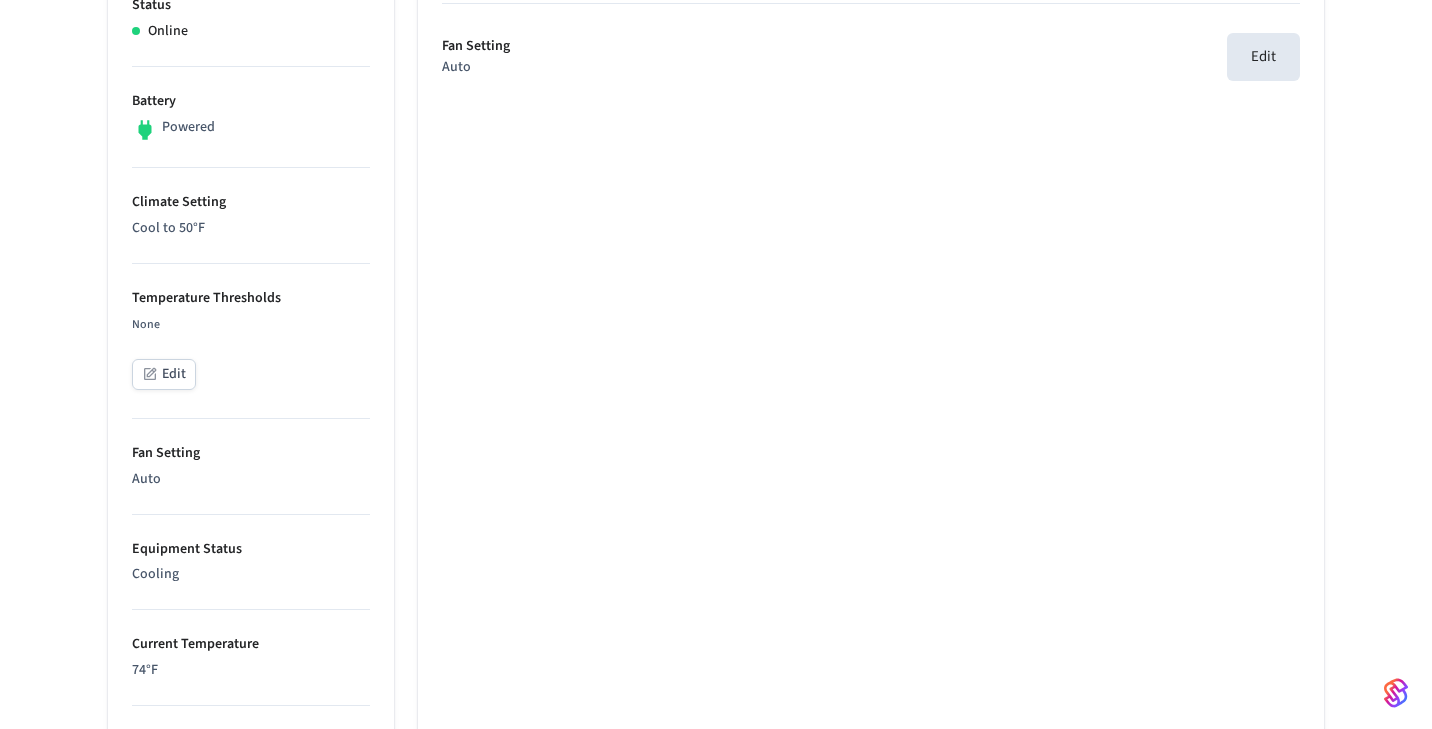 scroll, scrollTop: 464, scrollLeft: 0, axis: vertical 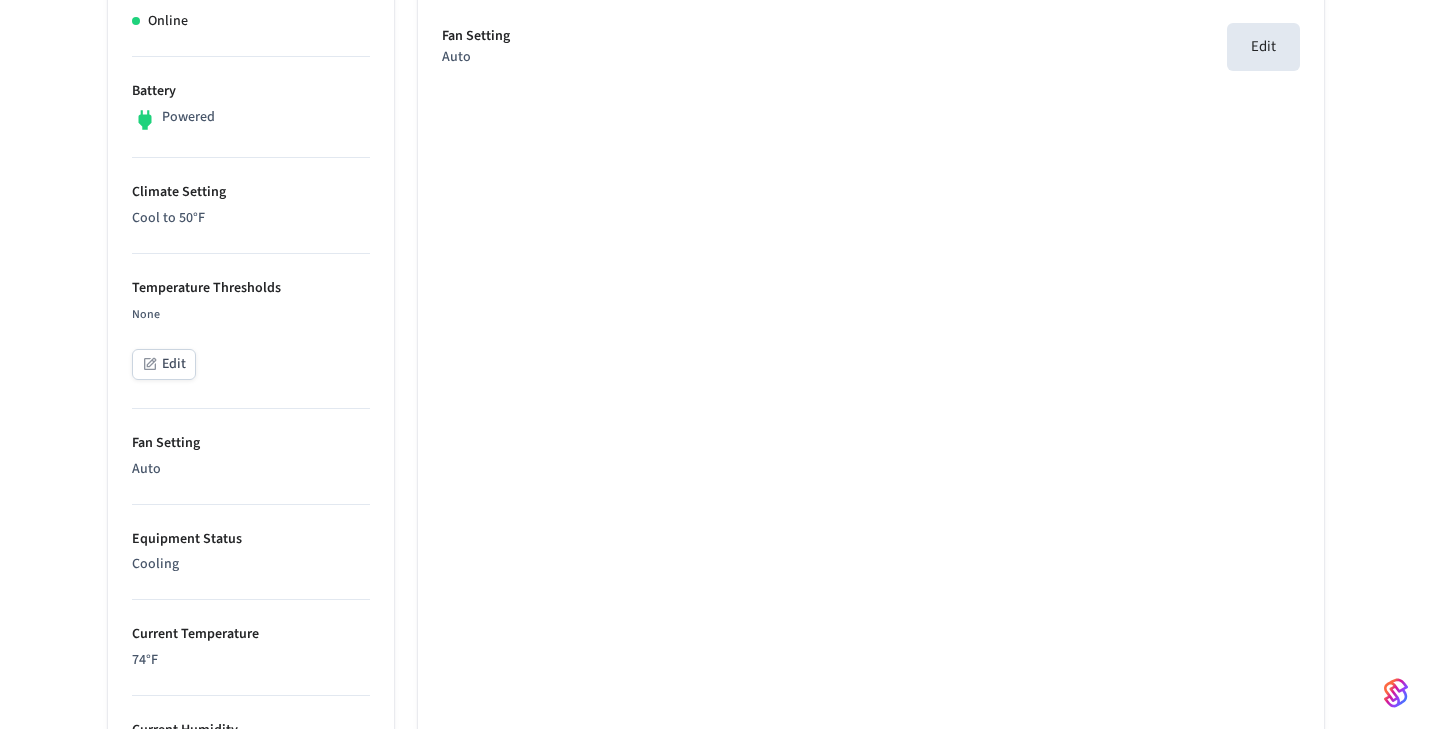 click on "Edit" at bounding box center [164, 364] 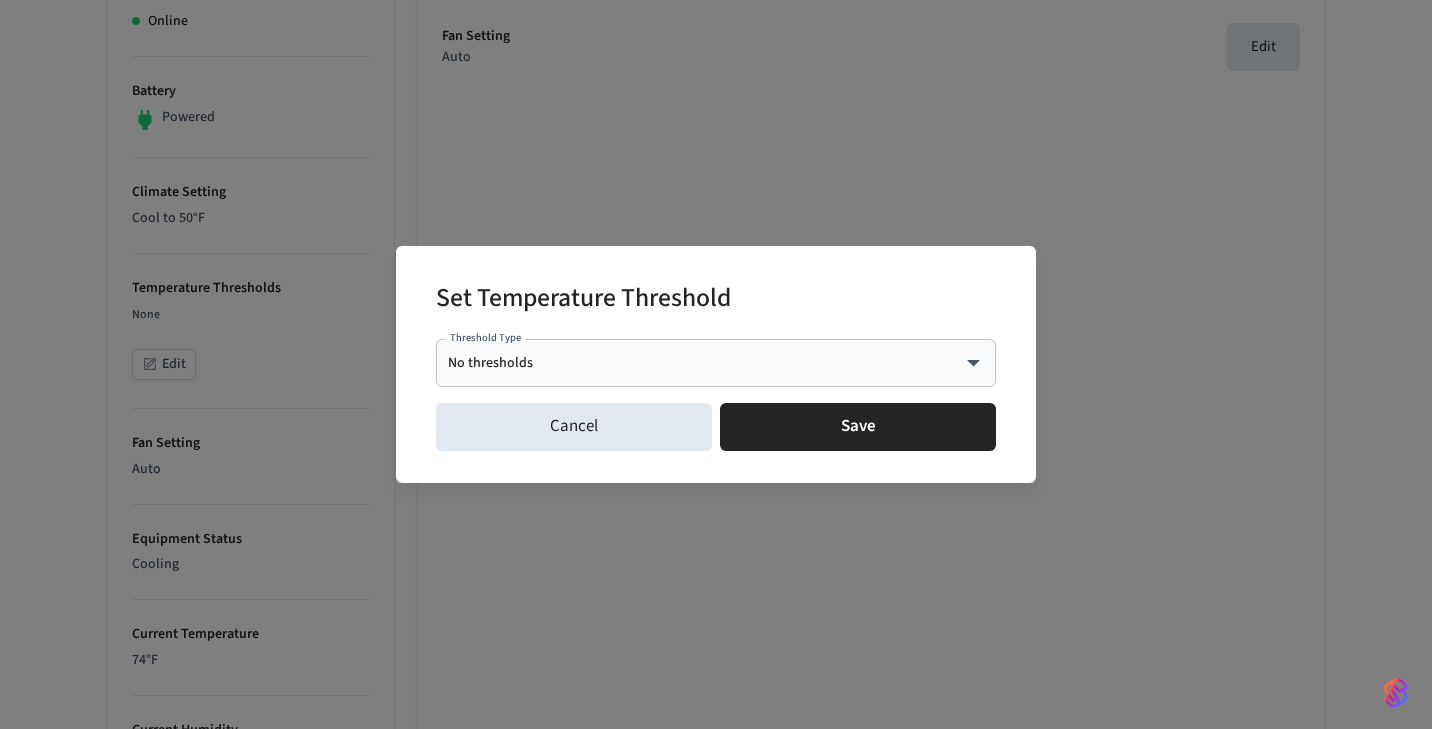 click on "Prashant-dev-team Sandbox PB Devices ACS Systems Connected Accounts User Identities Events Developer Settings Devices D62 D62 Properties Type Honeywell Status Online Battery Powered Climate Setting Cool to 50°F Temperature Thresholds None Edit Fan Setting Auto Equipment Status Cooling Current Temperature 74°F Current Humidity 32% Location Home Capabilities thermostat ID eb6d81f2-962f-4325-b350-8d9296a3c9f9 Paired on ( IST ) [DATE] at [TIME] Connected account 0aa1a446-b77a-43e2-af27-14c19c72afd5 Events Actions Climate Presets Programs Schedules Current Climate Setting Cool to 50°F Edit Fan Setting Auto Edit 16 /devices/list 8 /devices/unmanaged/list 5 /acs/systems/list 2 /user_identities/list 4 /user_identities/get 182 /phones/list 181 /acs/credentials/list 4 /user_identities/list_acs_systems 4 /user_identities/list_acs_users 4 /acs/entrances/list 4 /acs/systems/get 5 /acs/credentials/list_accessible_entrances 2 /acs/credentials/get 3 /acs/users/get 7 /devices/get D62 | Devices | Seam Threshold Type" at bounding box center (716, 433) 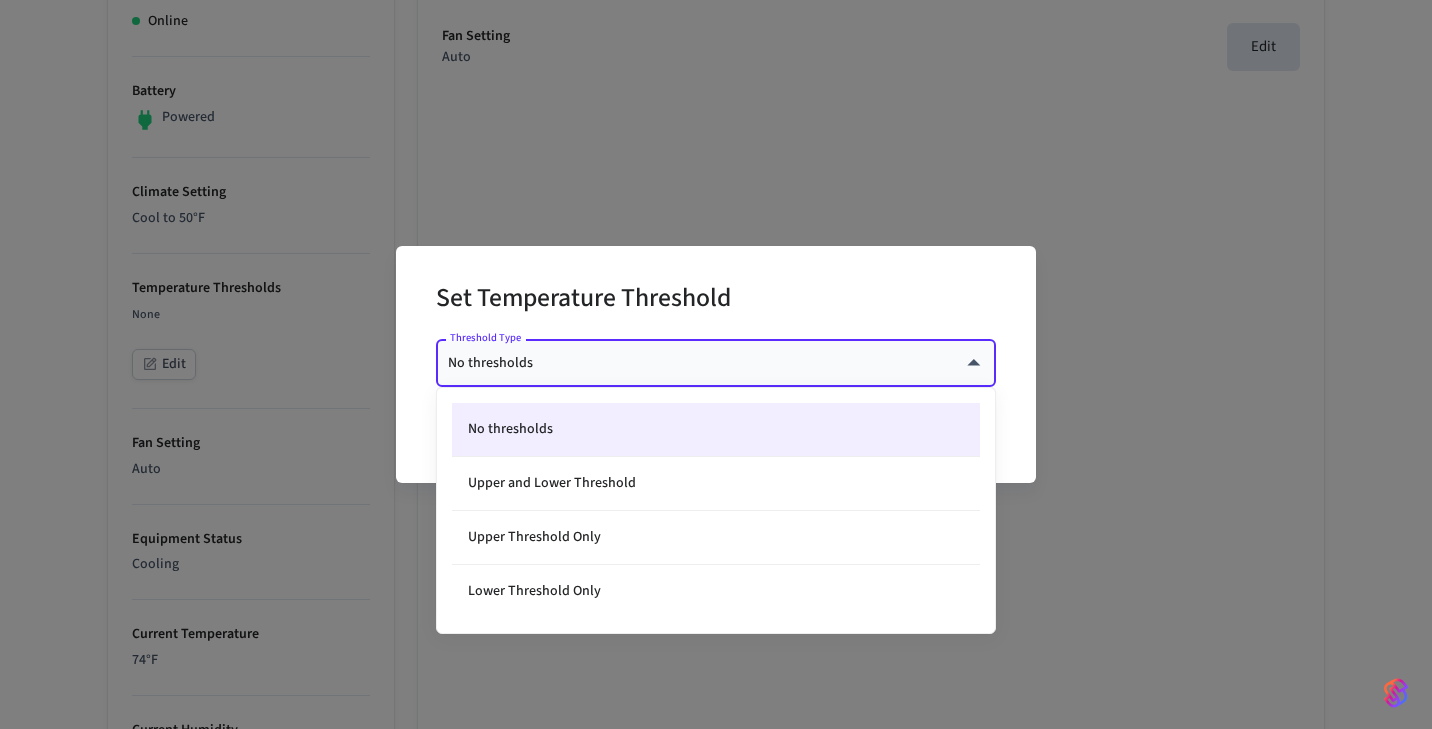 click at bounding box center (716, 364) 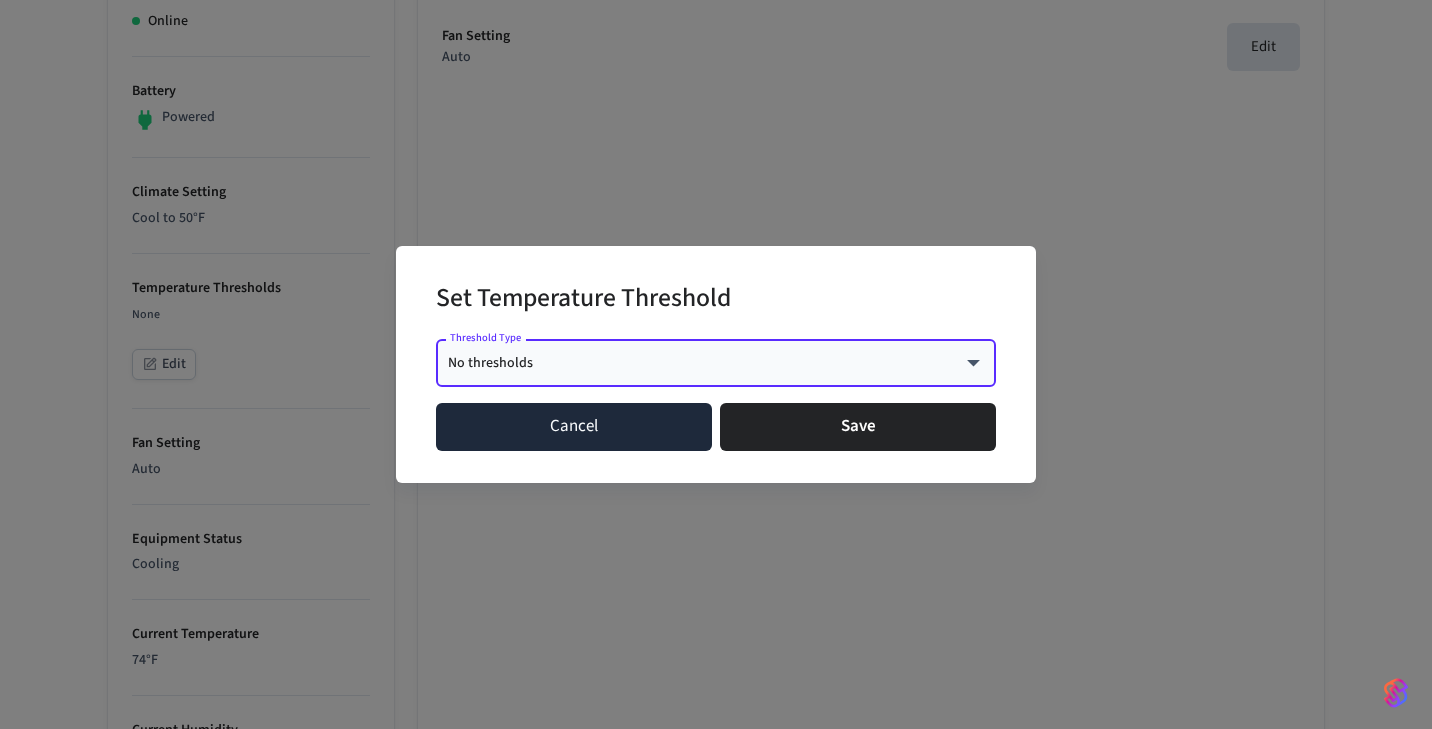 click on "Cancel" at bounding box center [574, 427] 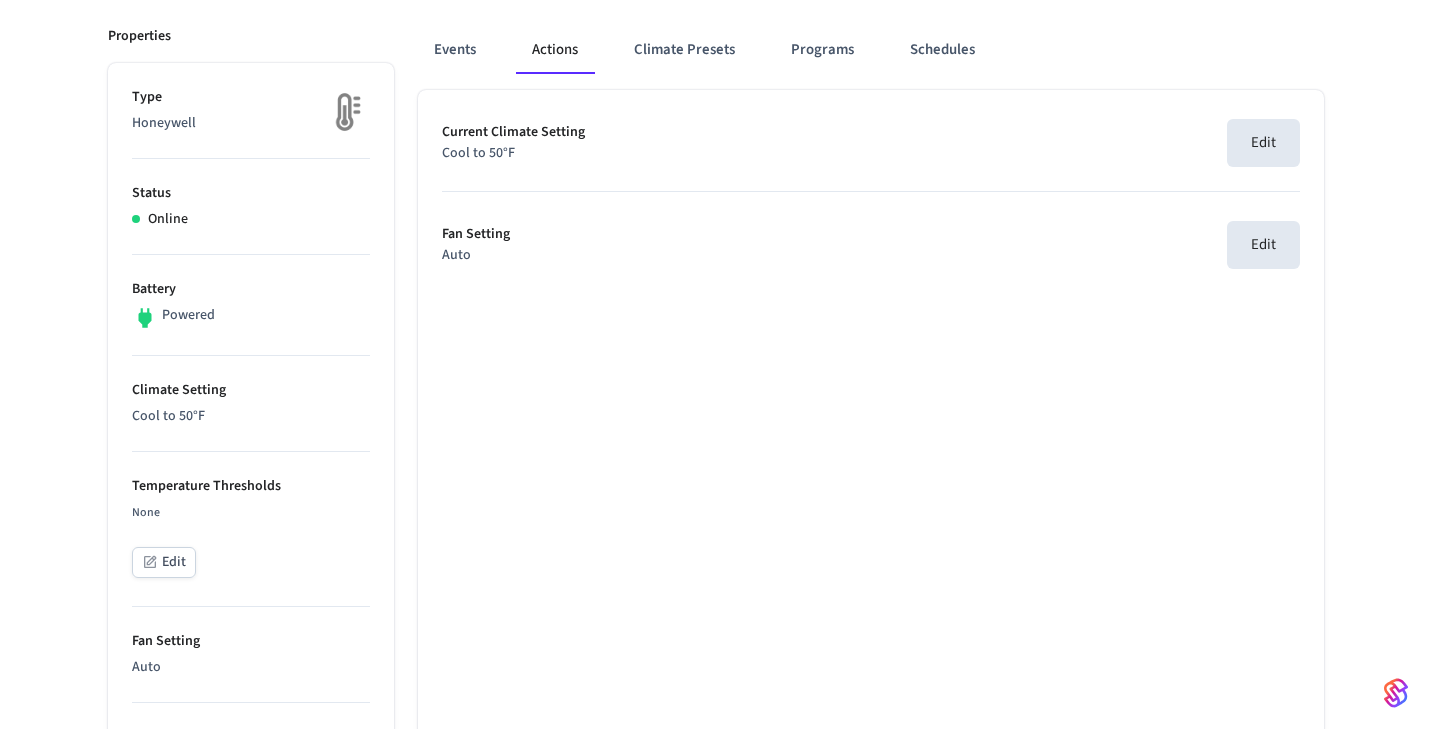 scroll, scrollTop: 0, scrollLeft: 0, axis: both 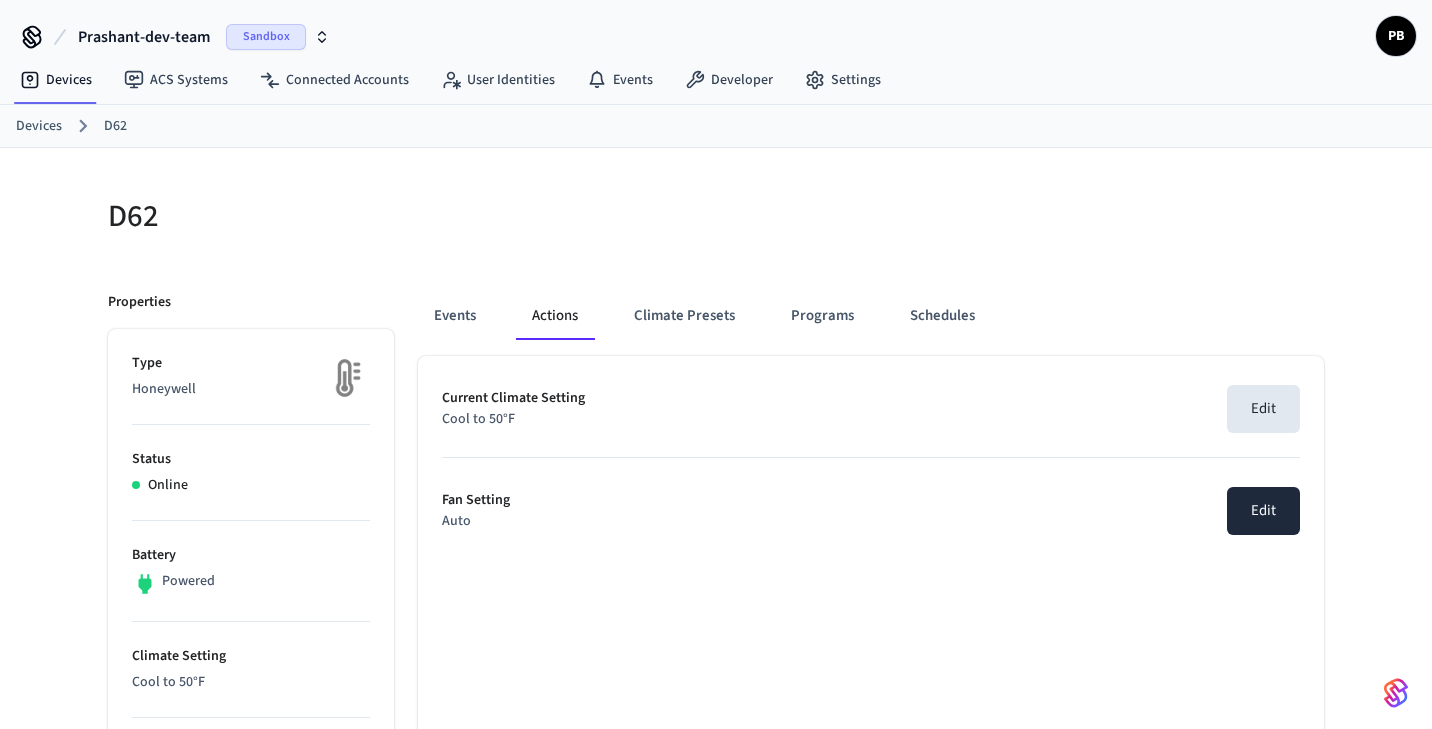 click on "Edit" at bounding box center (1263, 511) 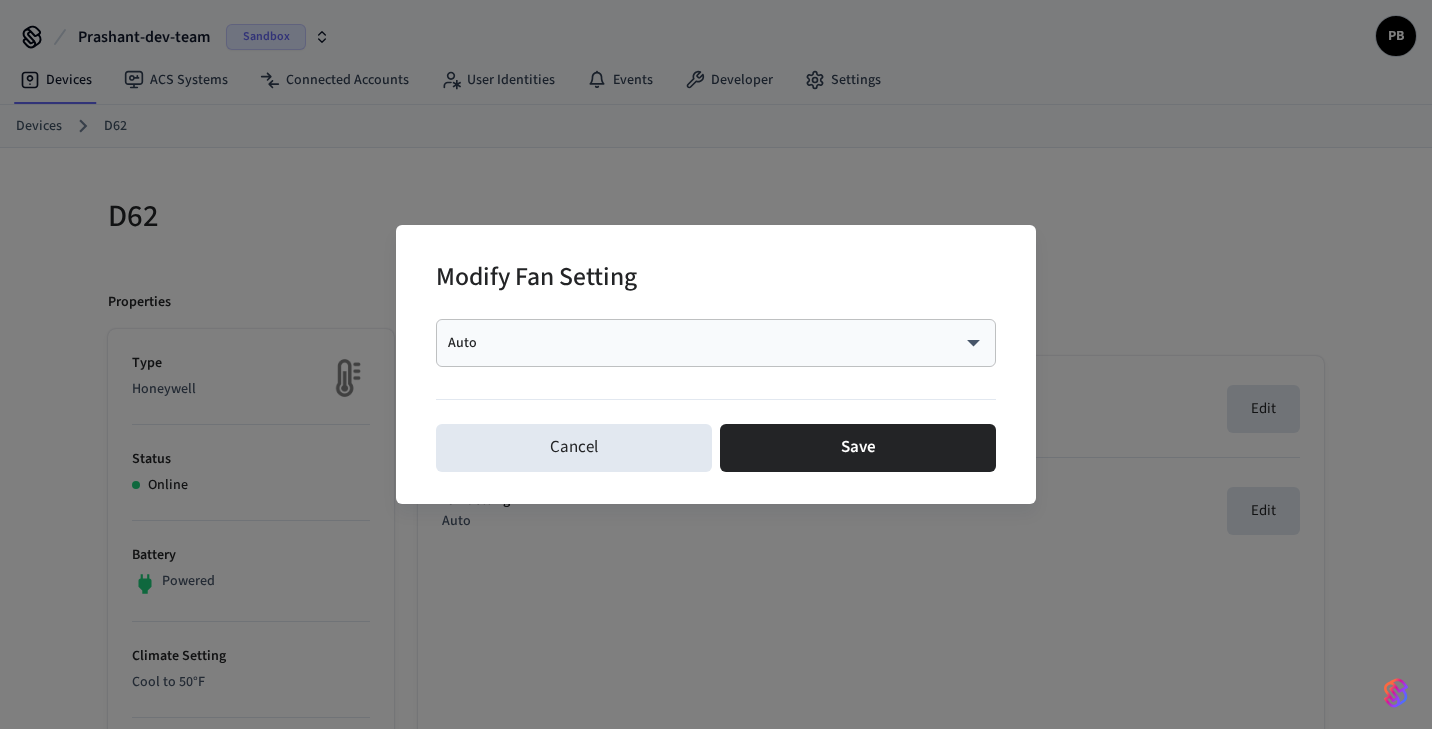 click on "Auto **** ​" at bounding box center (716, 343) 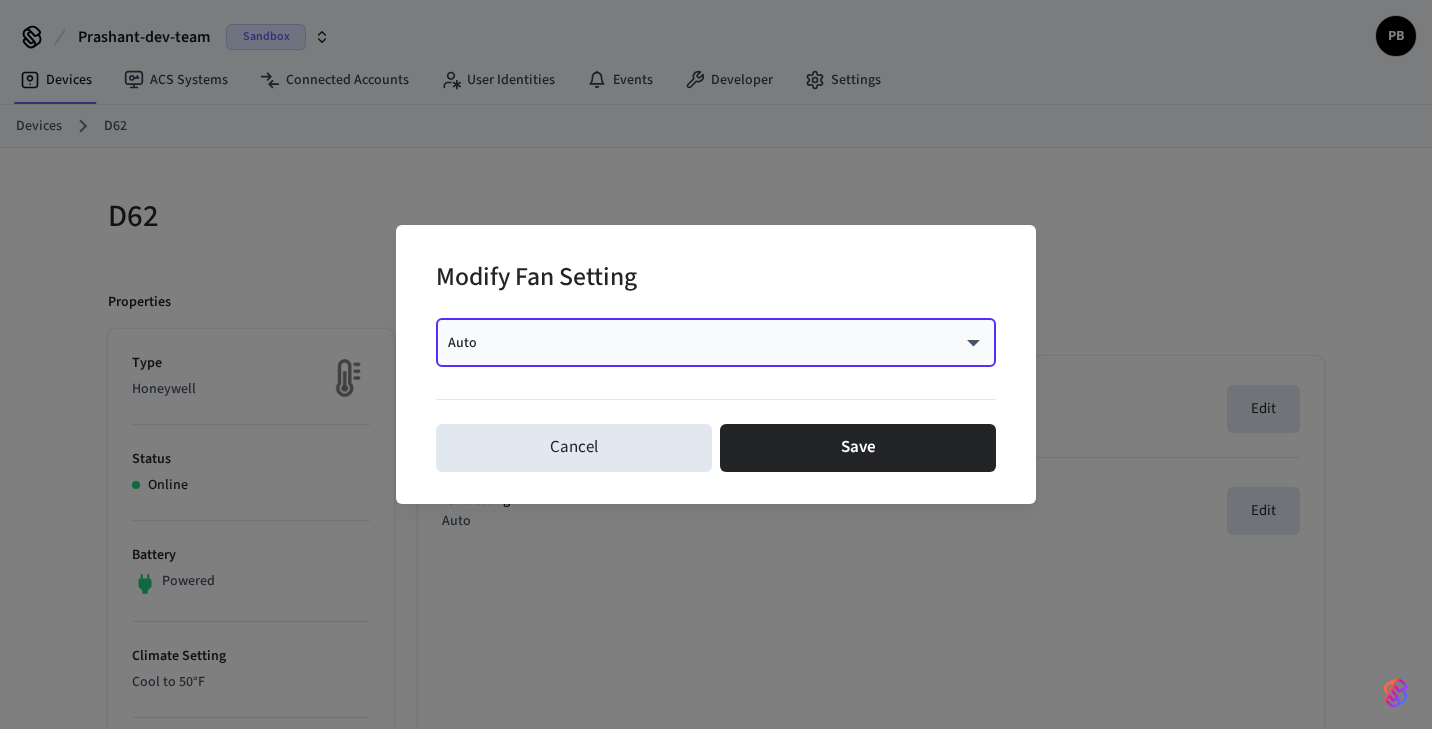 click on "Auto **** ​" at bounding box center [716, 343] 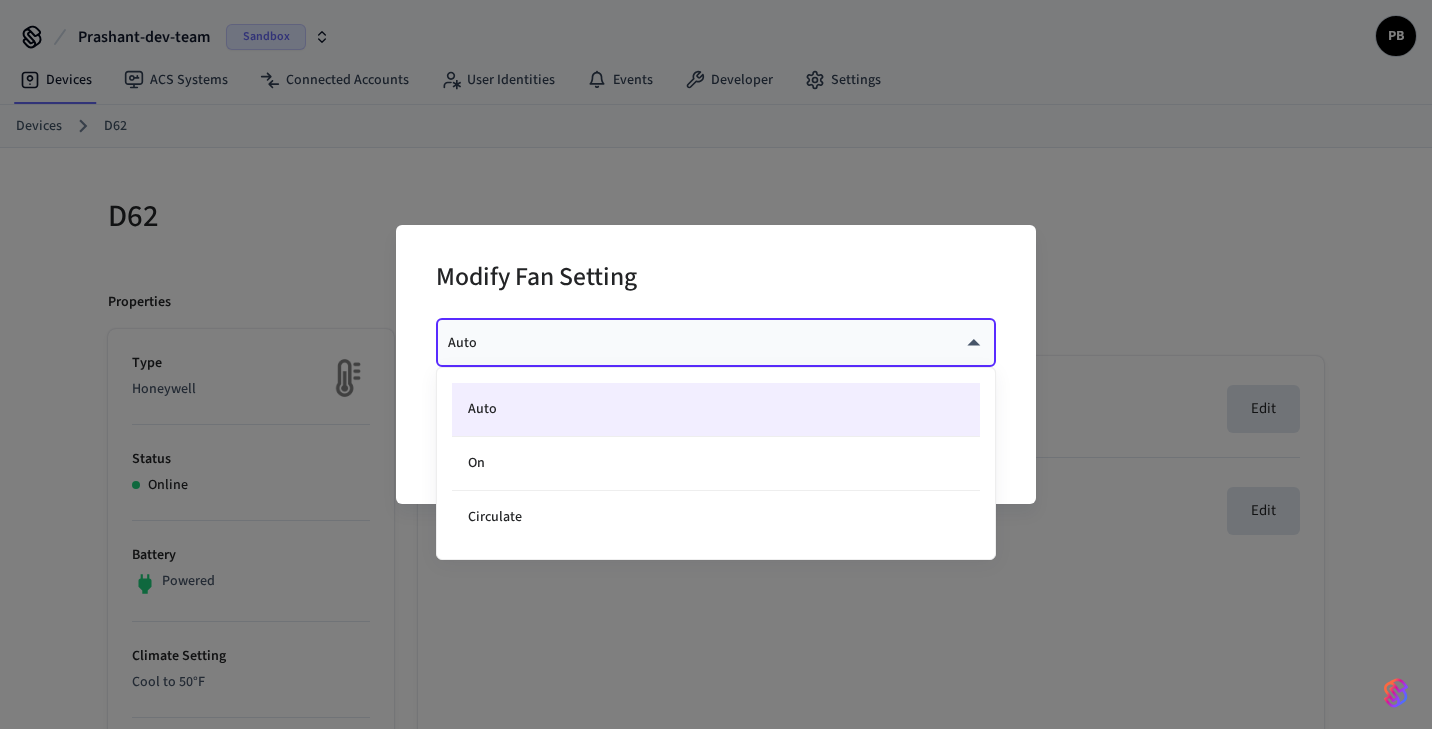 click on "Prashant-dev-team Sandbox PB Devices ACS Systems Connected Accounts User Identities Events Developer Settings Devices D62 D62 Properties Type Honeywell Status Online Battery Powered Climate Setting Cool to 50°F Temperature Thresholds None Edit Fan Setting Auto Equipment Status Cooling Current Temperature 74°F Current Humidity 32% Location Home Capabilities thermostat ID eb6d81f2-962f-4325-b350-8d9296a3c9f9 Paired on ( IST ) [DATE] at [TIME] Connected account 0aa1a446-b77a-43e2-af27-14c19c72afd5 Events Actions Climate Presets Programs Schedules Current Climate Setting Cool to 50°F Edit Fan Setting Auto Edit 16 /devices/list 8 /devices/unmanaged/list 5 /acs/systems/list 2 /user_identities/list 4 /user_identities/get 182 /phones/list 181 /acs/credentials/list 4 /user_identities/list_acs_systems 4 /user_identities/list_acs_users 4 /acs/entrances/list 4 /acs/systems/get 5 /acs/credentials/list_accessible_entrances 2 /acs/credentials/get 3 /acs/users/get 7 /devices/get D62 | Devices | Seam Auto **** ​ On" at bounding box center (716, 897) 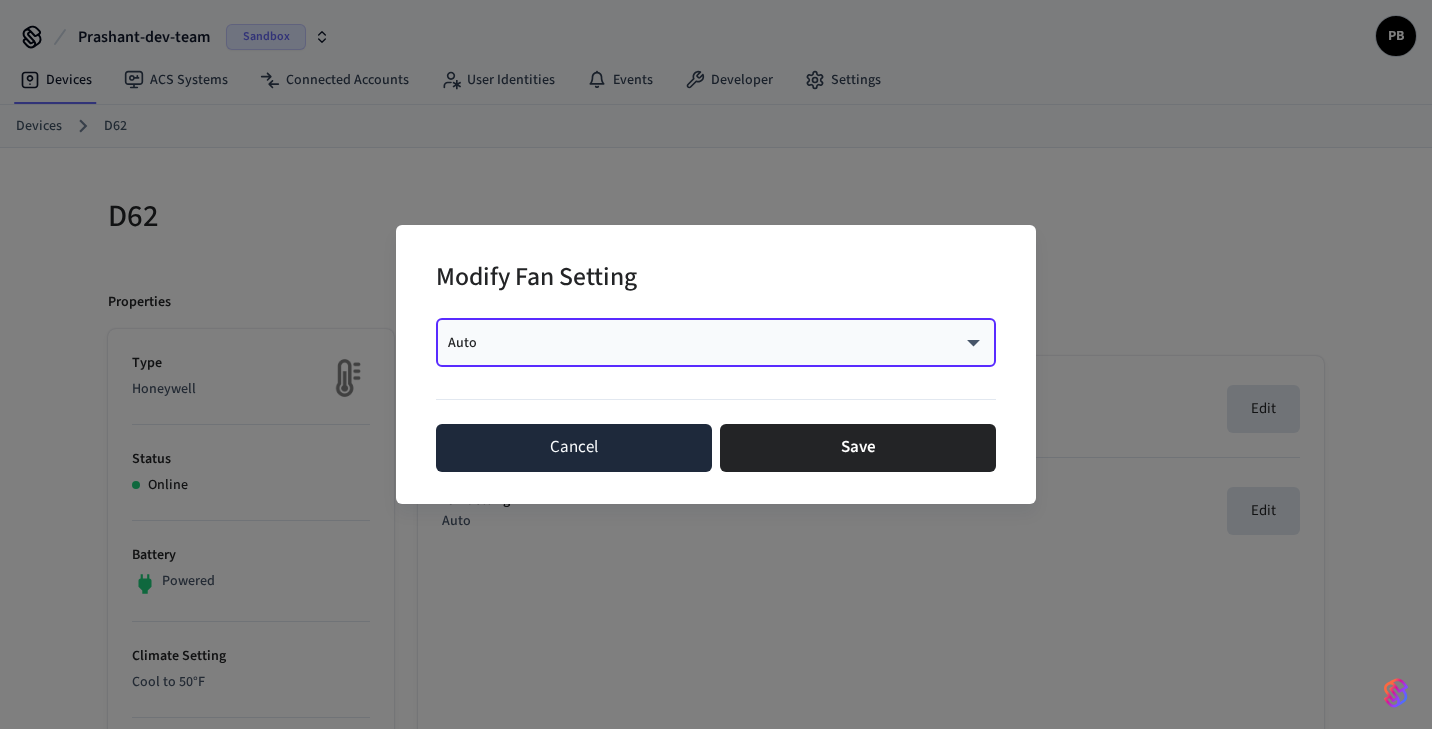click on "Cancel" at bounding box center [574, 448] 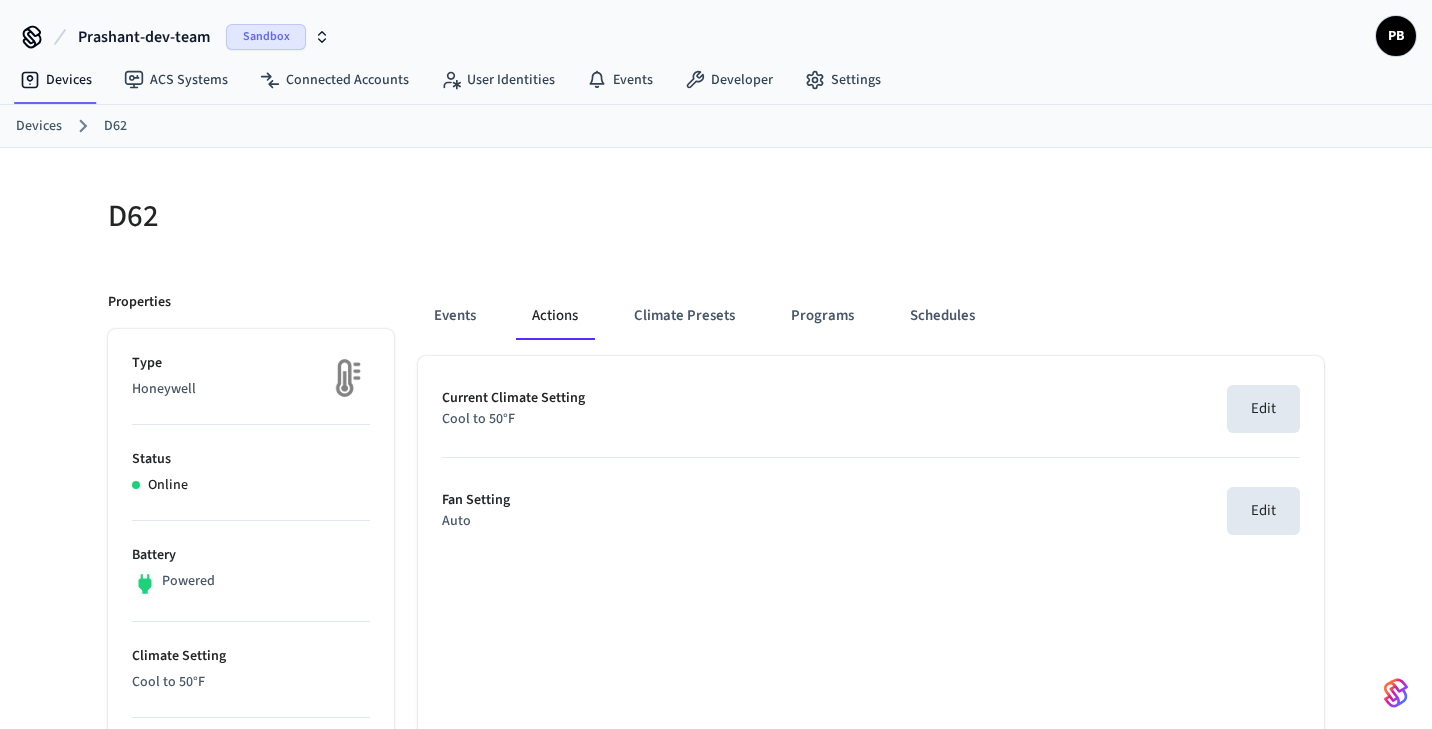 click on "Devices" at bounding box center [39, 126] 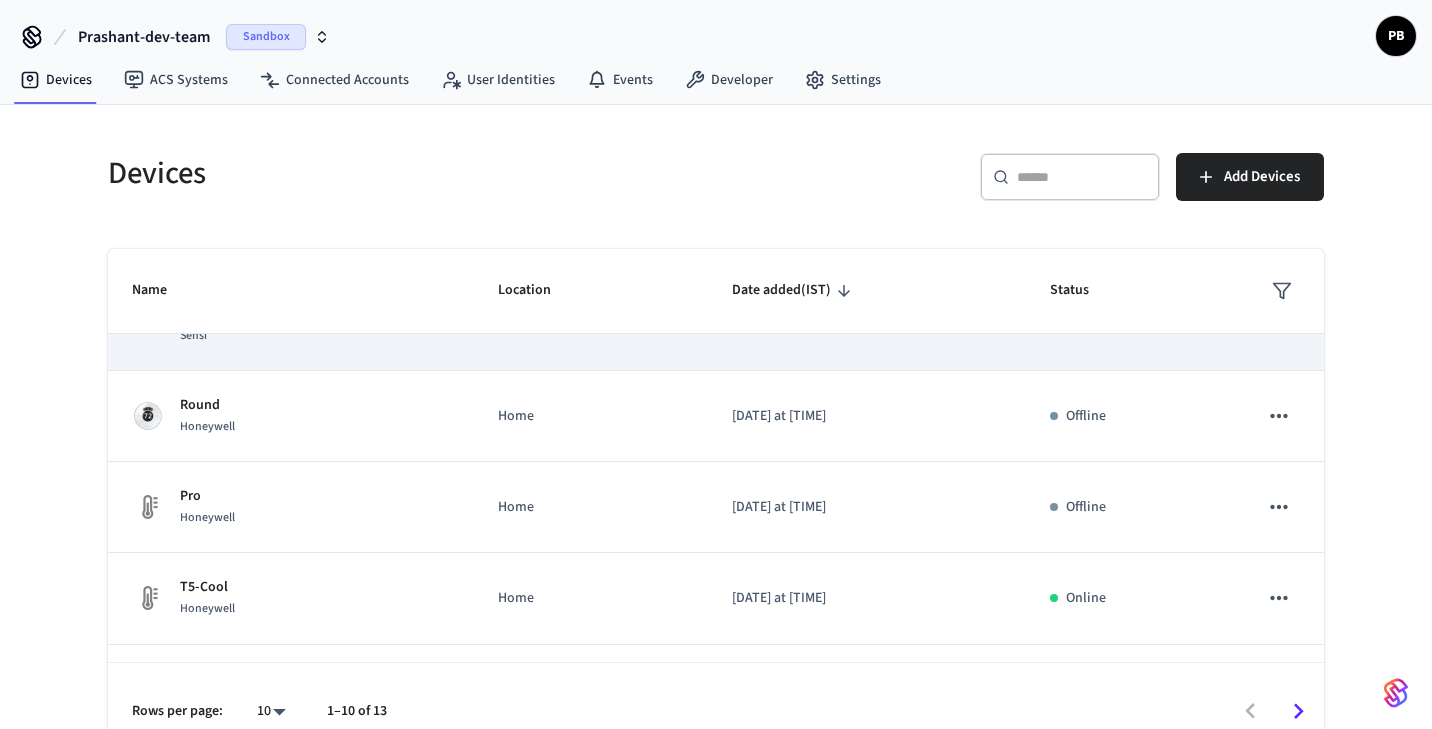 scroll, scrollTop: 0, scrollLeft: 0, axis: both 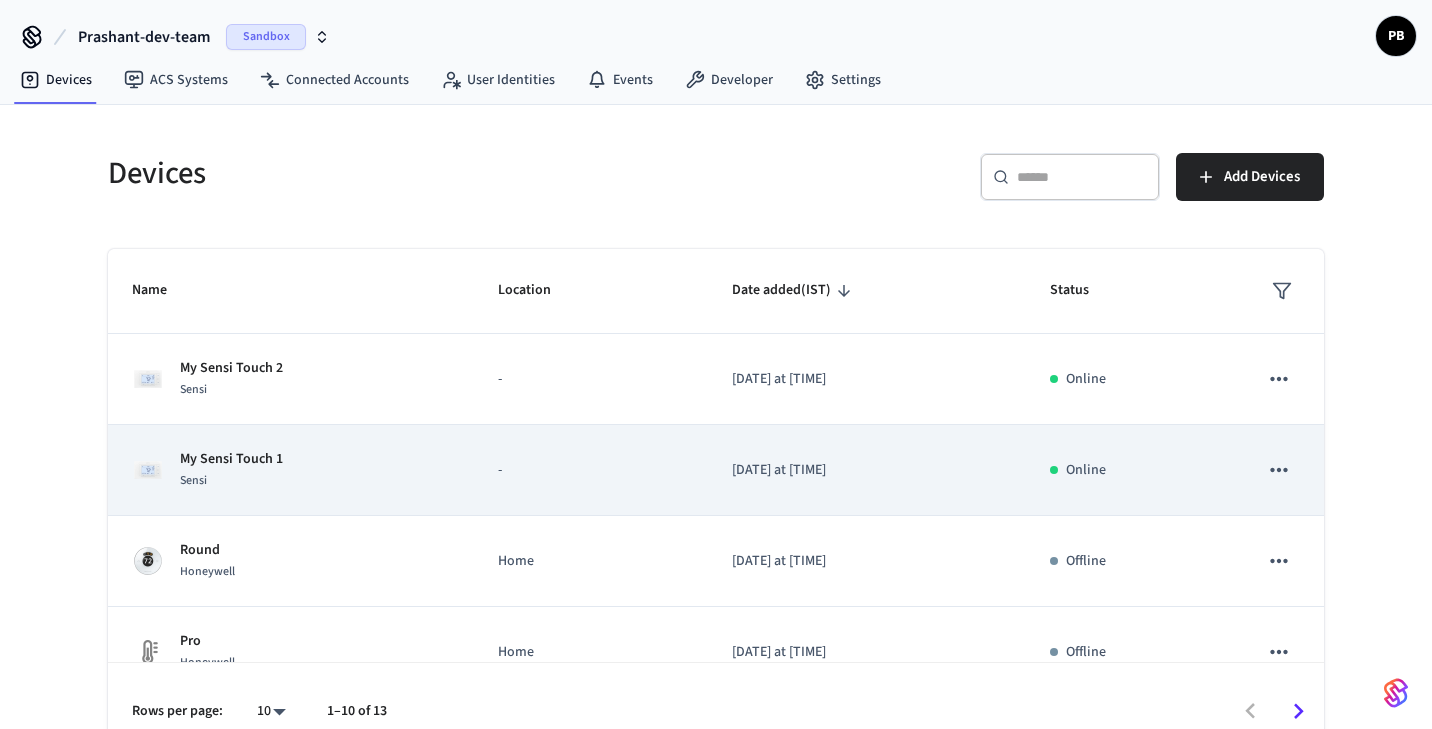 click on "My Sensi Touch 1 Sensi" at bounding box center [291, 470] 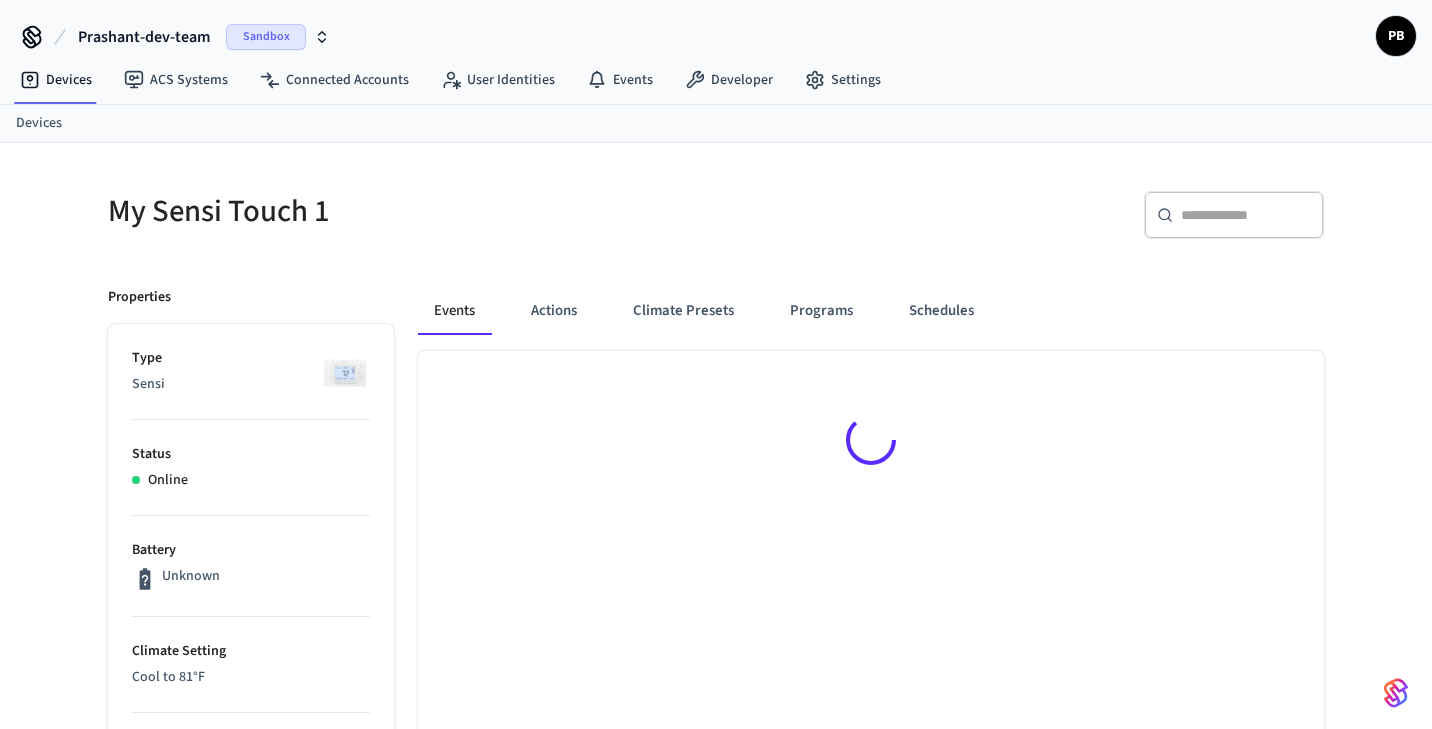 click on "Status" at bounding box center (251, 454) 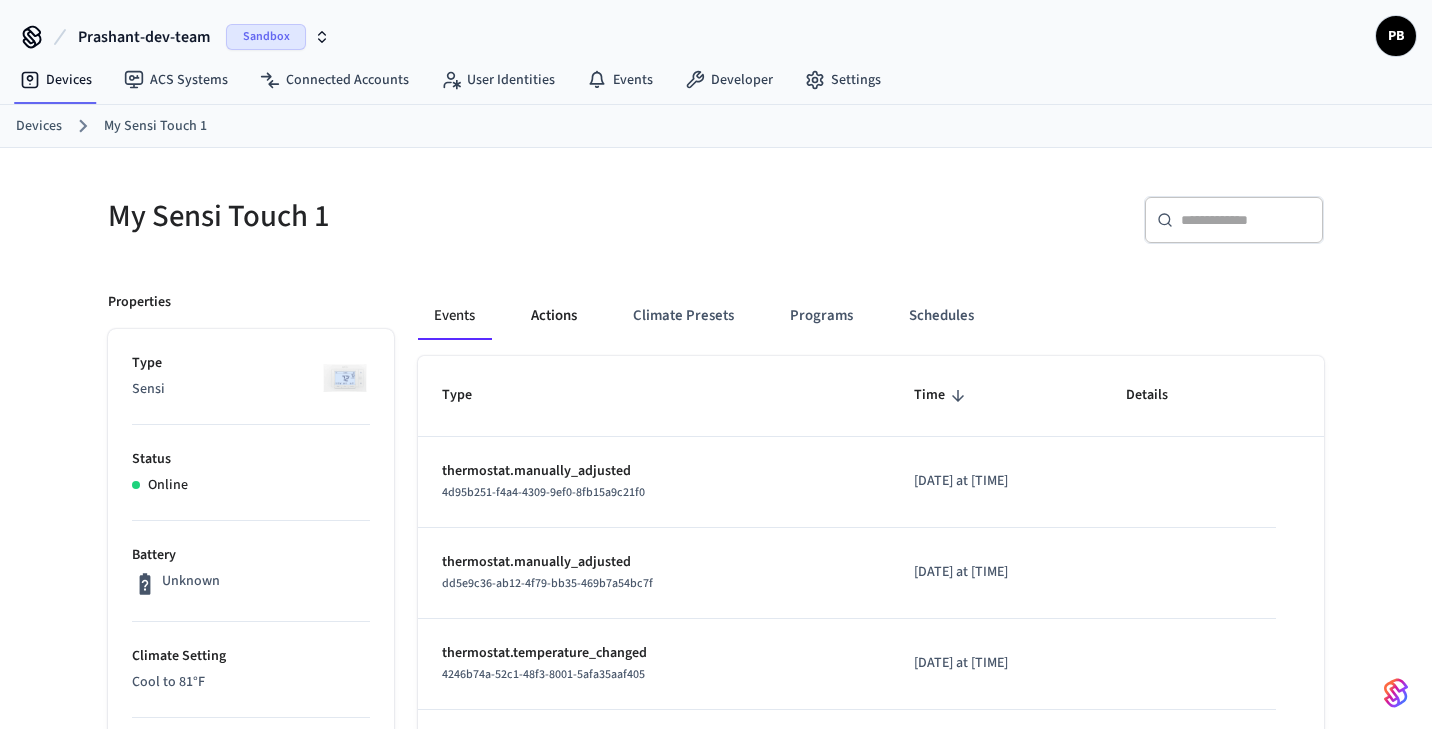 click on "Actions" at bounding box center (554, 316) 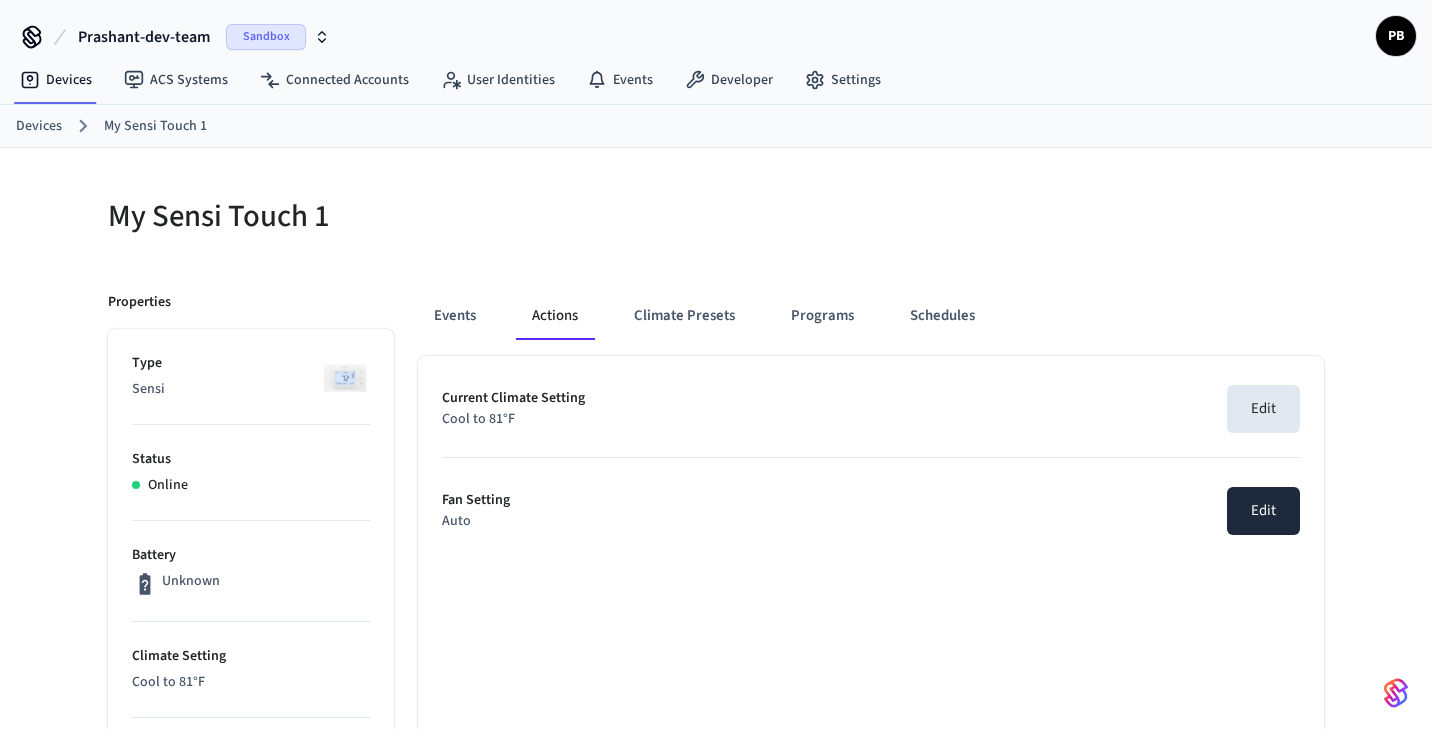 click on "Edit" at bounding box center [1263, 511] 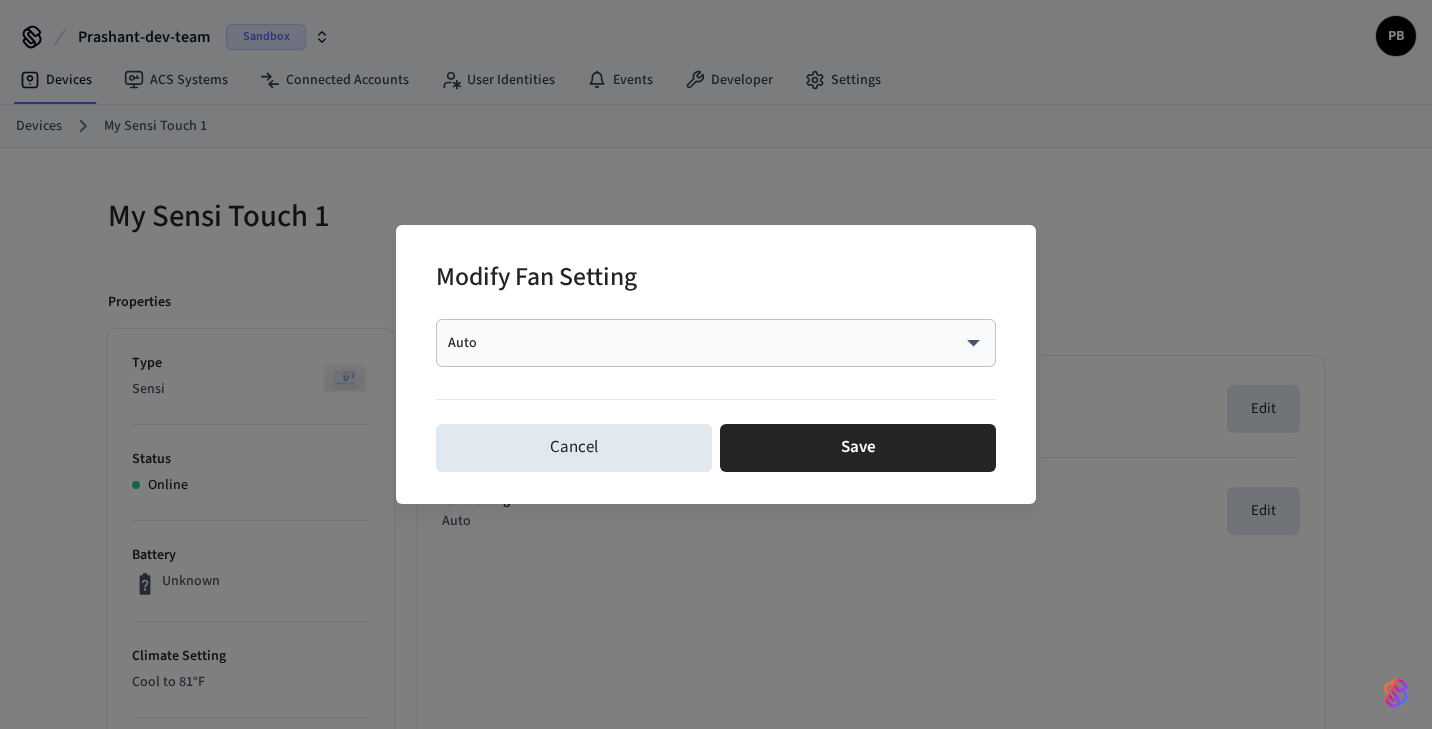 click on "Auto **** ​" at bounding box center [716, 343] 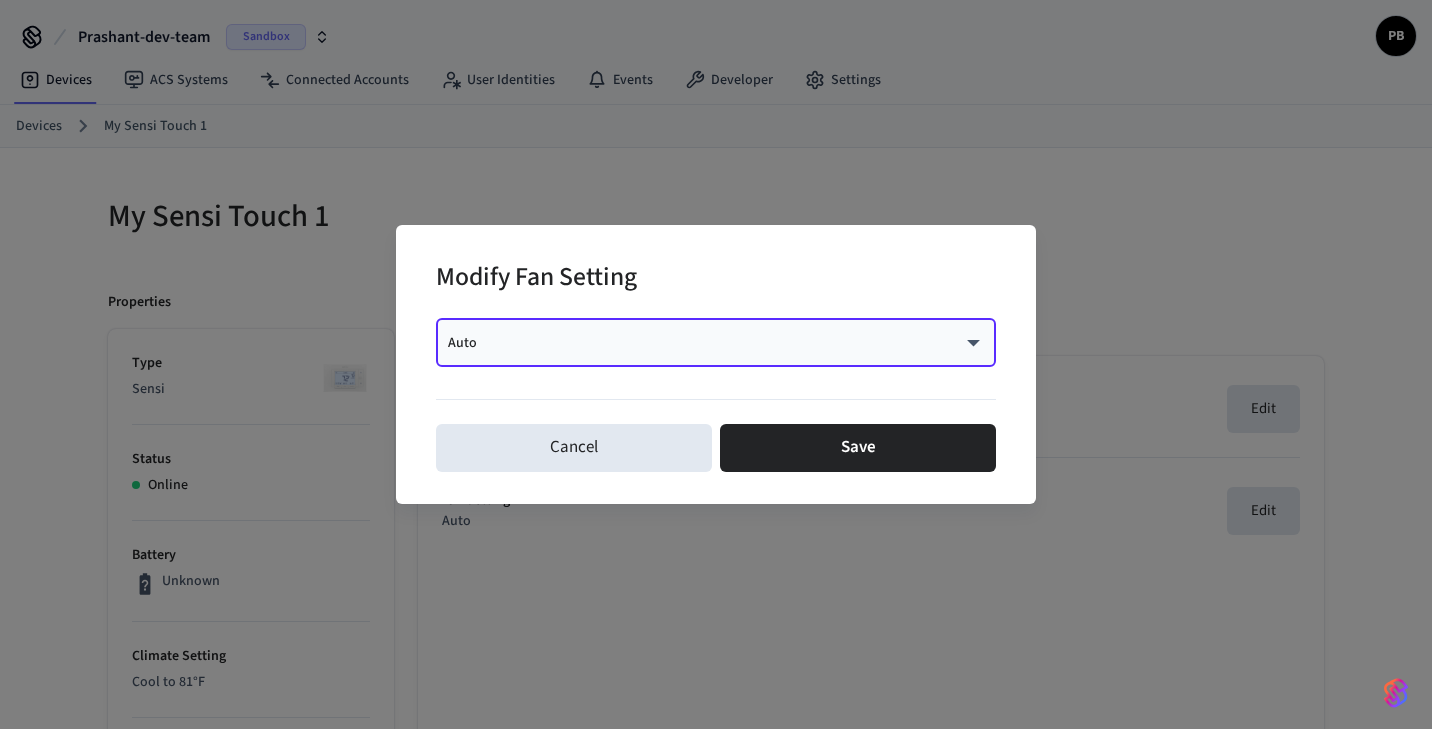 click on "Prashant-dev-team Sandbox PB Devices ACS Systems Connected Accounts User Identities Events Developer Settings Devices My Sensi Touch 1 My Sensi Touch 1 Properties Type Sensi Status Online Battery Unknown Climate Setting Cool to 81°F Temperature Thresholds 60.0°F - 75.0°F Edit Delete Fan Setting Auto Equipment Status Cooling Current Temperature 72°F Current Humidity 56% Location — Capabilities thermostat ID 4f9a217e-261b-45db-89f5-51bff30a6191 Paired on ( IST ) [DATE] at [TIME] Connected account 3f860477-b046-4036-ac0b-3edbaa9c128d Events Actions Climate Presets Programs Schedules Current Climate Setting Cool to 81°F Edit Fan Setting Auto Edit 18 /devices/list 9 /devices/unmanaged/list 5 /acs/systems/list 2 /user_identities/list 4 /user_identities/get 182 /phones/list 181 /acs/credentials/list 4 /user_identities/list_acs_systems 4 /user_identities/list_acs_users 4 /acs/entrances/list 4 /acs/systems/get 5 /acs/credentials/list_accessible_entrances 2 /acs/credentials/get 3 /acs/users/get 8 Auto ****" at bounding box center [716, 897] 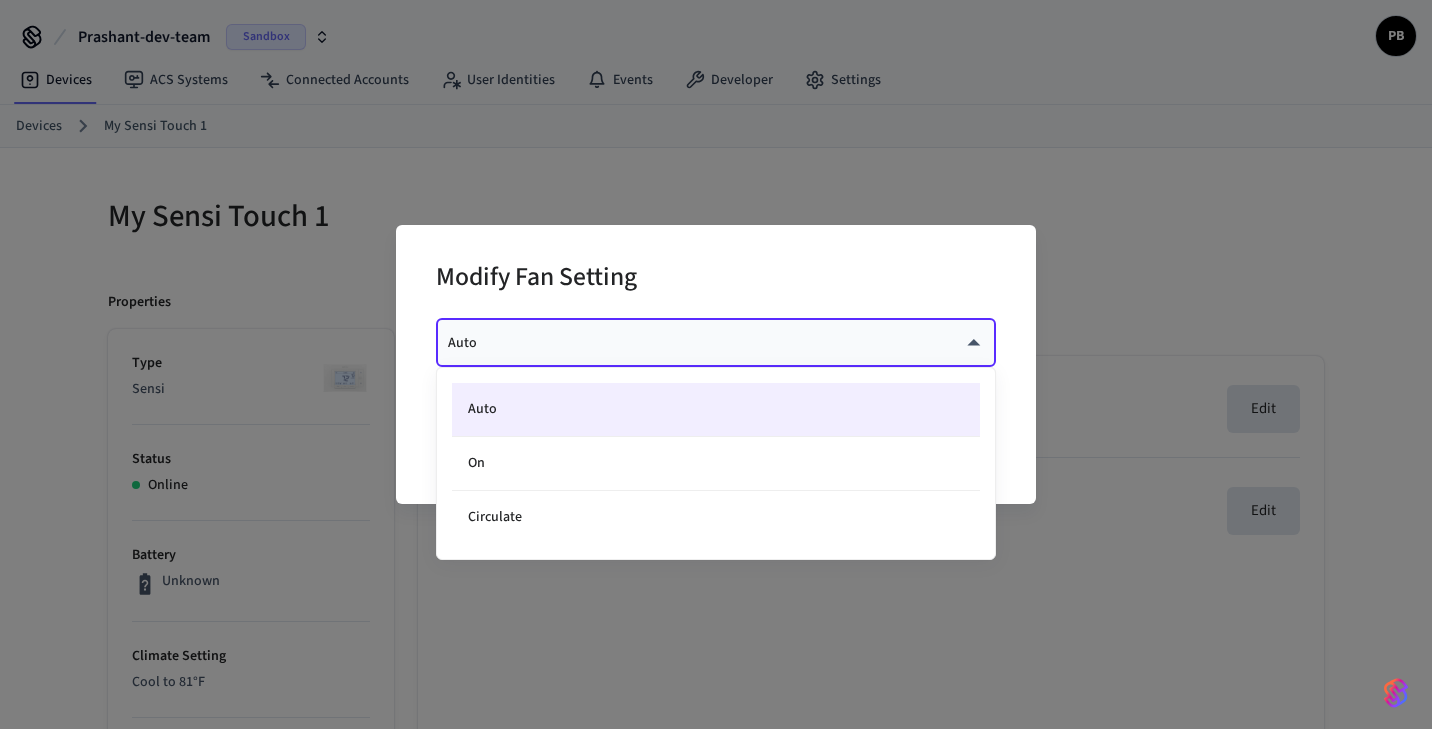 click at bounding box center [716, 364] 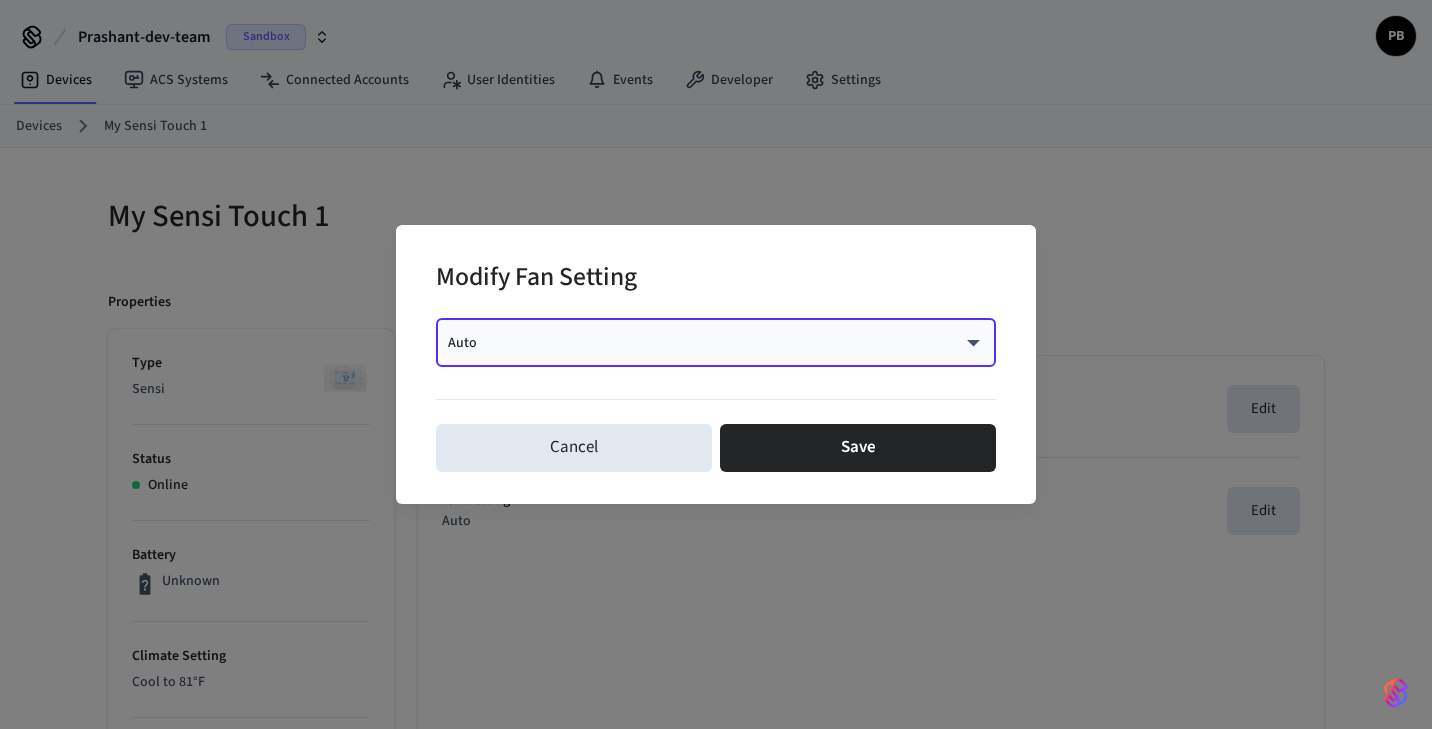 click on "Modify Fan Setting Auto **** ​ Cancel Save" at bounding box center (716, 364) 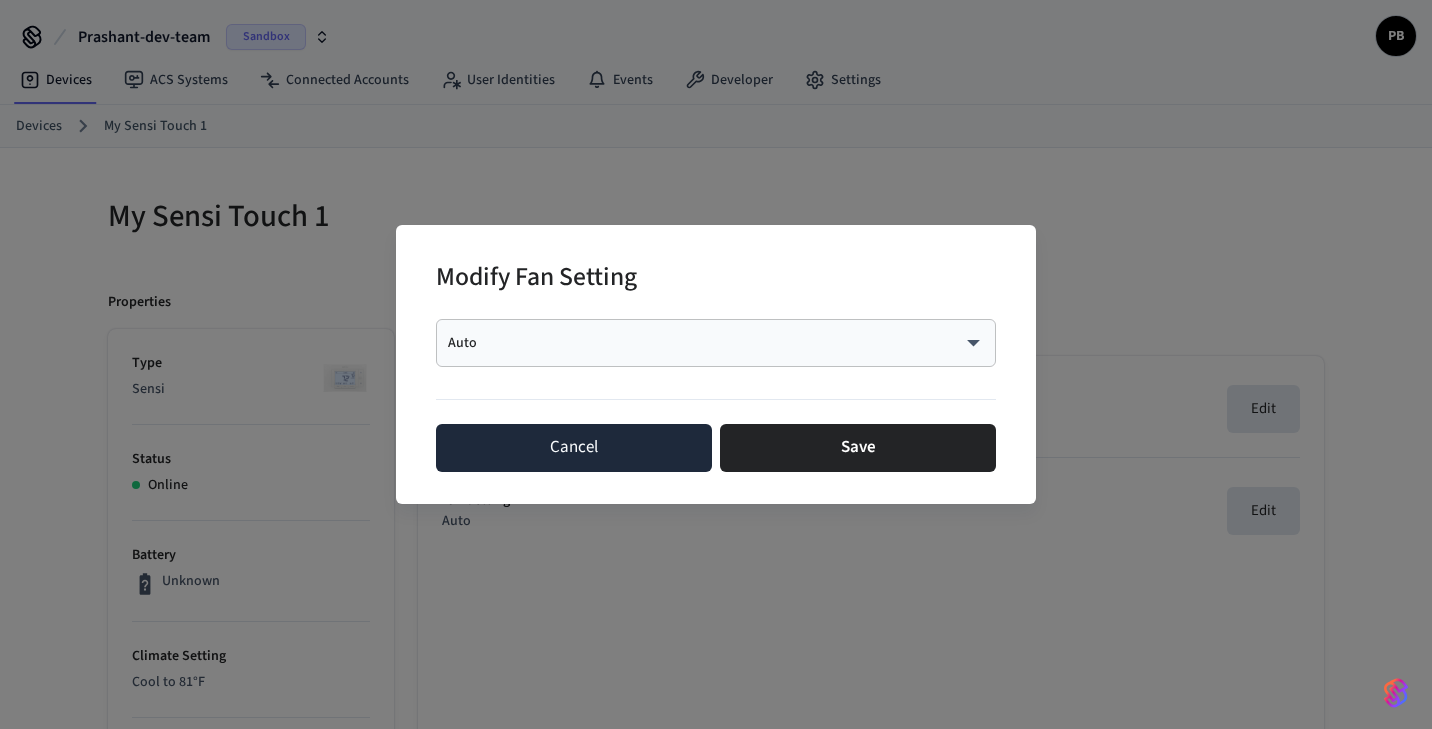 click on "Cancel" at bounding box center [574, 448] 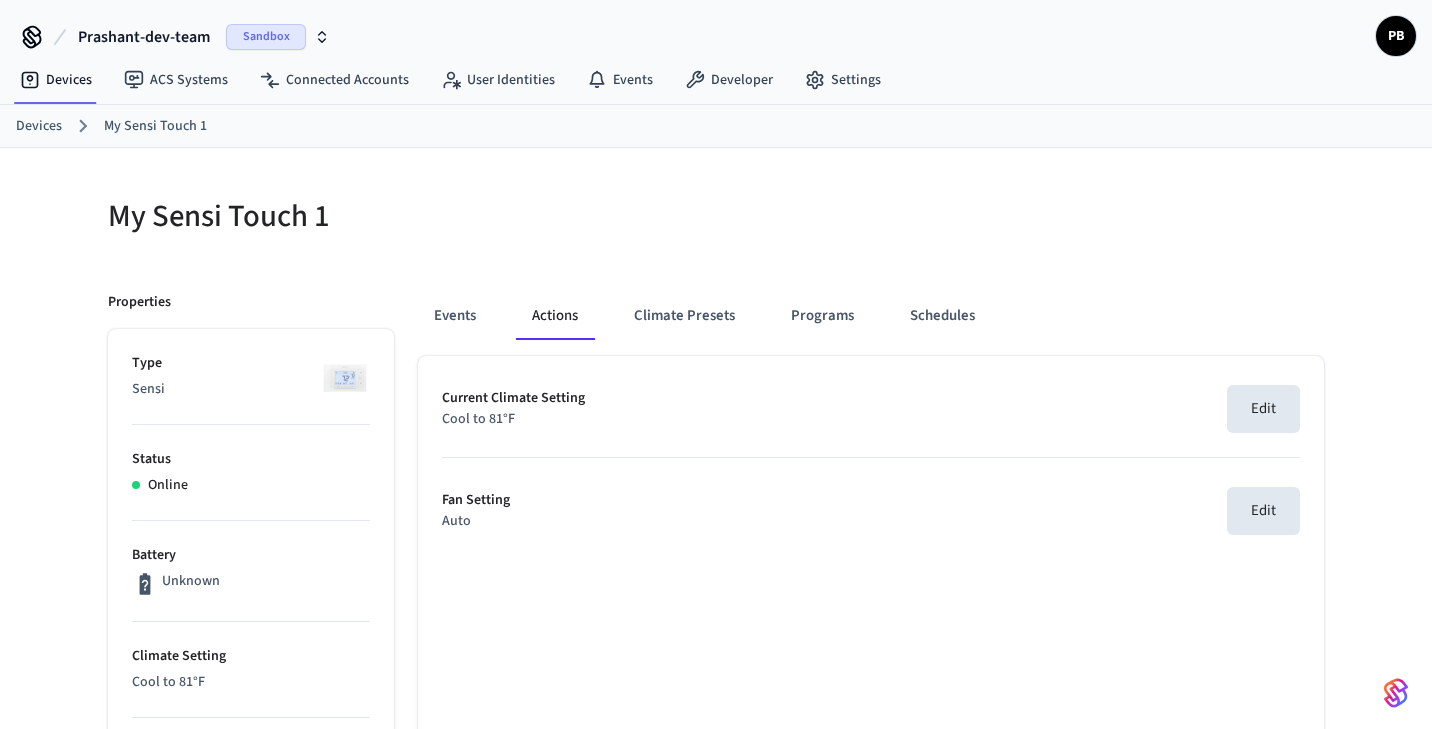 click on "Devices" at bounding box center [39, 126] 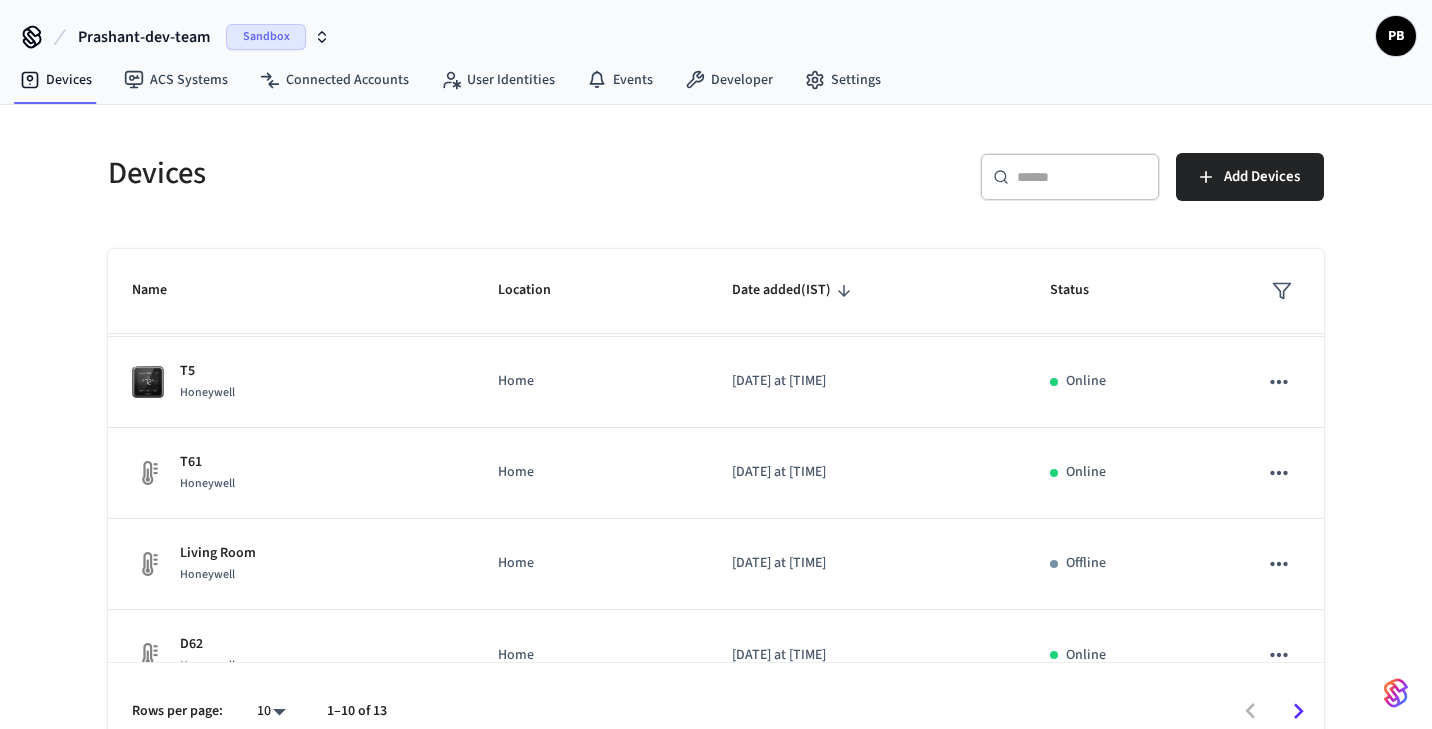 scroll, scrollTop: 582, scrollLeft: 0, axis: vertical 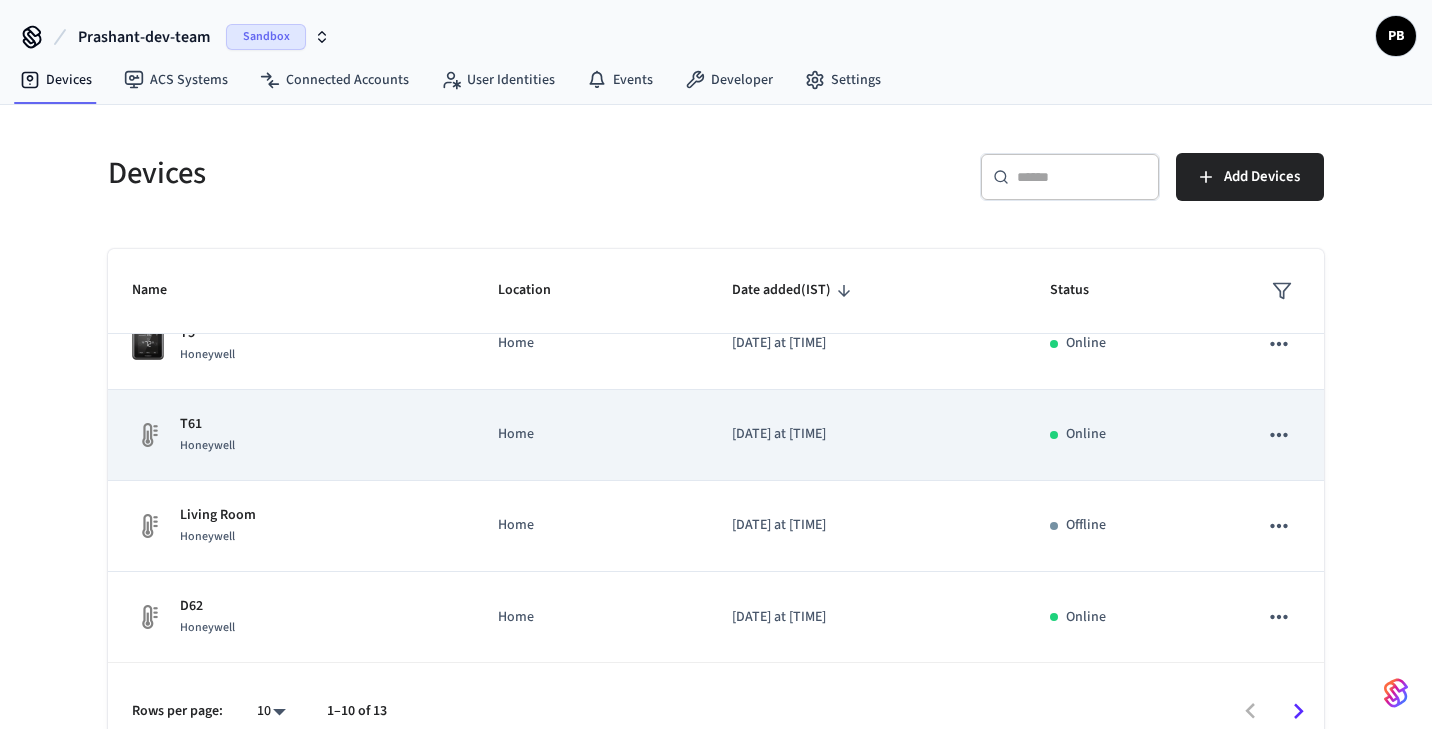 click on "T61 Honeywell" at bounding box center (291, 435) 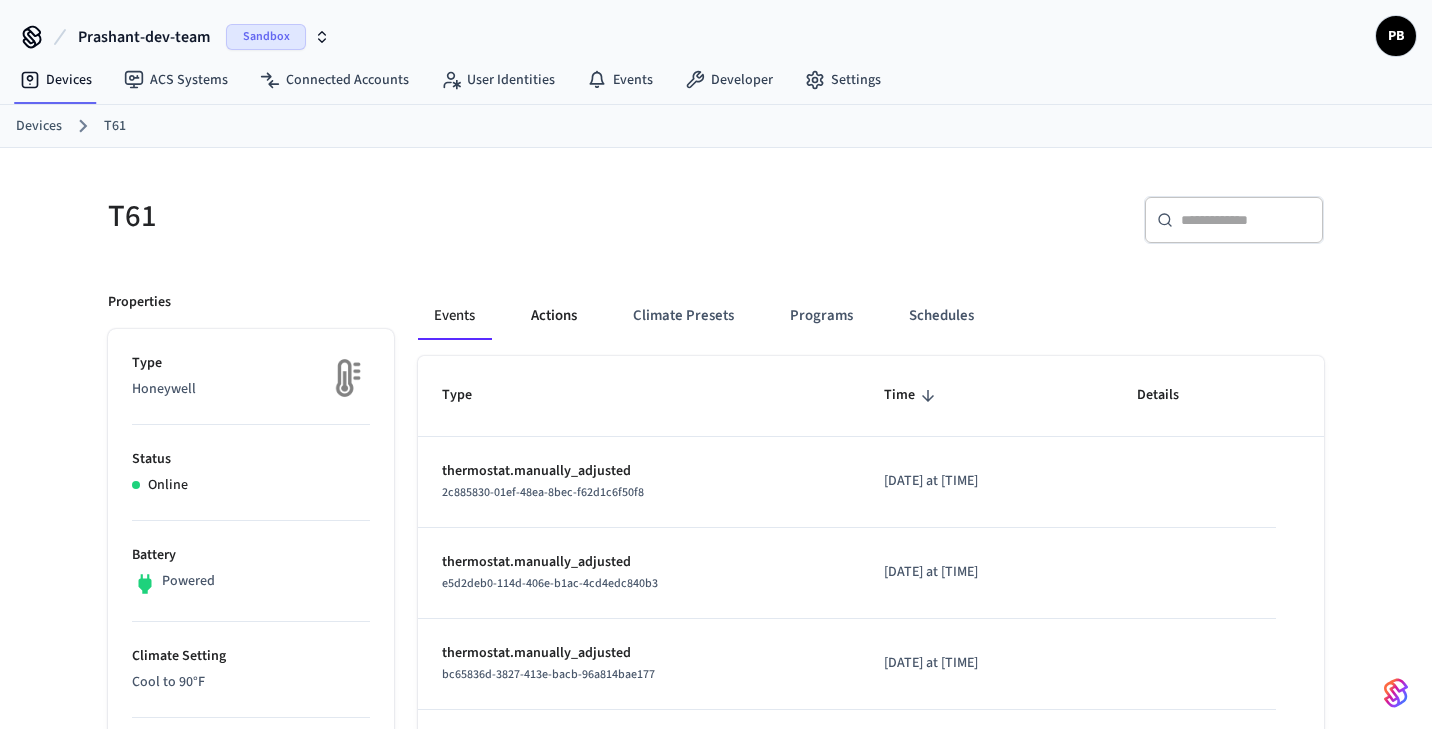 click on "Actions" at bounding box center (554, 316) 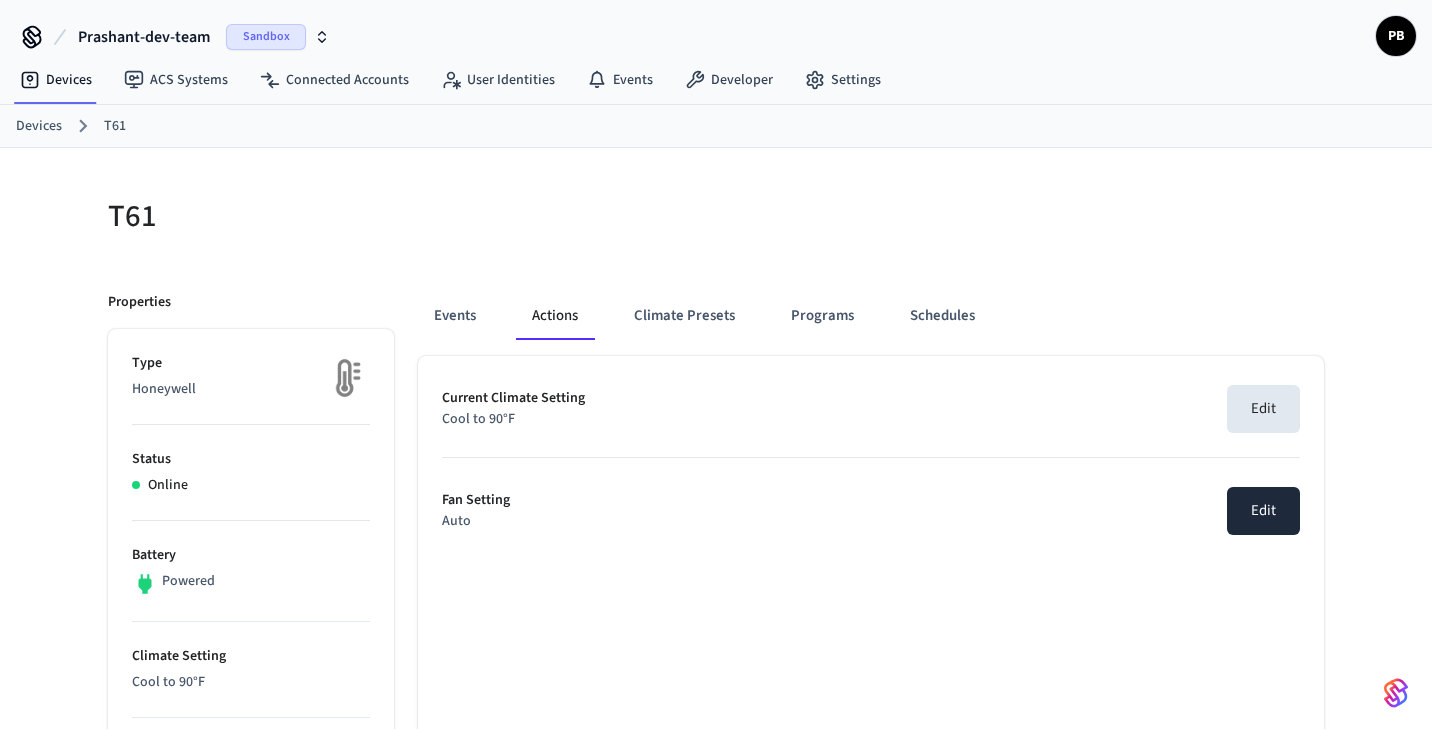 click on "Edit" at bounding box center (1263, 511) 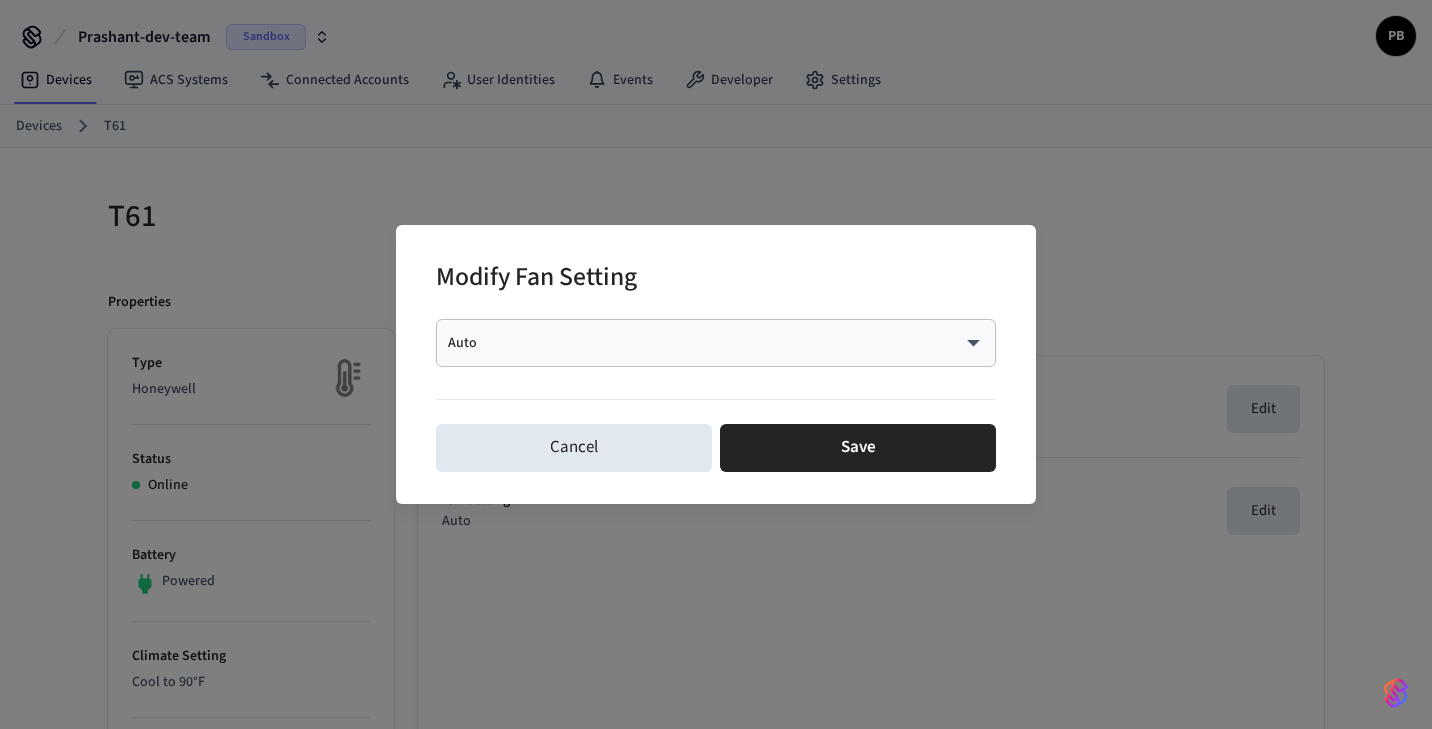 click on "Auto **** ​" at bounding box center [716, 343] 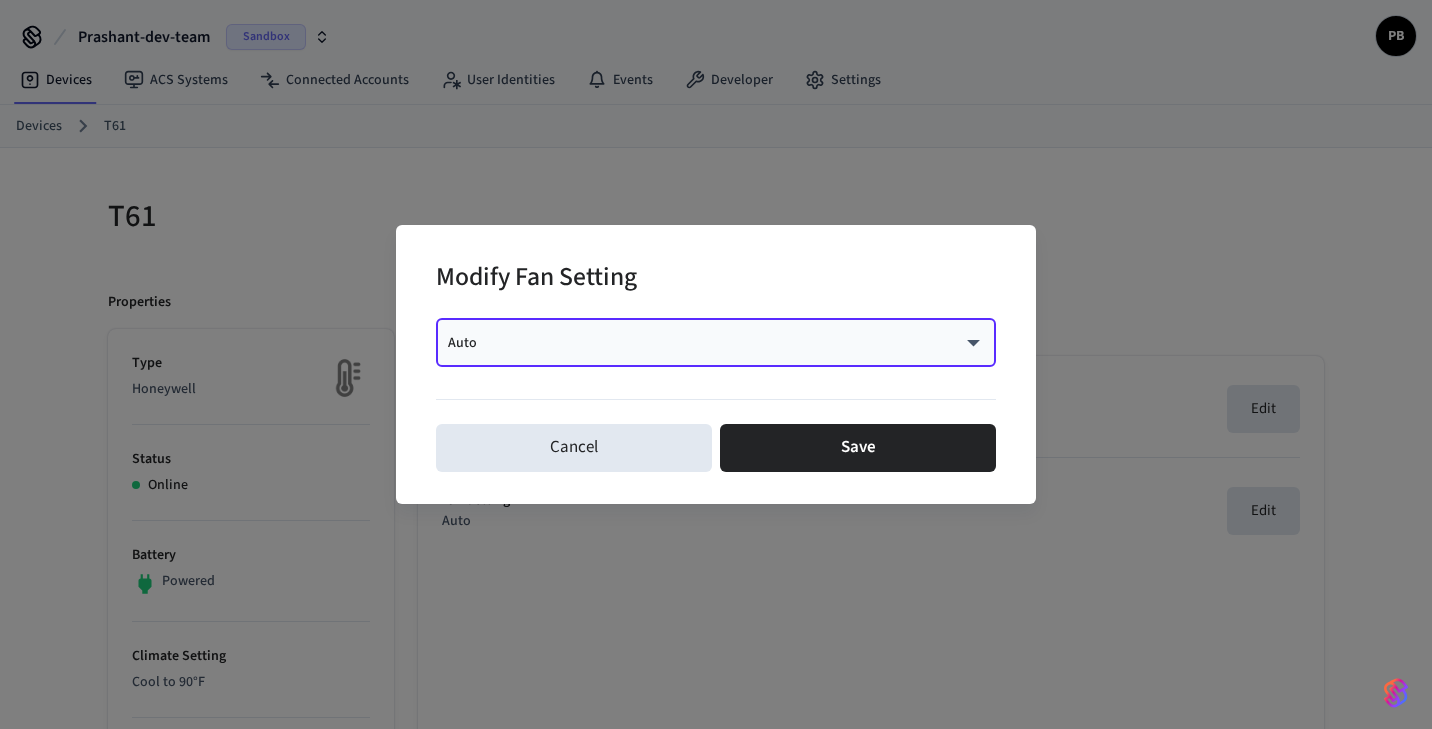 click on "Prashant-dev-team Sandbox PB Devices ACS Systems Connected Accounts User Identities Events Developer Settings Devices T61 T61 Properties Type Honeywell Status Online Battery Powered Climate Setting Cool to 90°F Temperature Thresholds 65.0°F - 75.0°F Edit Delete Fan Setting Auto Equipment Status Cooling Current Temperature 76°F Current Humidity Unknown Location Home Capabilities thermostat ID e0a0b93c-e36c-4ecd-a953-bb0b5bb1da57 Paired on ( IST ) [DATE] at [TIME] Connected account 0aa1a446-b77a-43e2-af27-14c19c72afd5 Warnings Current temperature (24.44°C) has exceeded the upper limit of 23.89°C Events Actions Climate Presets Programs Schedules Current Climate Setting Cool to 90°F Edit Fan Setting Auto Edit 20 /devices/list 10 /devices/unmanaged/list 5 /acs/systems/list 2 /user_identities/list 4 /user_identities/get 182 /phones/list 181 /acs/credentials/list 4 /user_identities/list_acs_systems 4 /user_identities/list_acs_users 4 /acs/entrances/list 4 /acs/systems/get 5 2 /acs/credentials/get 3 9 ​" at bounding box center (716, 955) 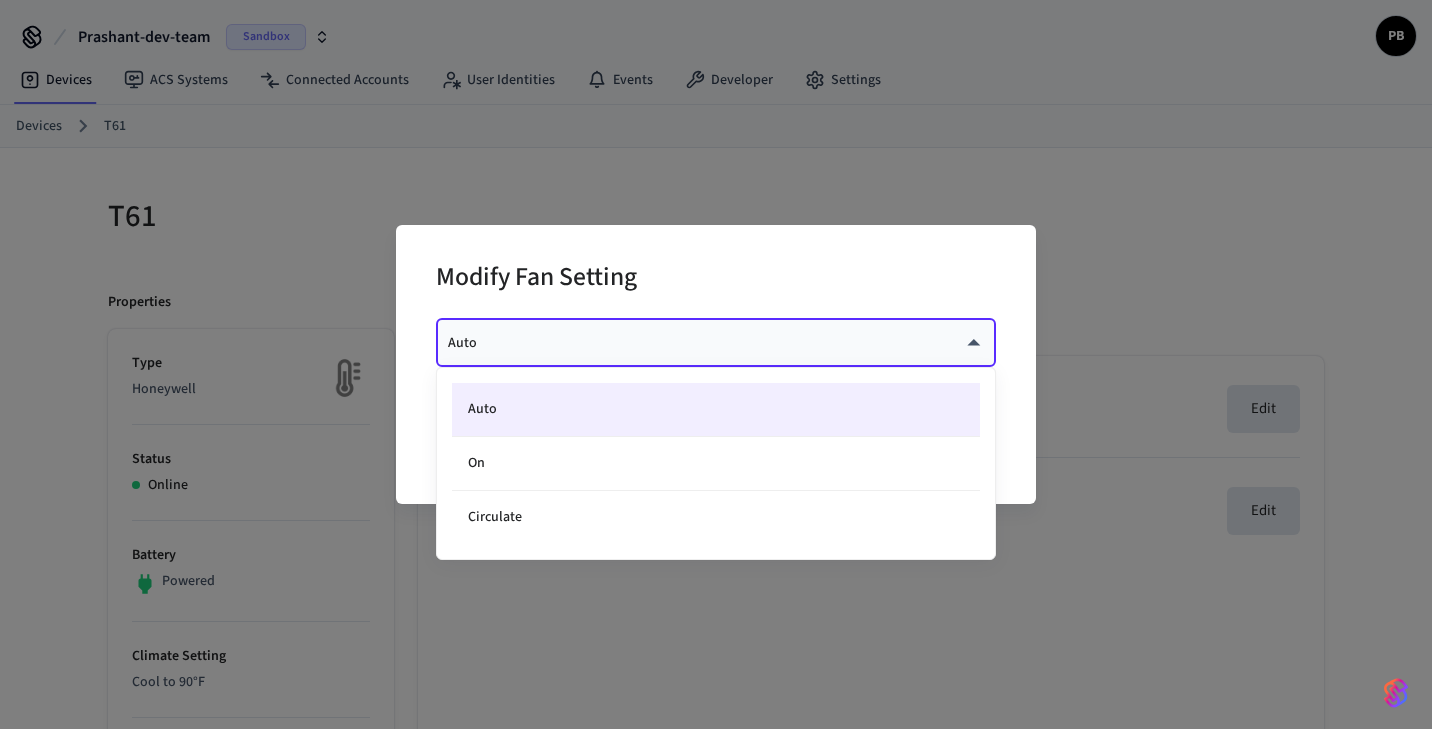 click at bounding box center (716, 364) 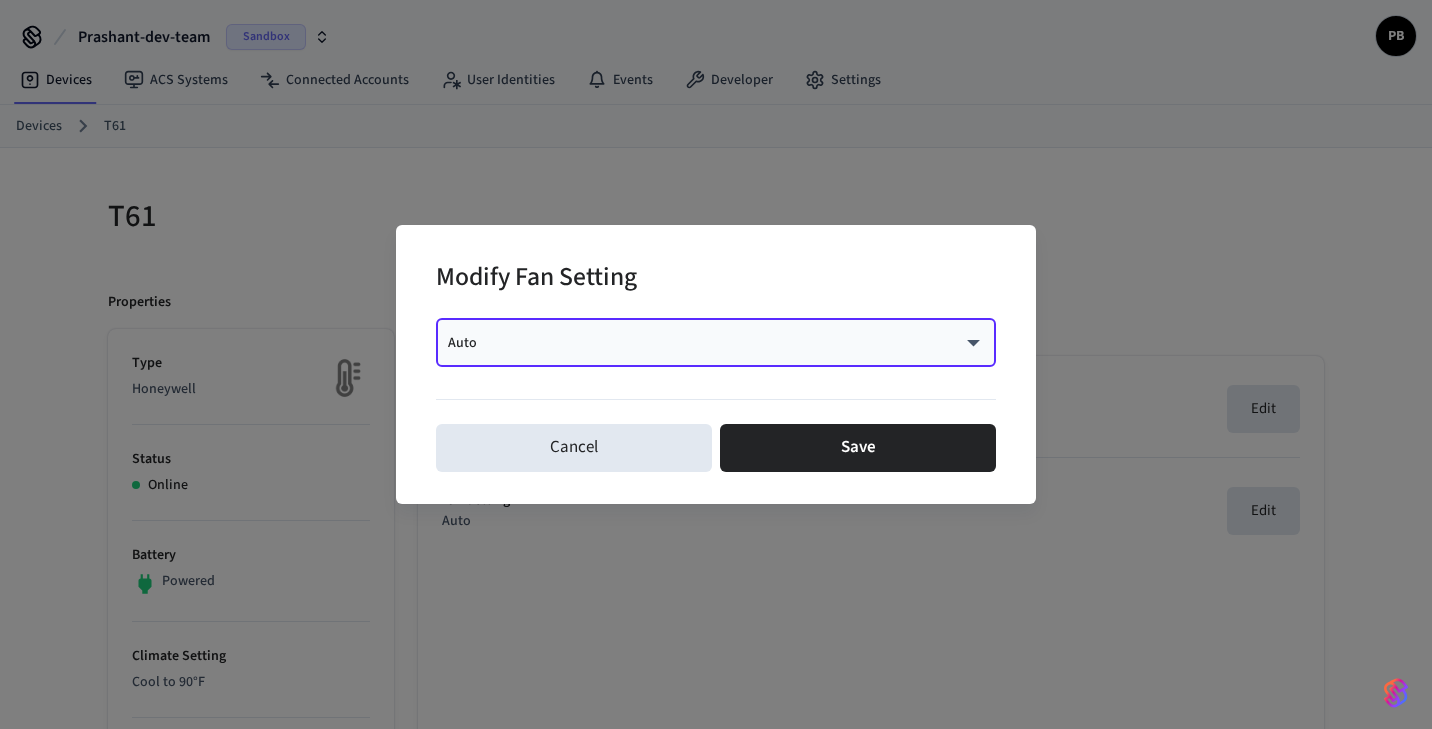 click on "Cancel" at bounding box center [574, 448] 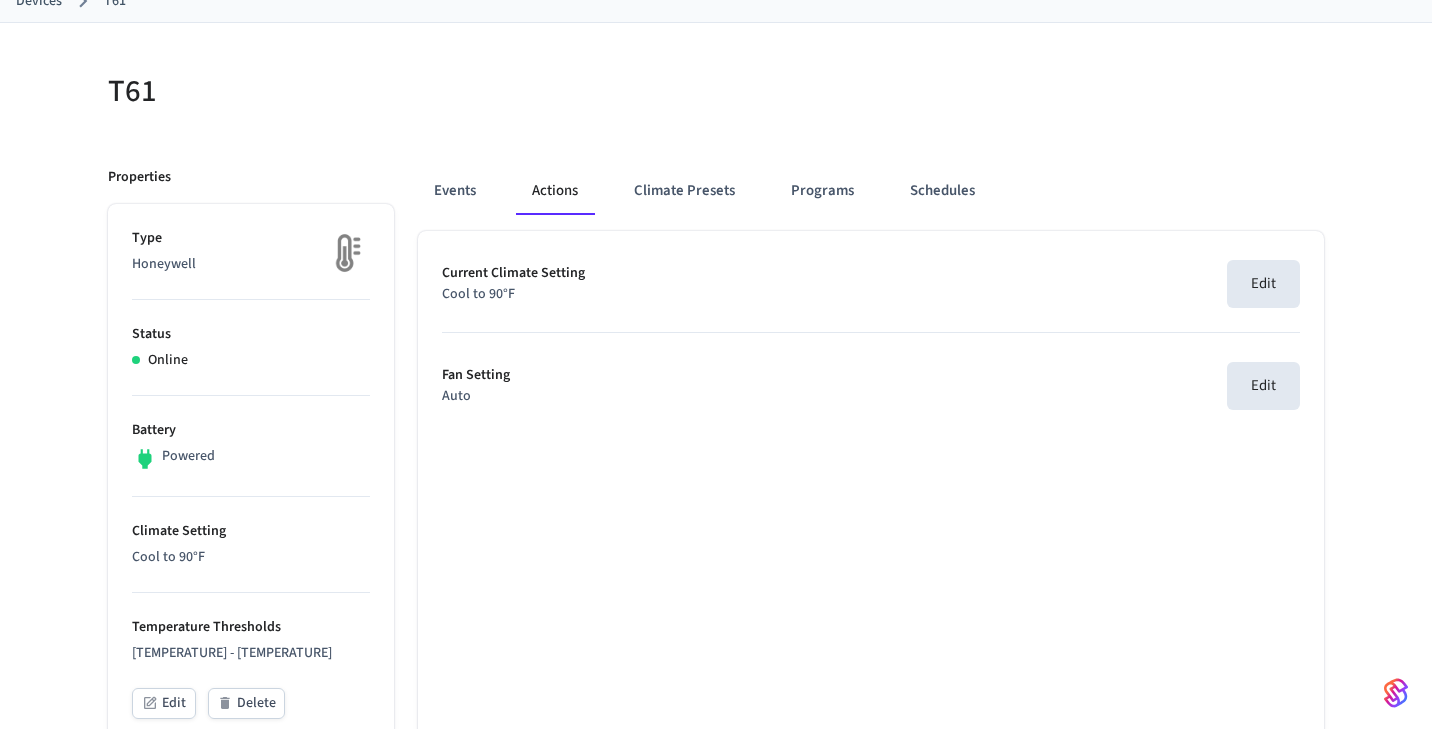 scroll, scrollTop: 0, scrollLeft: 0, axis: both 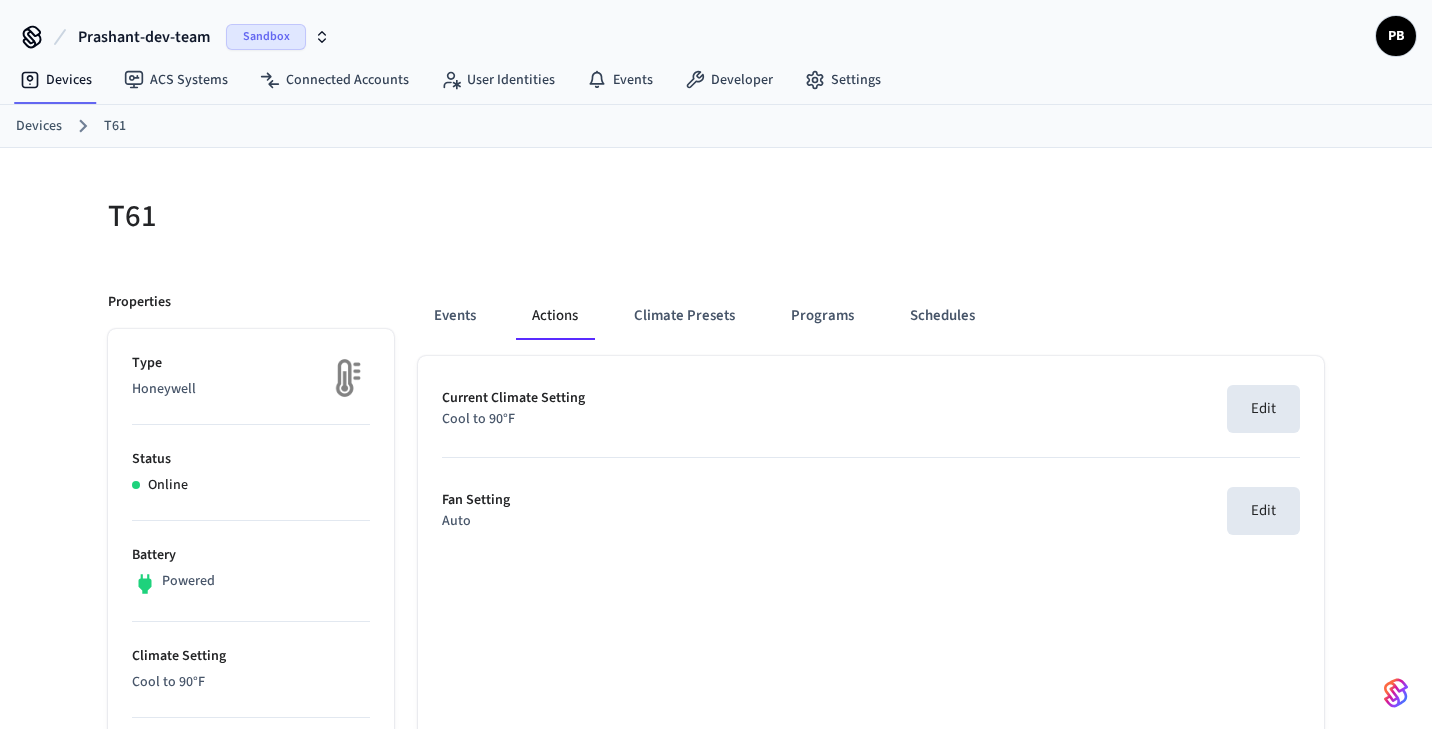 click on "Devices" at bounding box center [39, 126] 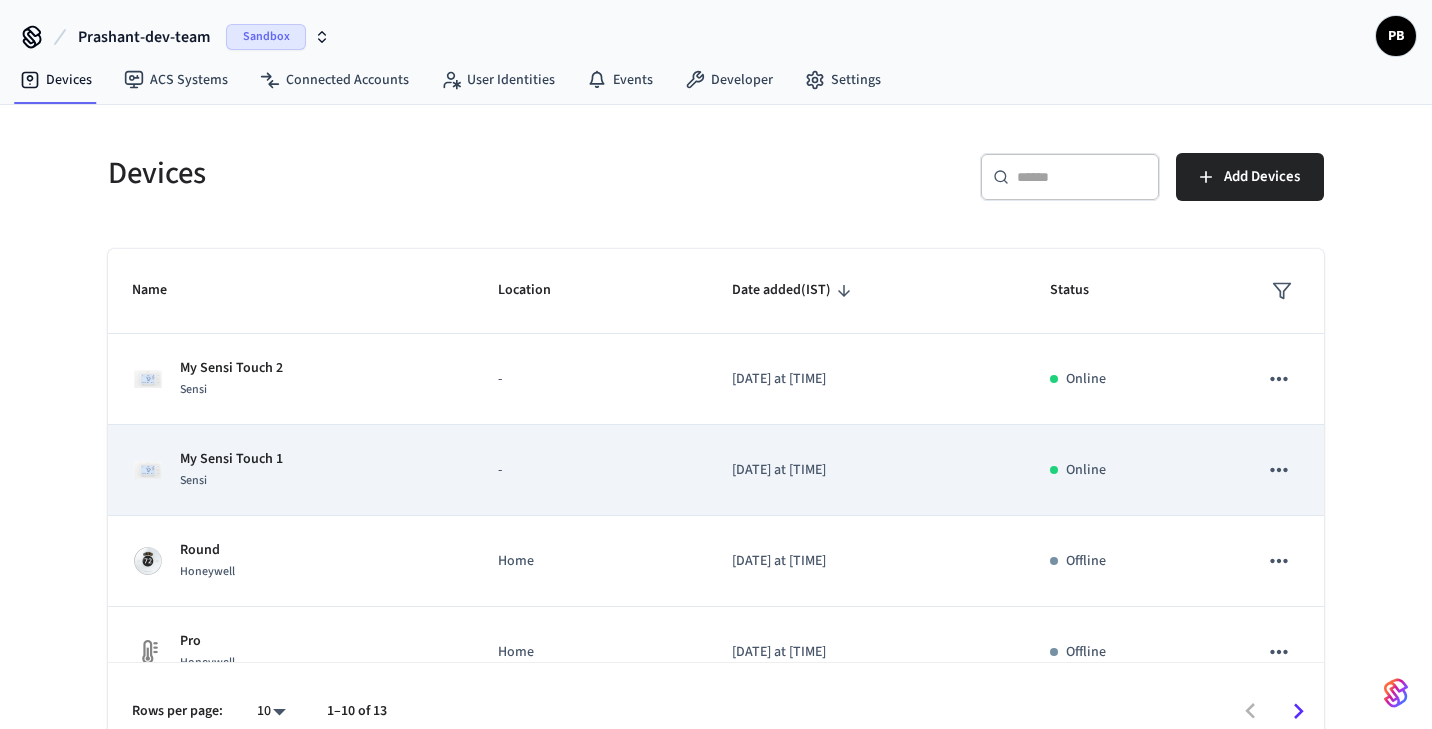 scroll, scrollTop: 582, scrollLeft: 0, axis: vertical 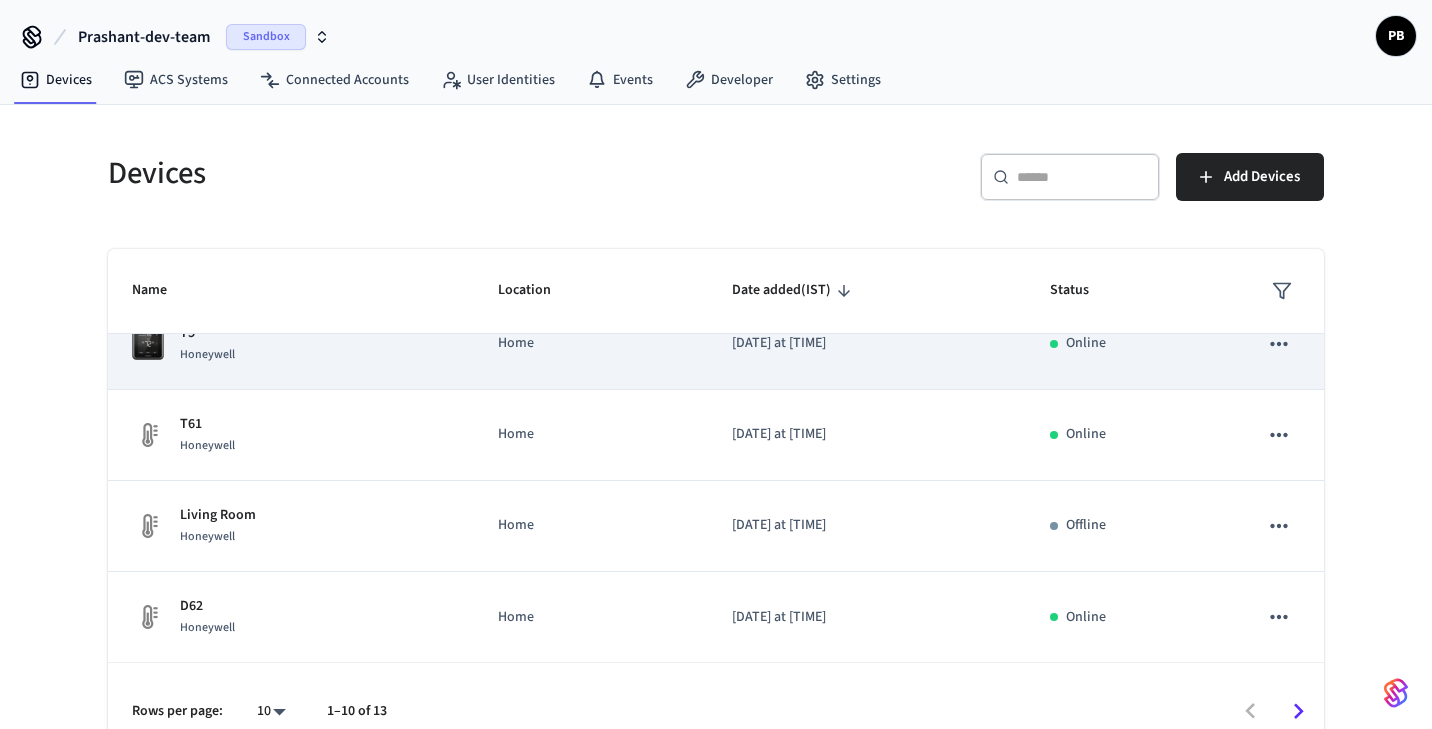 click on "T5 Honeywell" at bounding box center (291, 344) 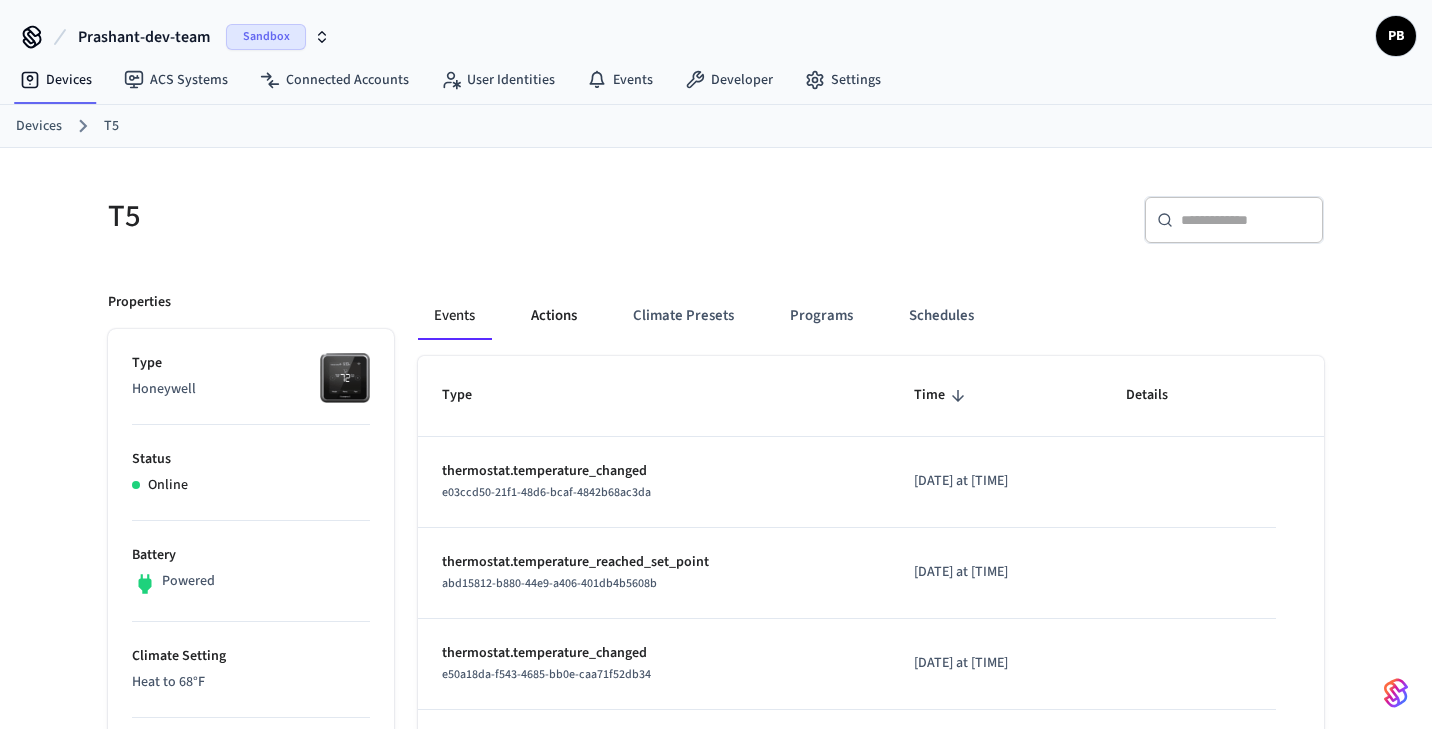 click on "Actions" at bounding box center [554, 316] 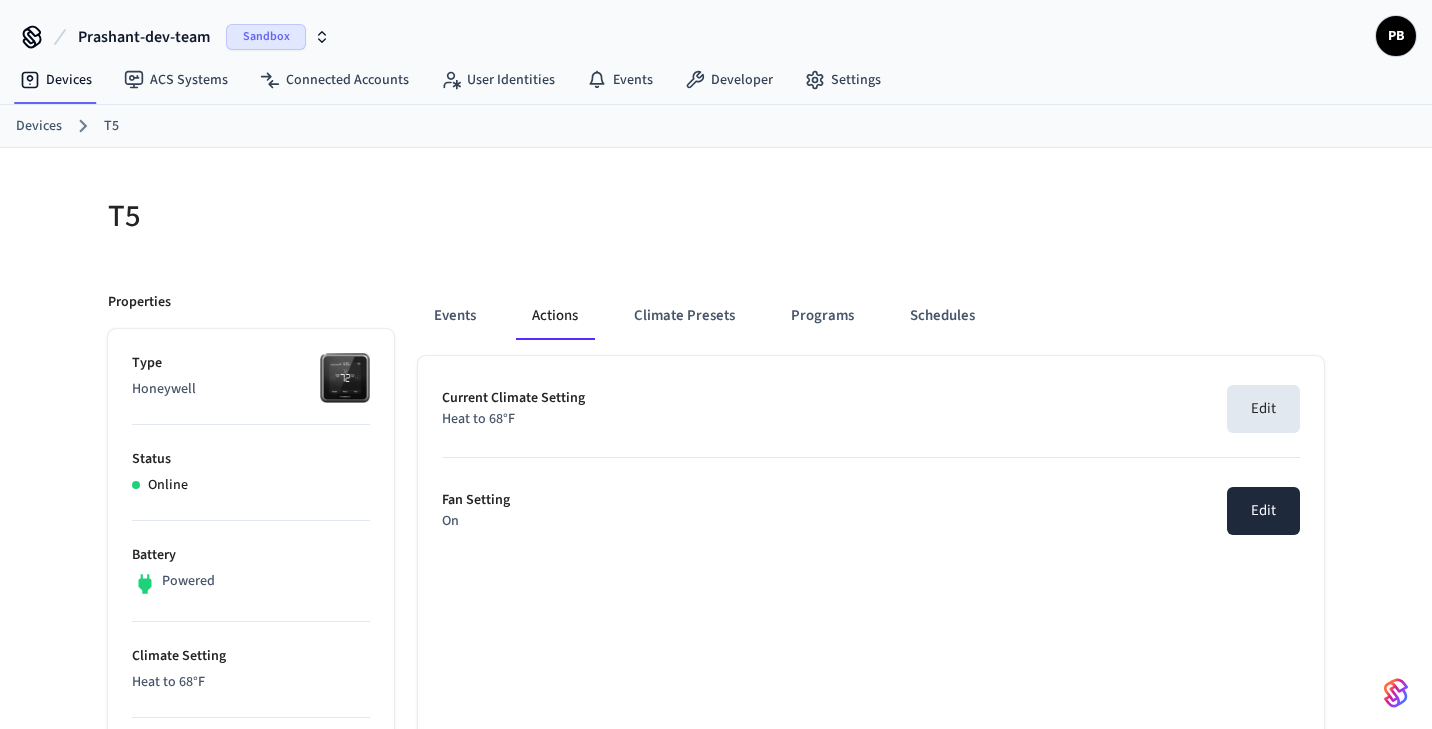 click on "Edit" at bounding box center [1263, 511] 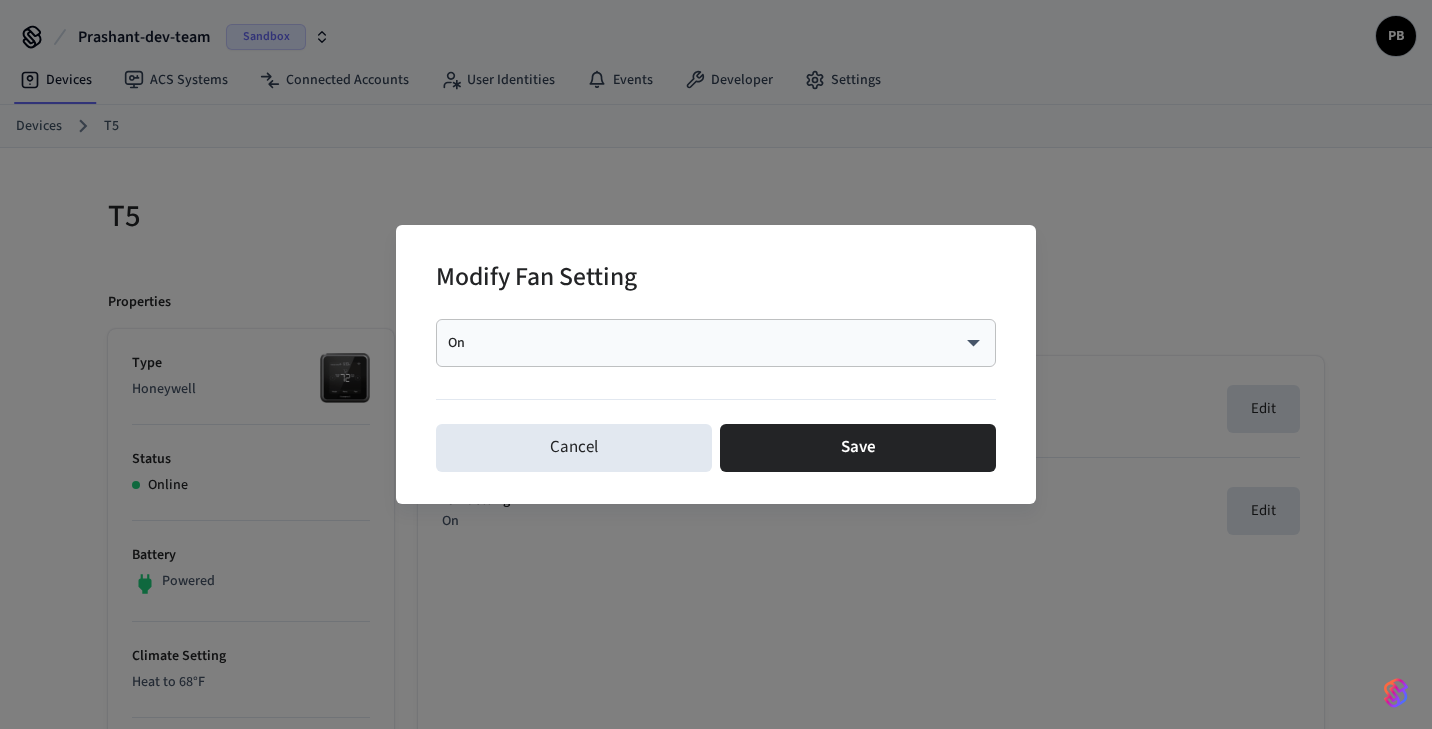 click on "On ** ​" at bounding box center (716, 343) 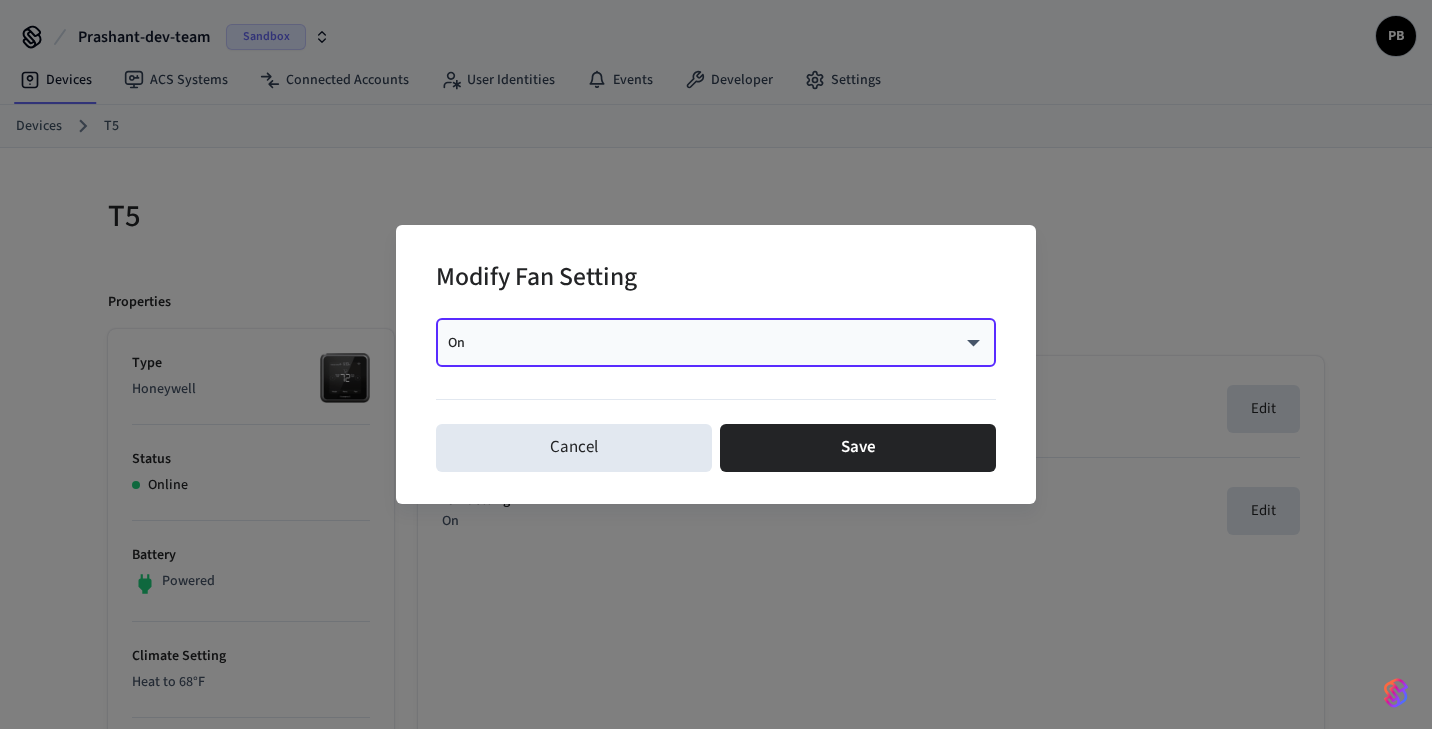 click on "Prashant-dev-team Sandbox PB Devices ACS Systems Connected Accounts User Identities Events Developer Settings Devices T5 T5 Properties Type Honeywell Status Online Battery Powered Climate Setting Heat to 68°F Temperature Thresholds None Edit Fan Setting On Equipment Status Heating Current Temperature 76°F Current Humidity Unknown Location Home Capabilities thermostat ID 3f2a9b9f-9f4c-4898-af3d-3c0d205e171f Paired on ( IST ) [DATE] at [TIME] Connected account 0aa1a446-b77a-43e2-af27-14c19c72afd5 Events Actions Climate Presets Programs Schedules Current Climate Setting Heat to 68°F Edit Fan Setting On Edit 22 /devices/list 11 /devices/unmanaged/list 5 /acs/systems/list 2 /user_identities/list 4 /user_identities/get 182 /phones/list 181 /acs/credentials/list 4 /user_identities/list_acs_systems 4 /user_identities/list_acs_users 4 /acs/entrances/list 4 /acs/systems/get 5 /acs/credentials/list_accessible_entrances 2 /acs/credentials/get 3 /acs/users/get 10 /devices/get T5 | Devices | Seam Modify Fan Setting" at bounding box center (716, 886) 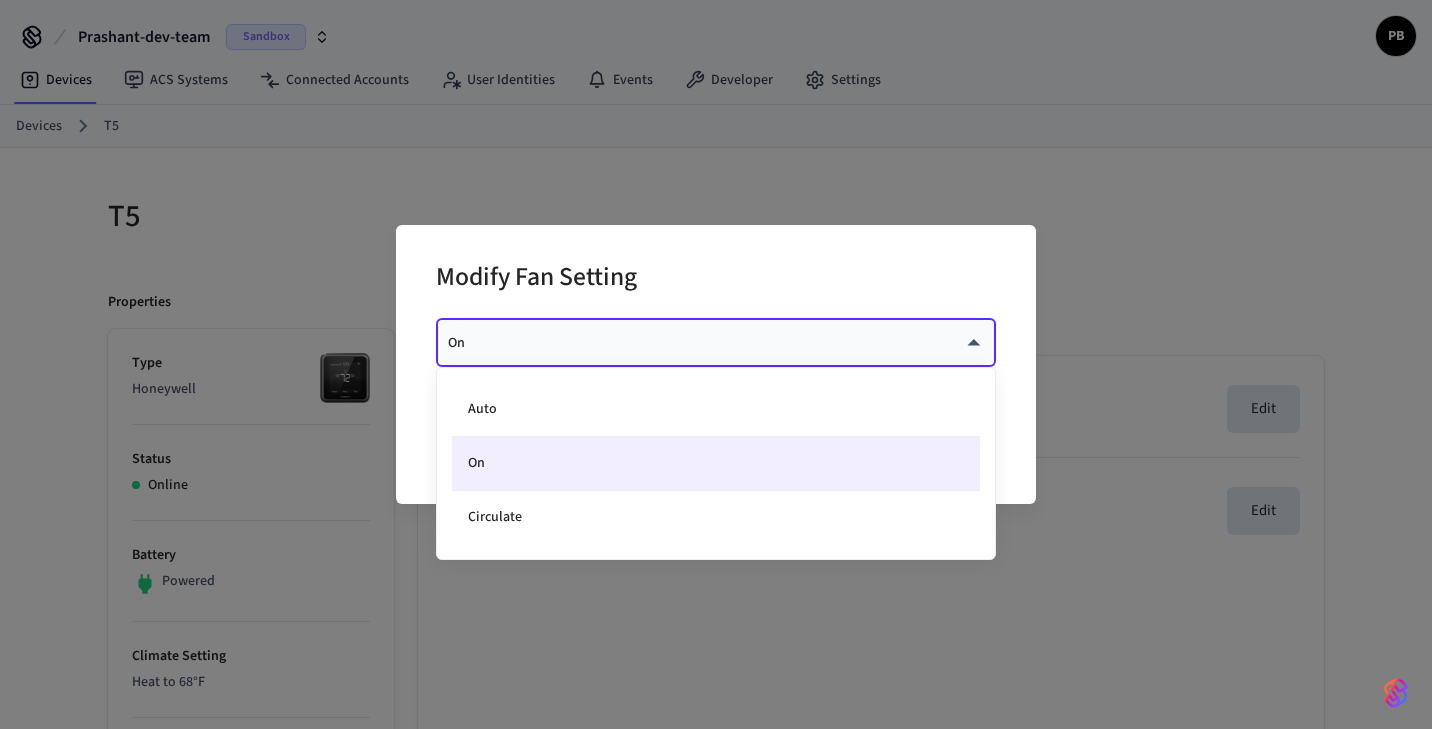 click at bounding box center (716, 364) 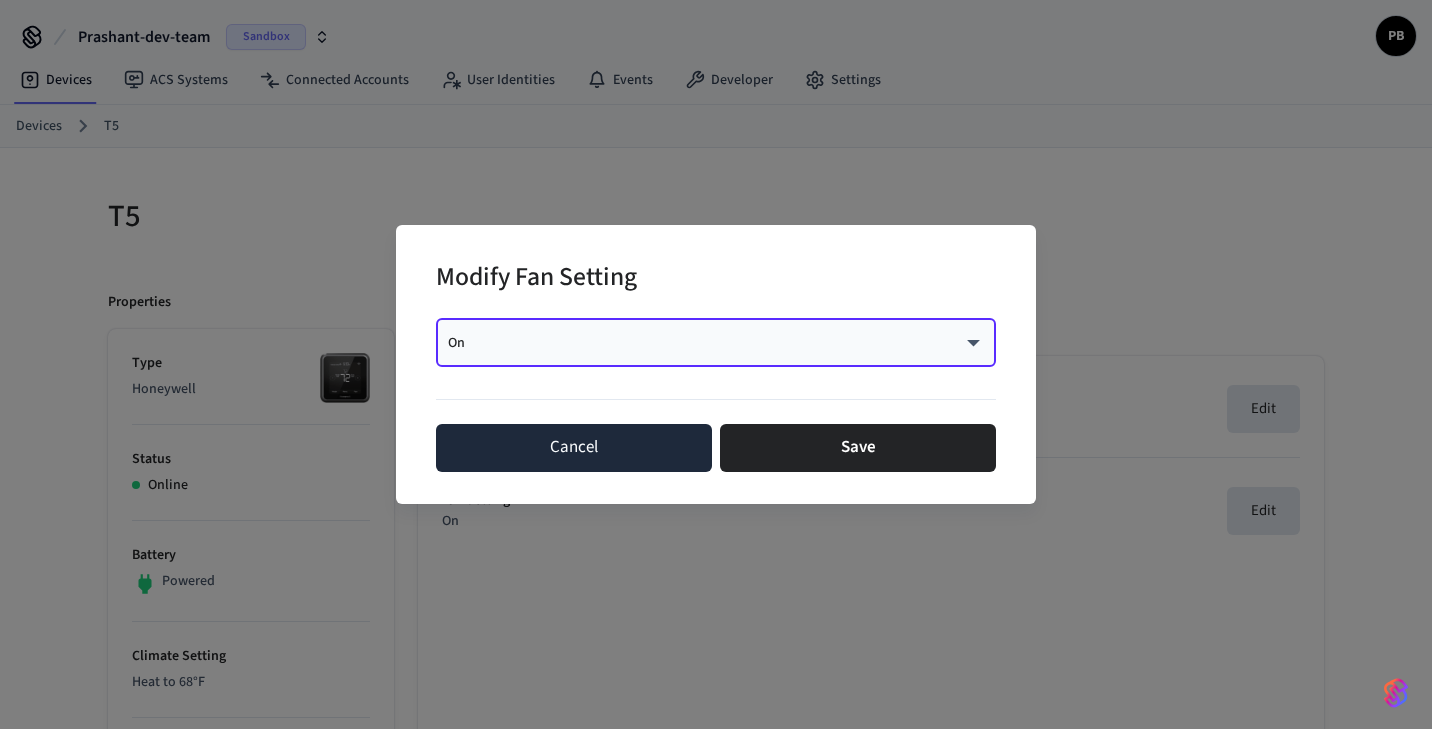 click on "Cancel" at bounding box center (574, 448) 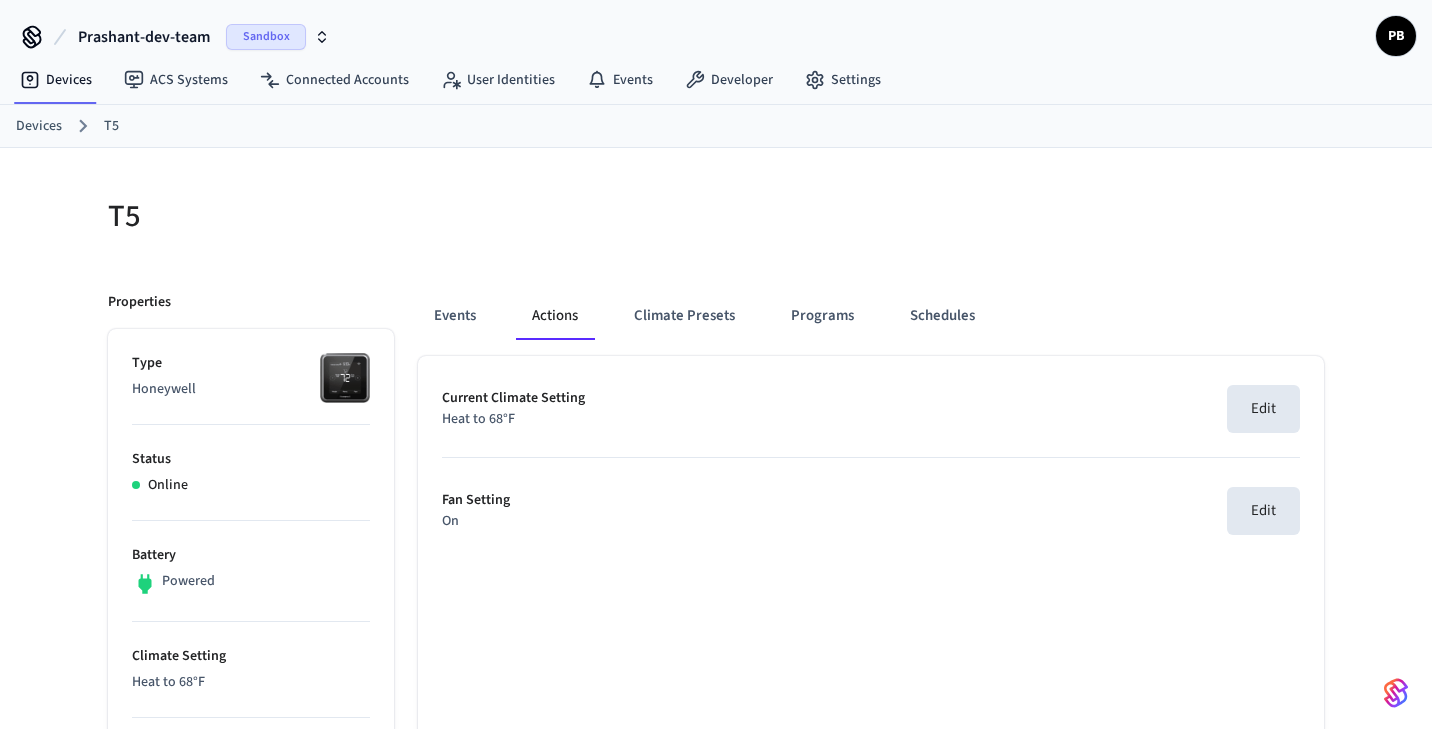 click on "T5" at bounding box center (406, 216) 